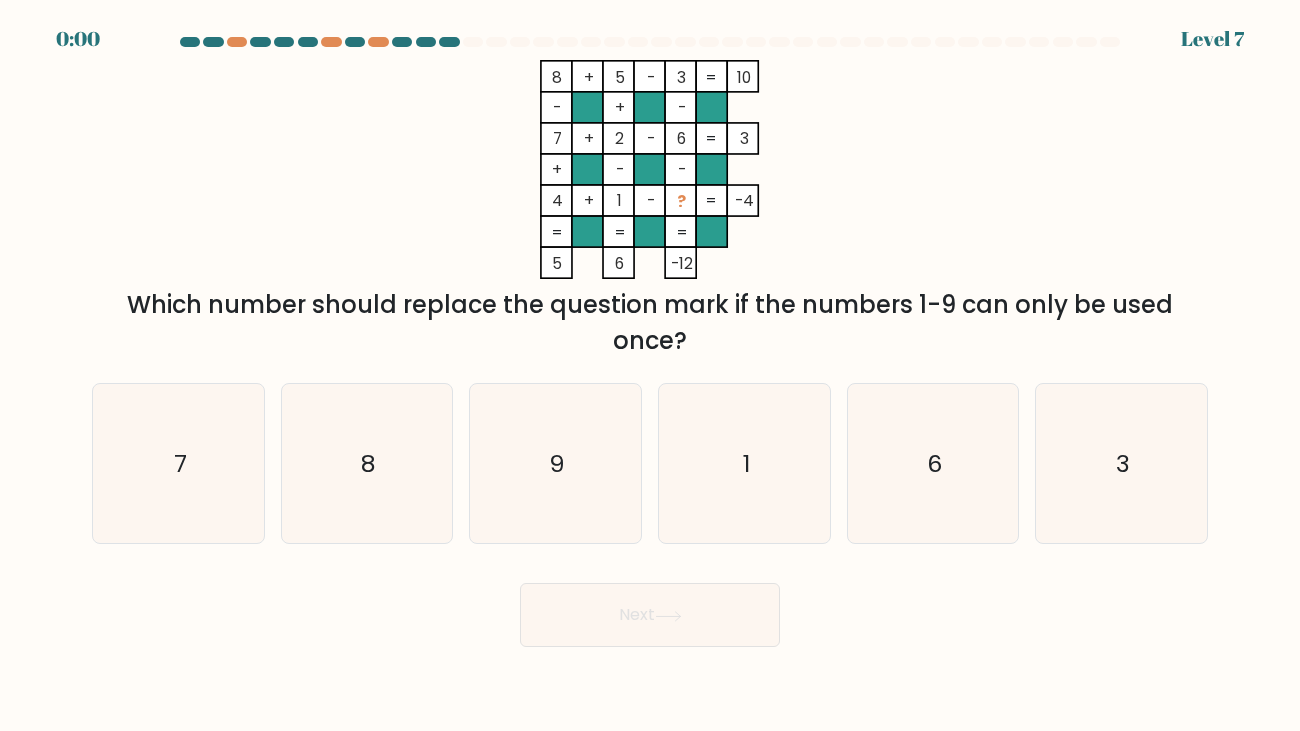 scroll, scrollTop: 0, scrollLeft: 0, axis: both 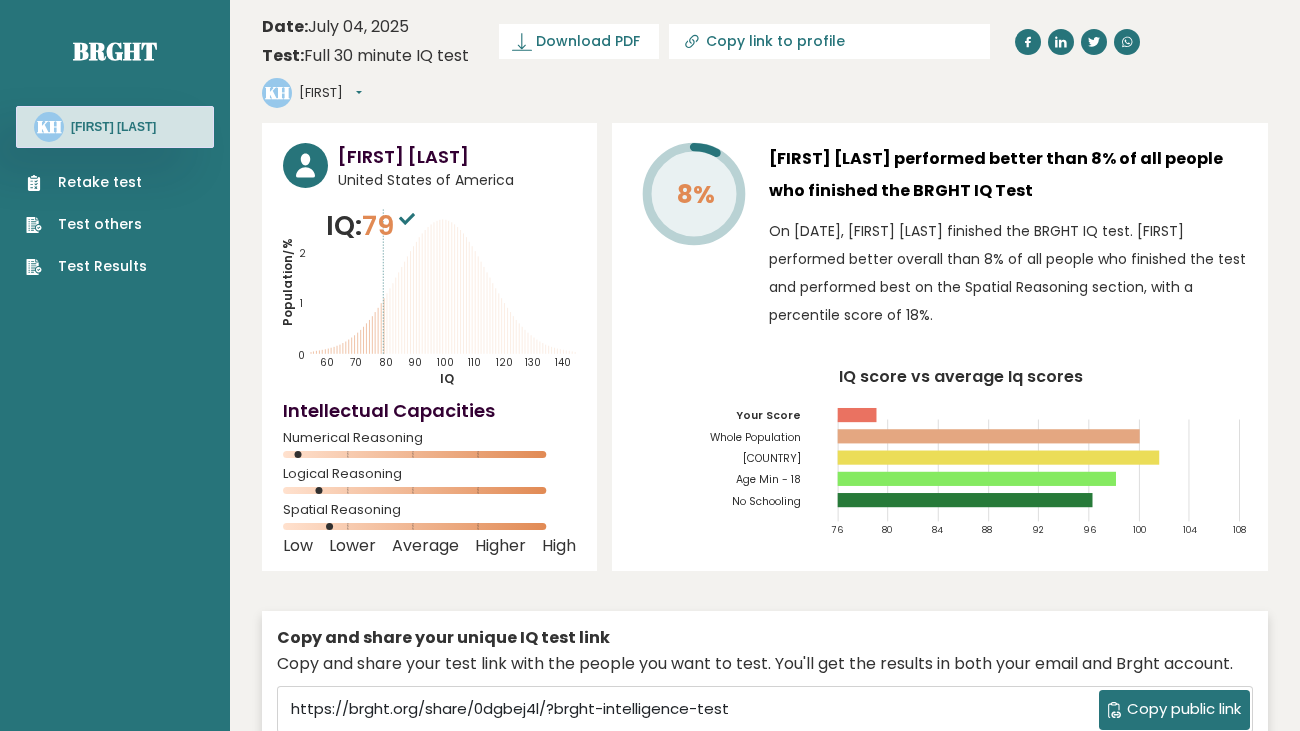 click on "Retake test" at bounding box center [86, 182] 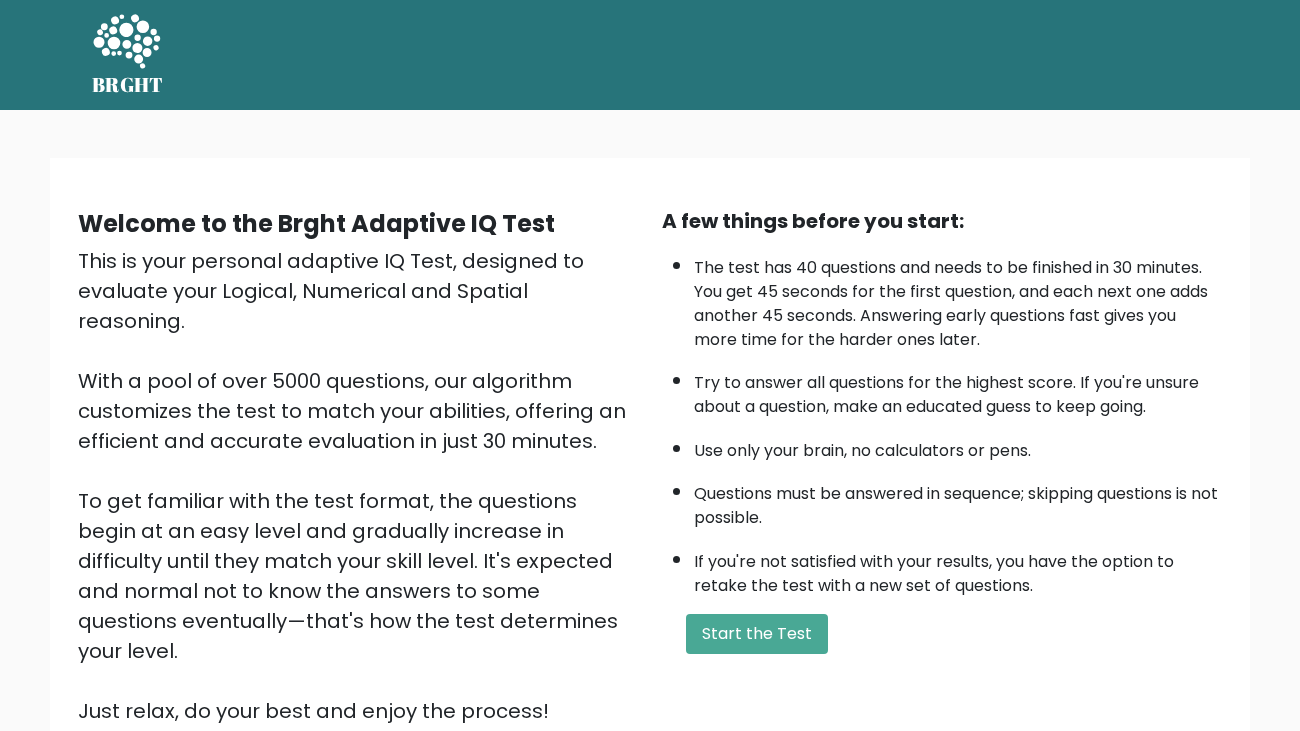 scroll, scrollTop: 0, scrollLeft: 0, axis: both 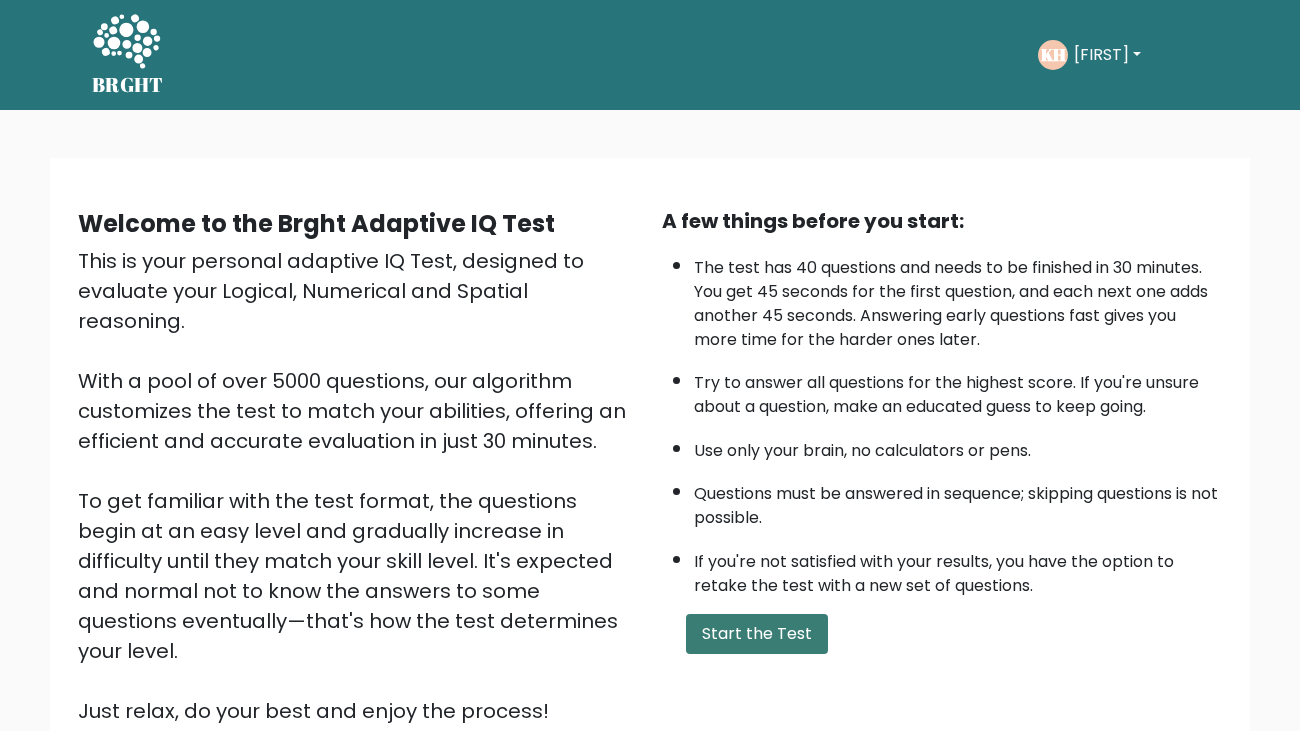 click on "Start the Test" at bounding box center [757, 634] 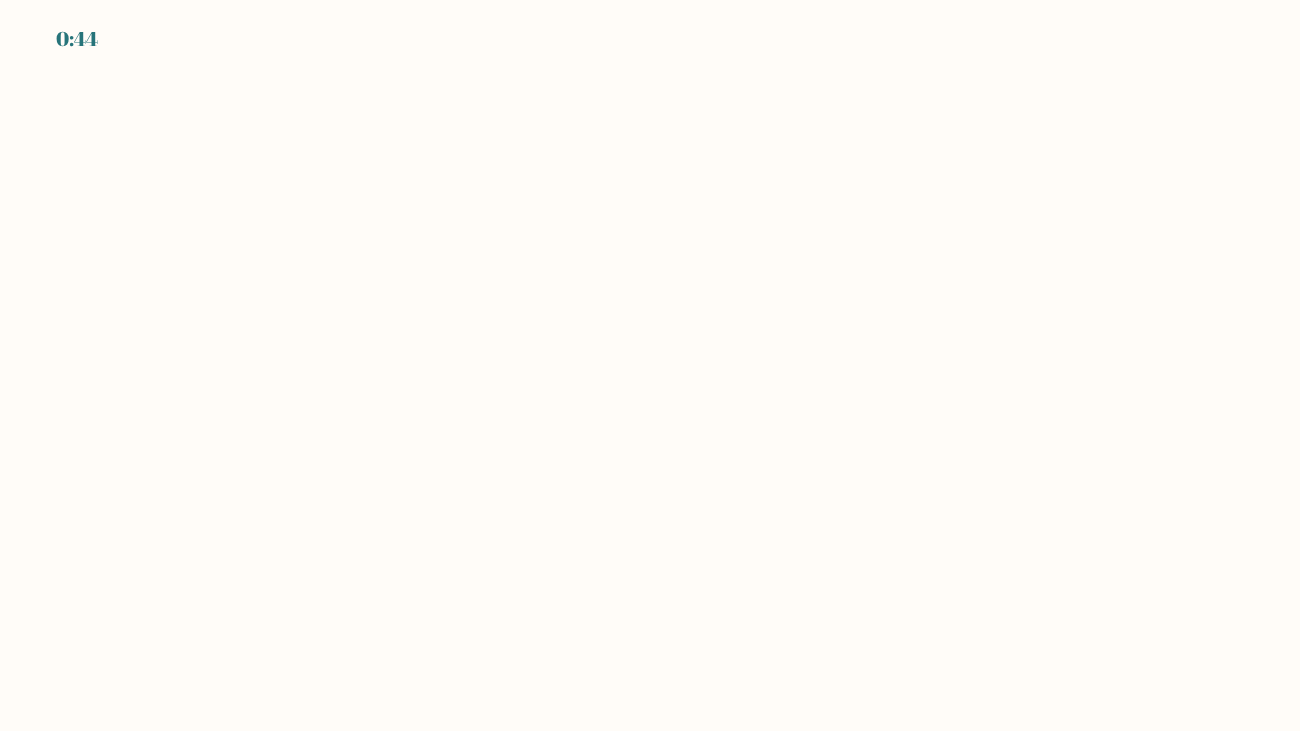 scroll, scrollTop: 0, scrollLeft: 0, axis: both 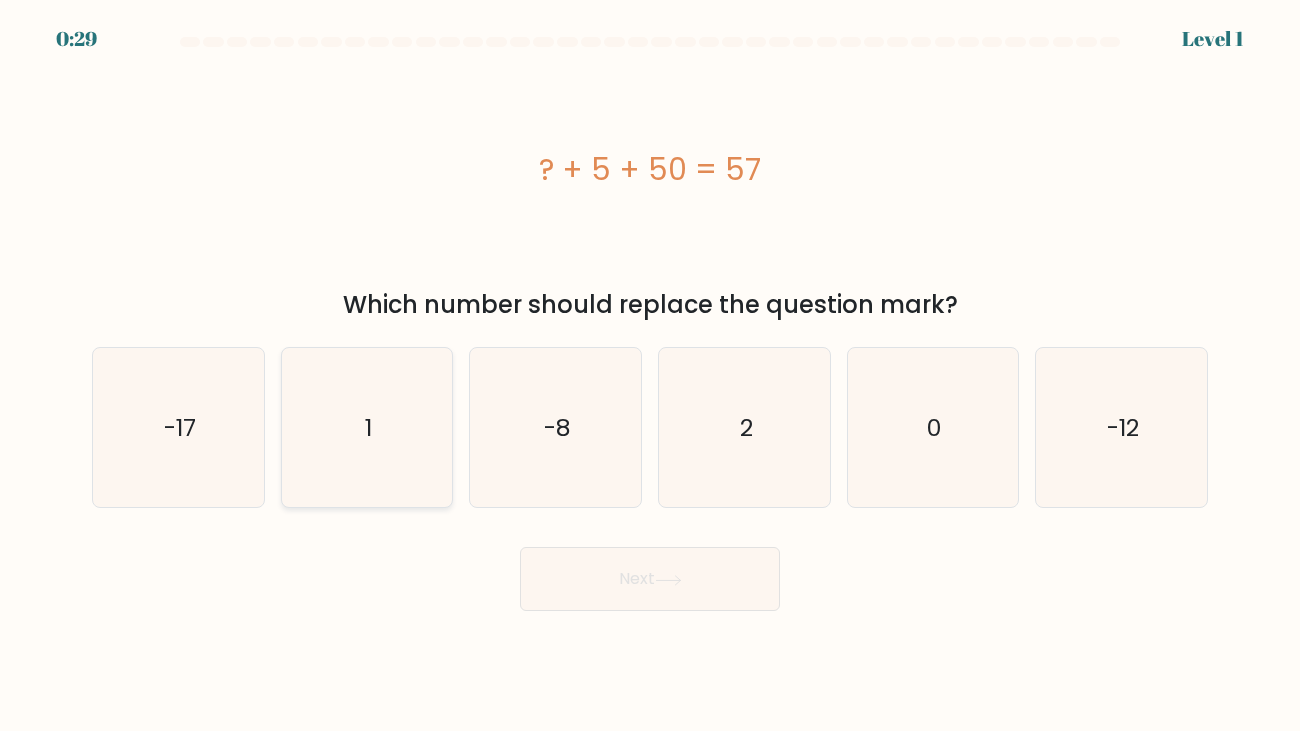 click on "1" at bounding box center (366, 427) 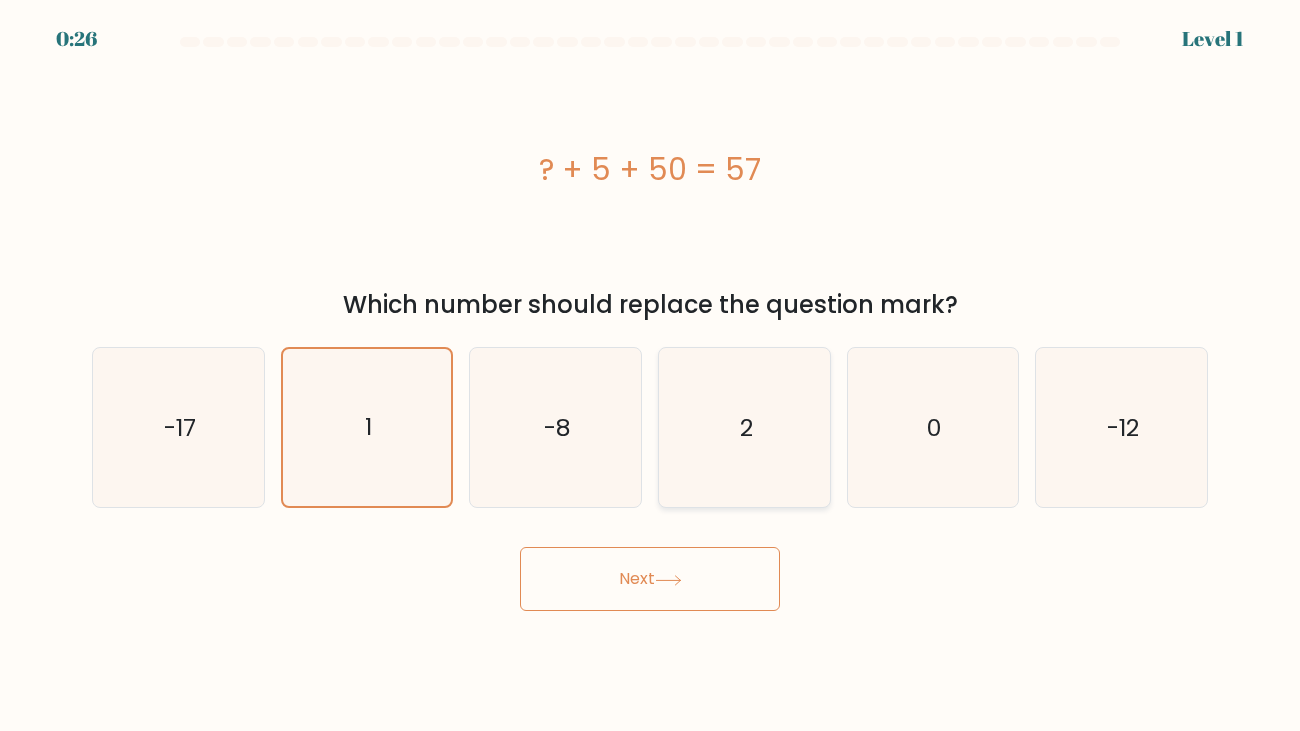 click on "2" at bounding box center (744, 427) 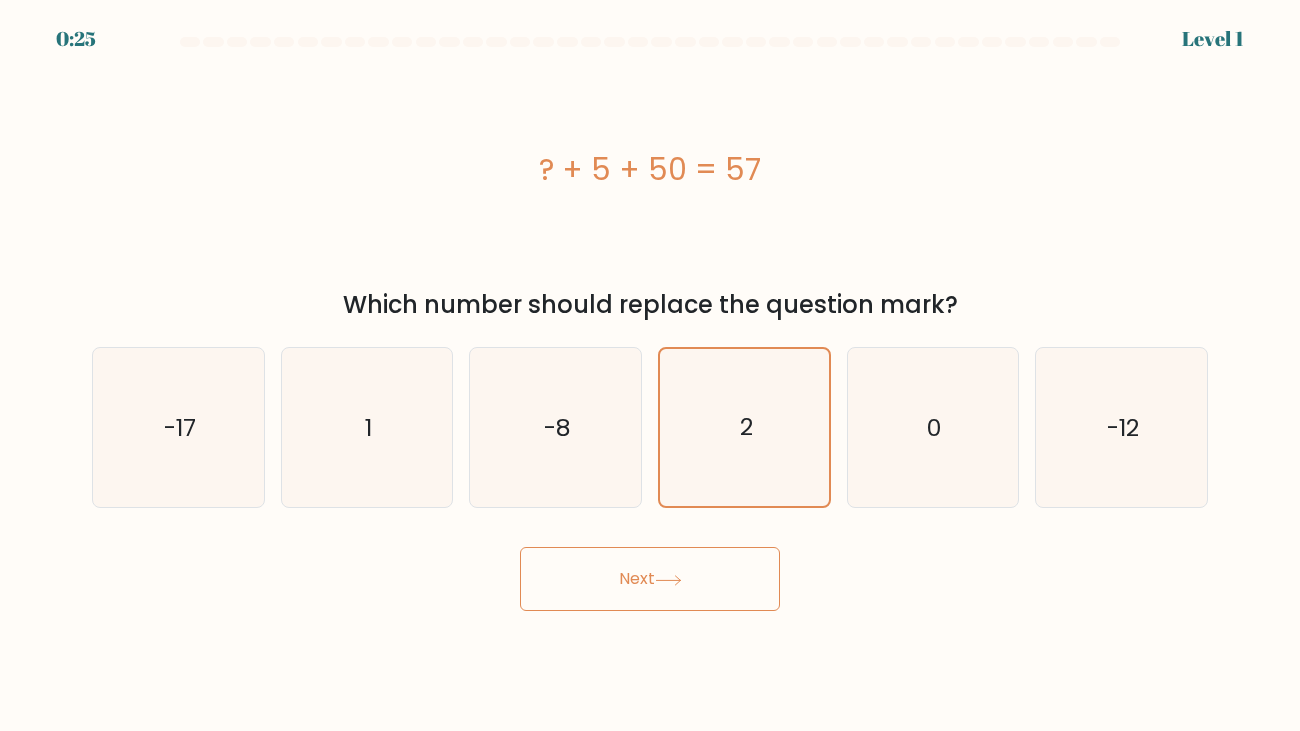 click on "Next" at bounding box center (650, 579) 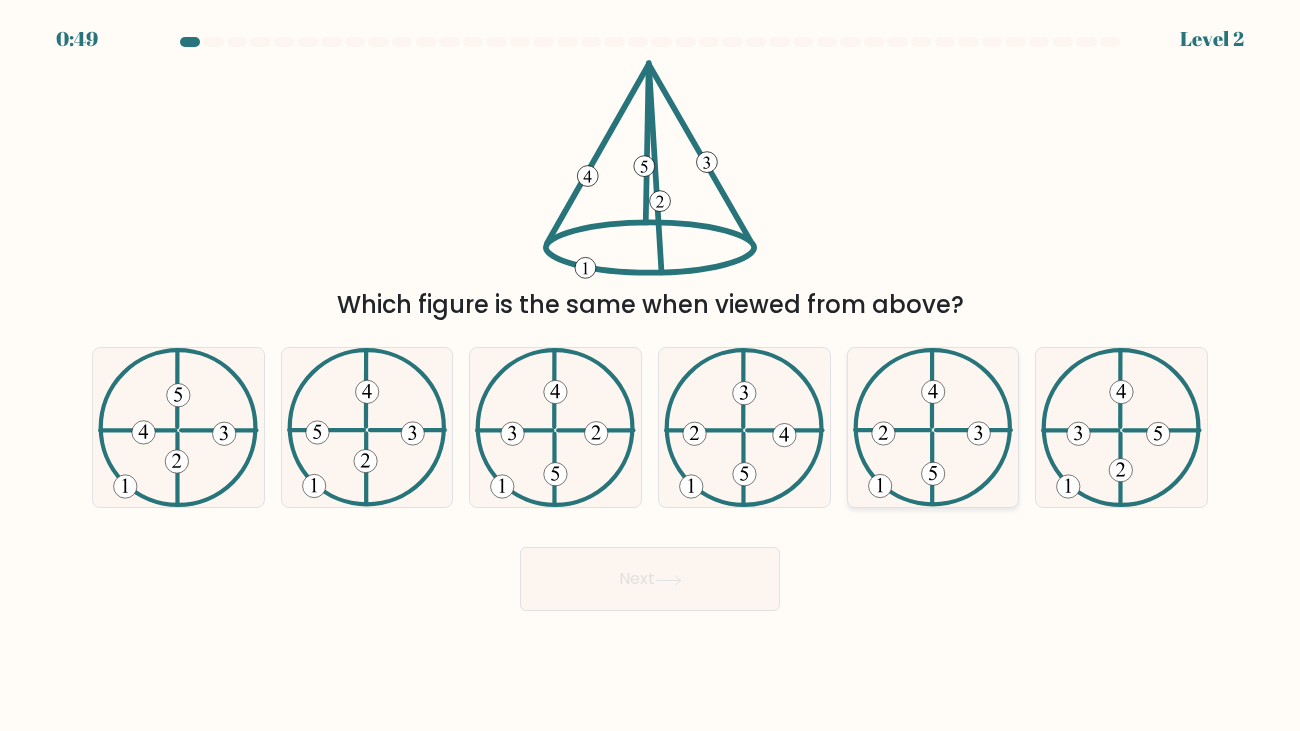 click at bounding box center [933, 427] 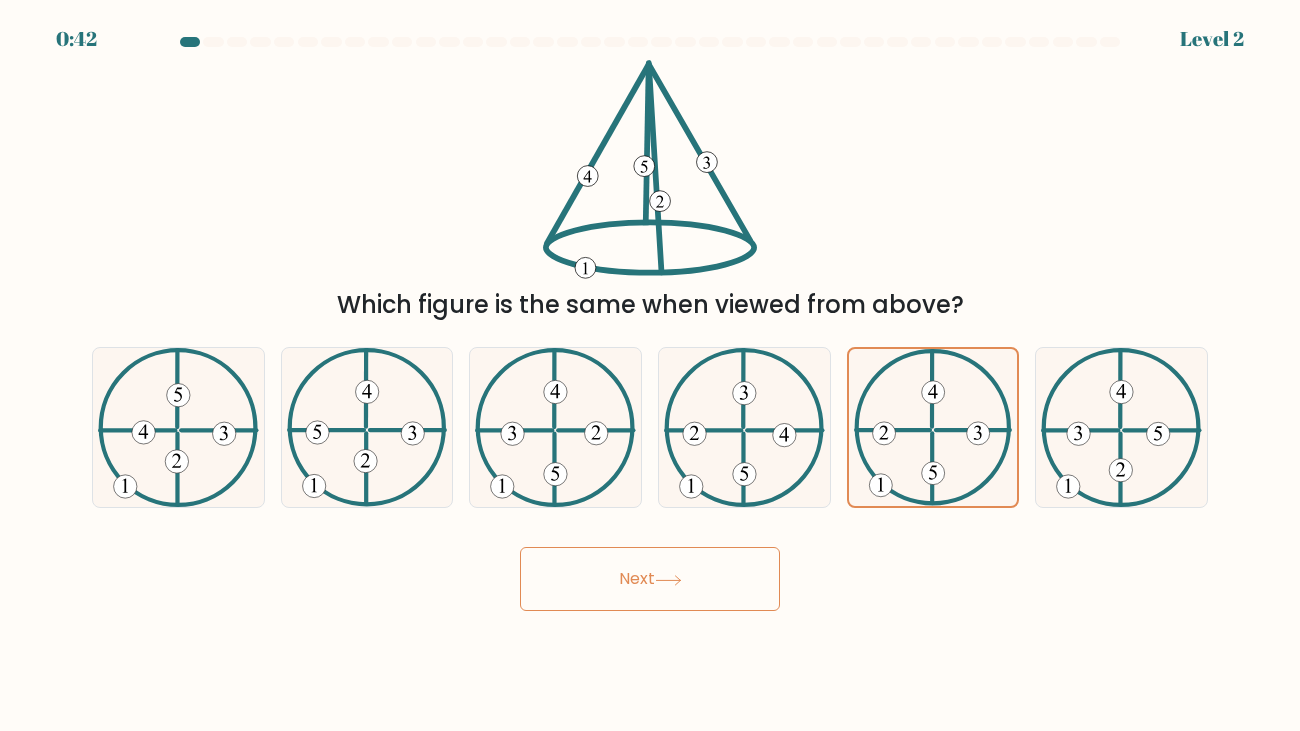 click on "Next" at bounding box center [650, 579] 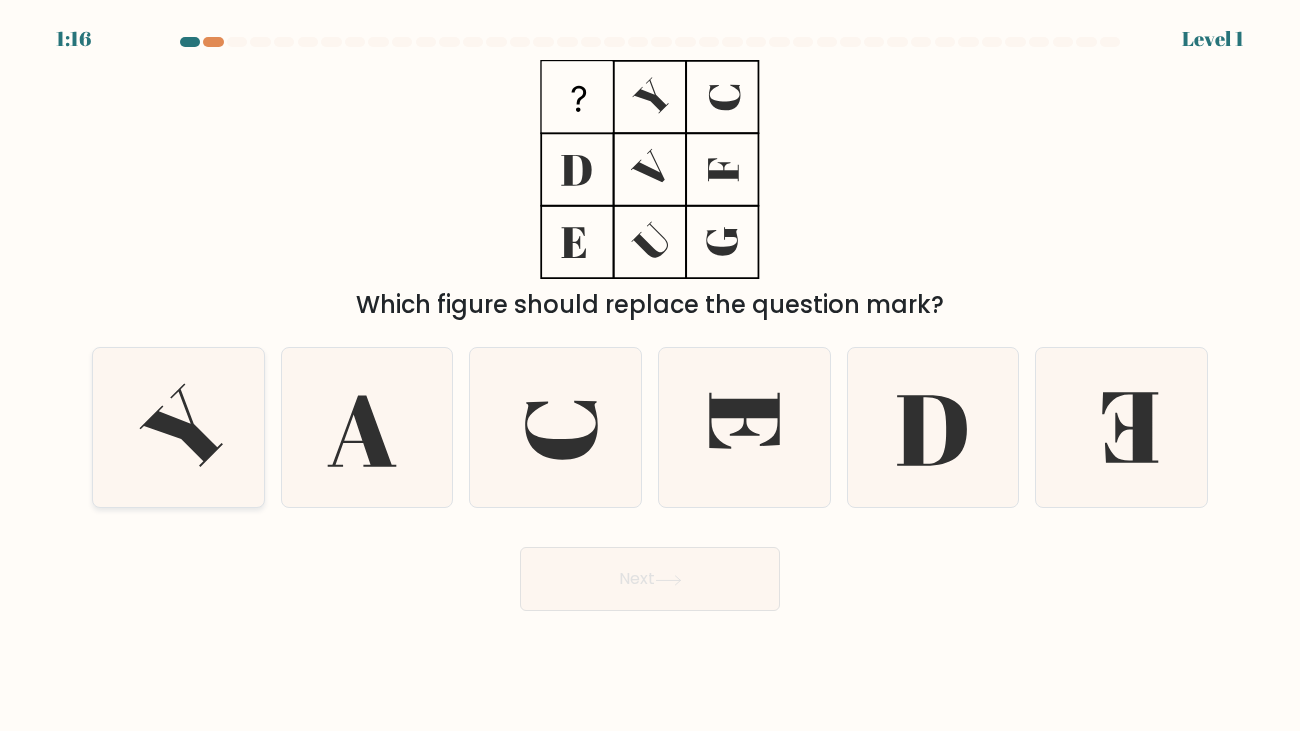 click at bounding box center [181, 426] 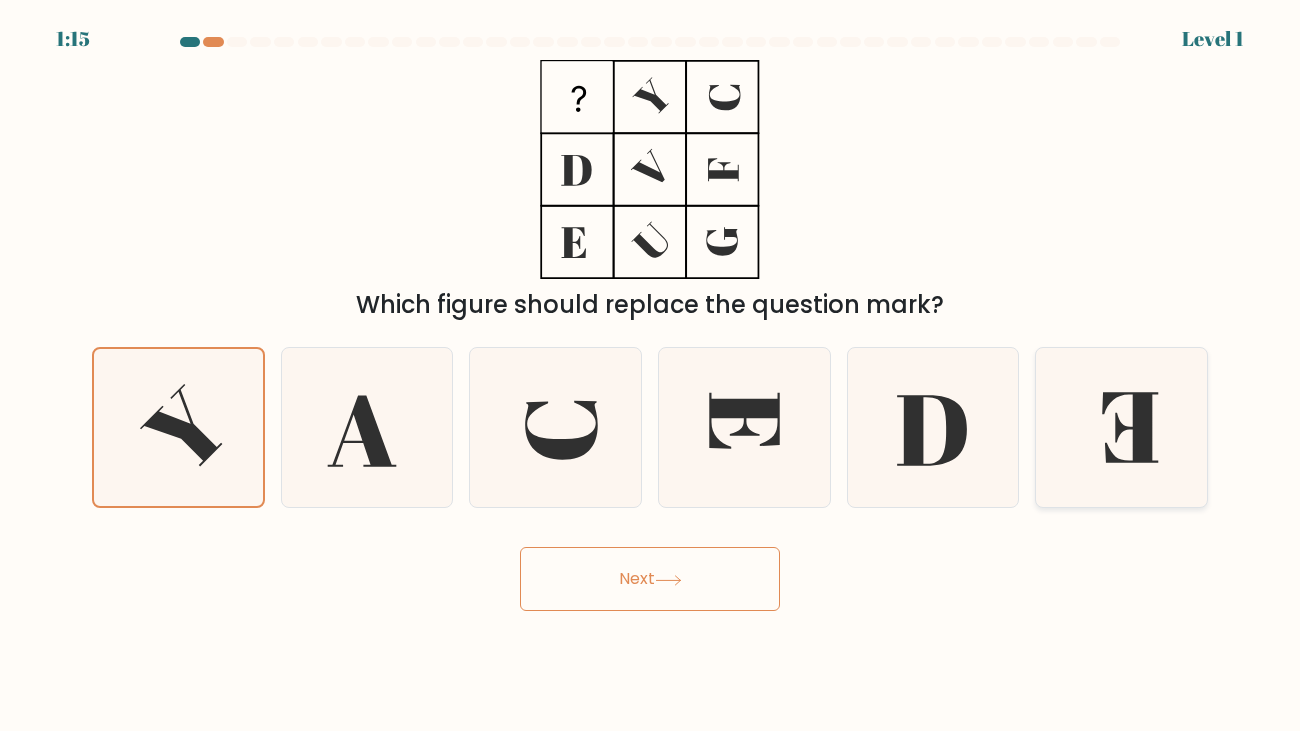 click at bounding box center [1121, 427] 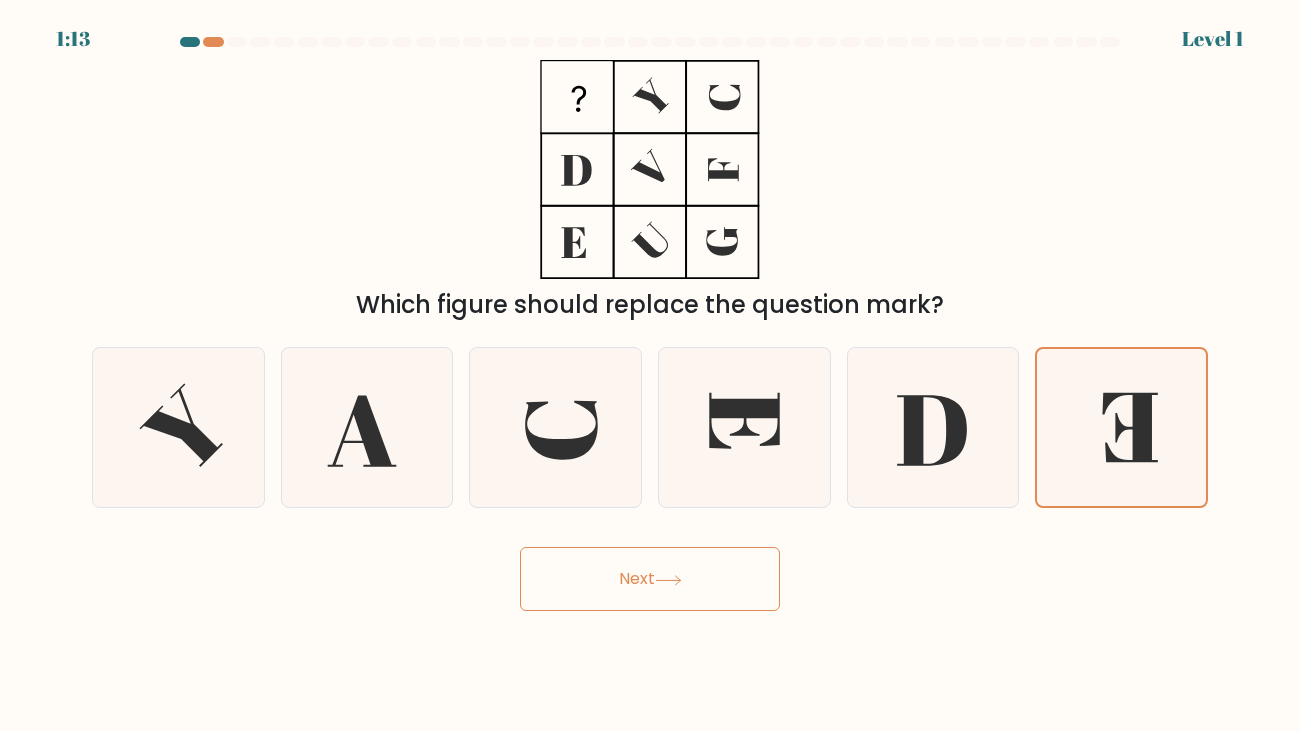 click on "a.
b.
c.
d." at bounding box center [650, 419] 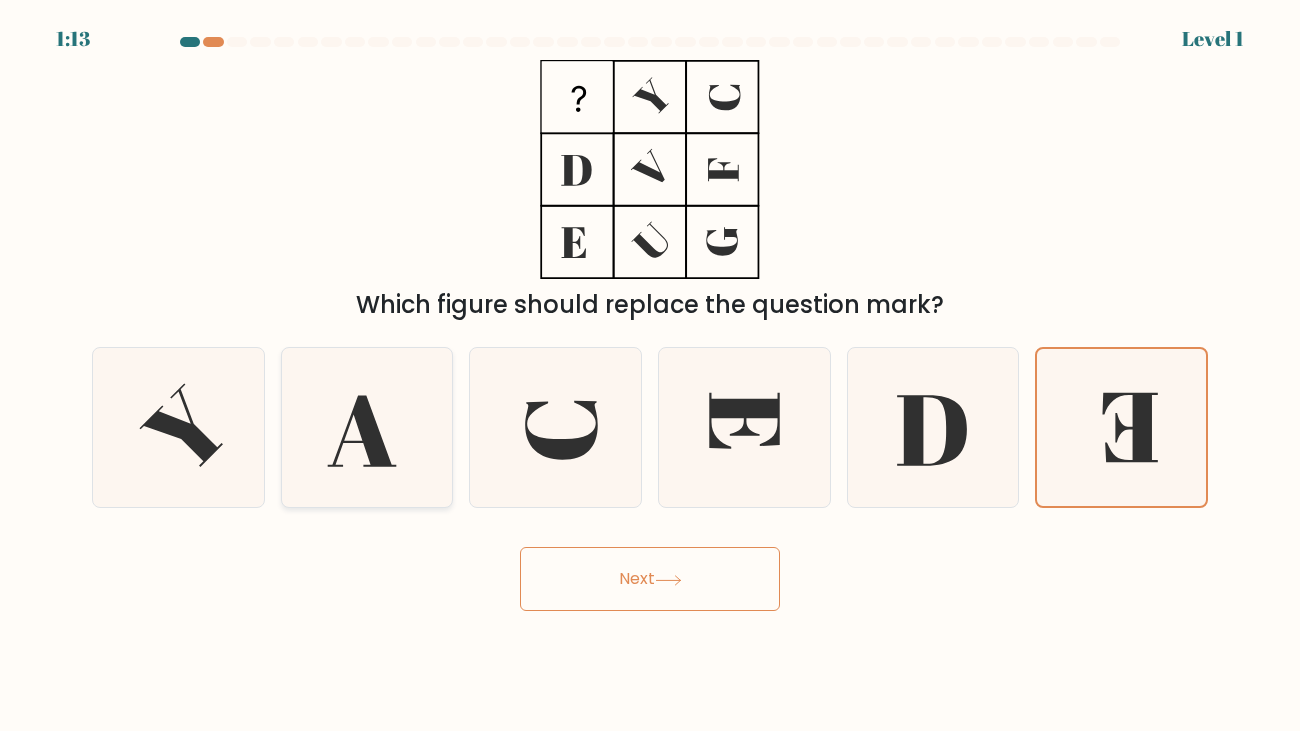 click at bounding box center [366, 427] 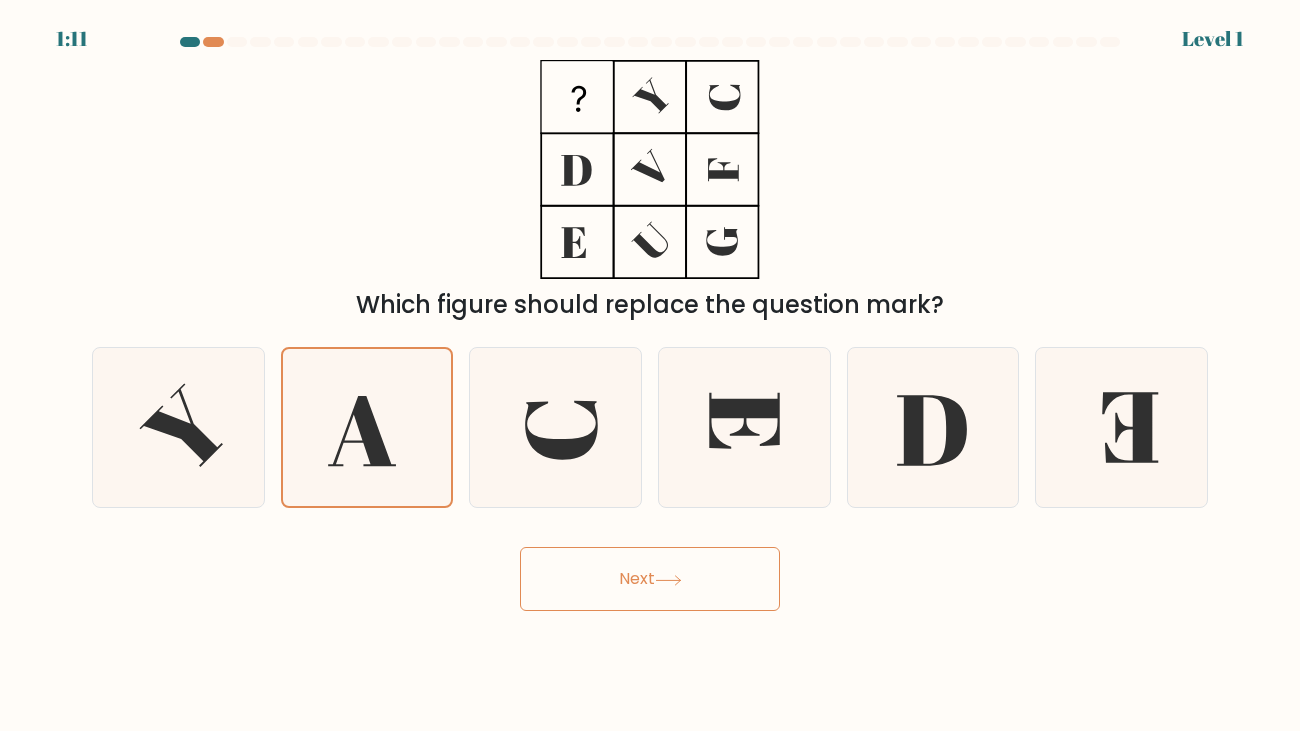 click on "Next" at bounding box center [650, 579] 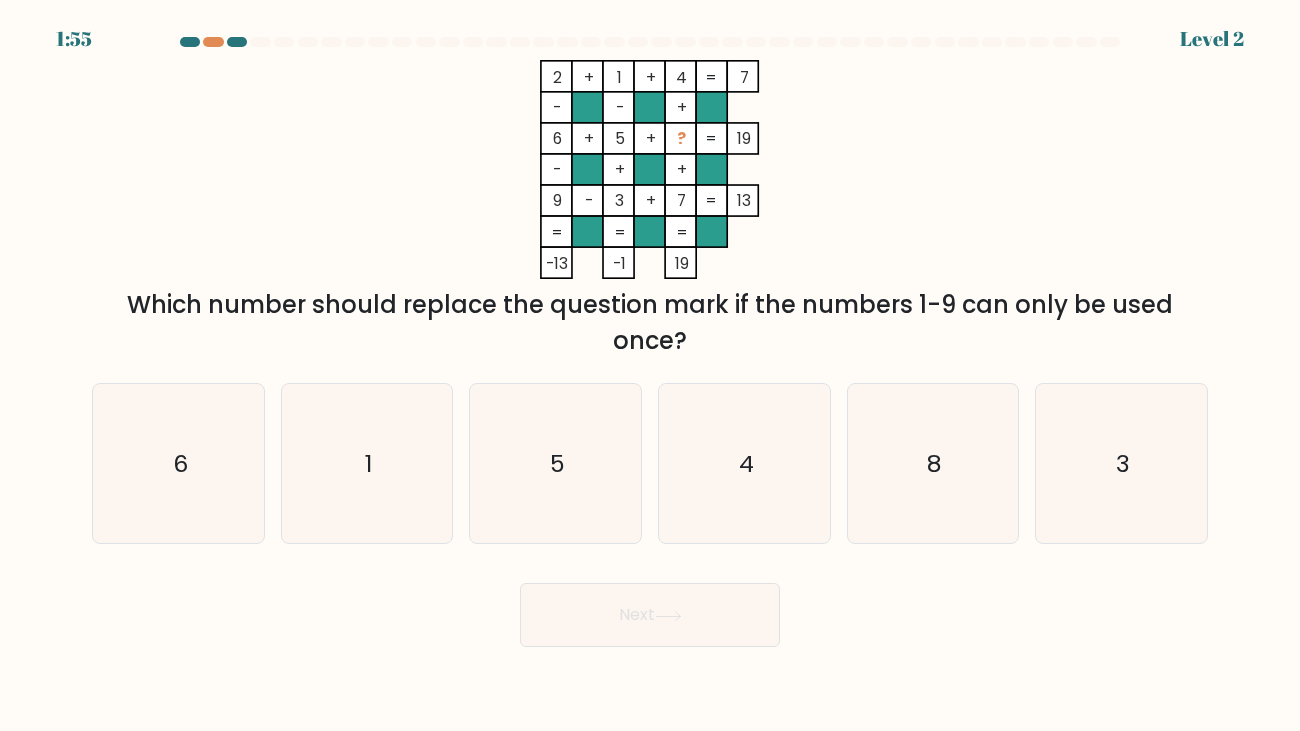 click on "Next" at bounding box center [650, 615] 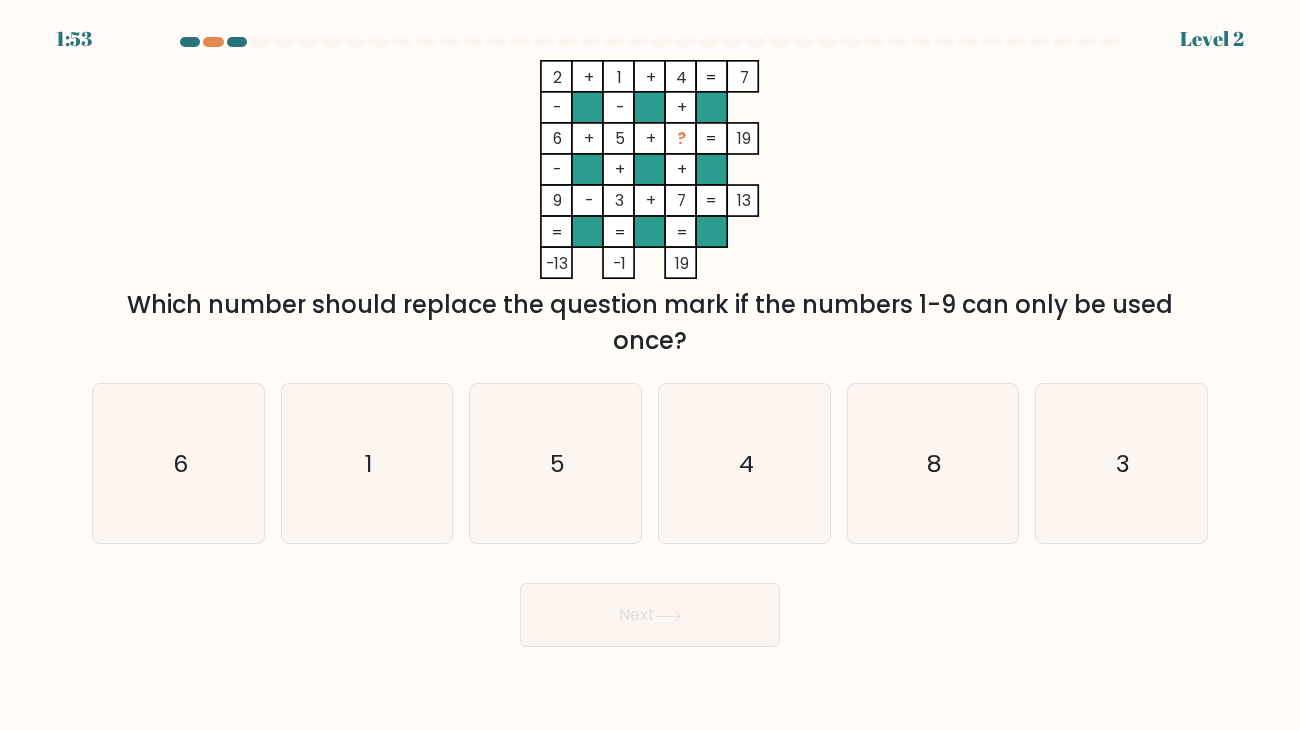 click on "Next" at bounding box center (650, 607) 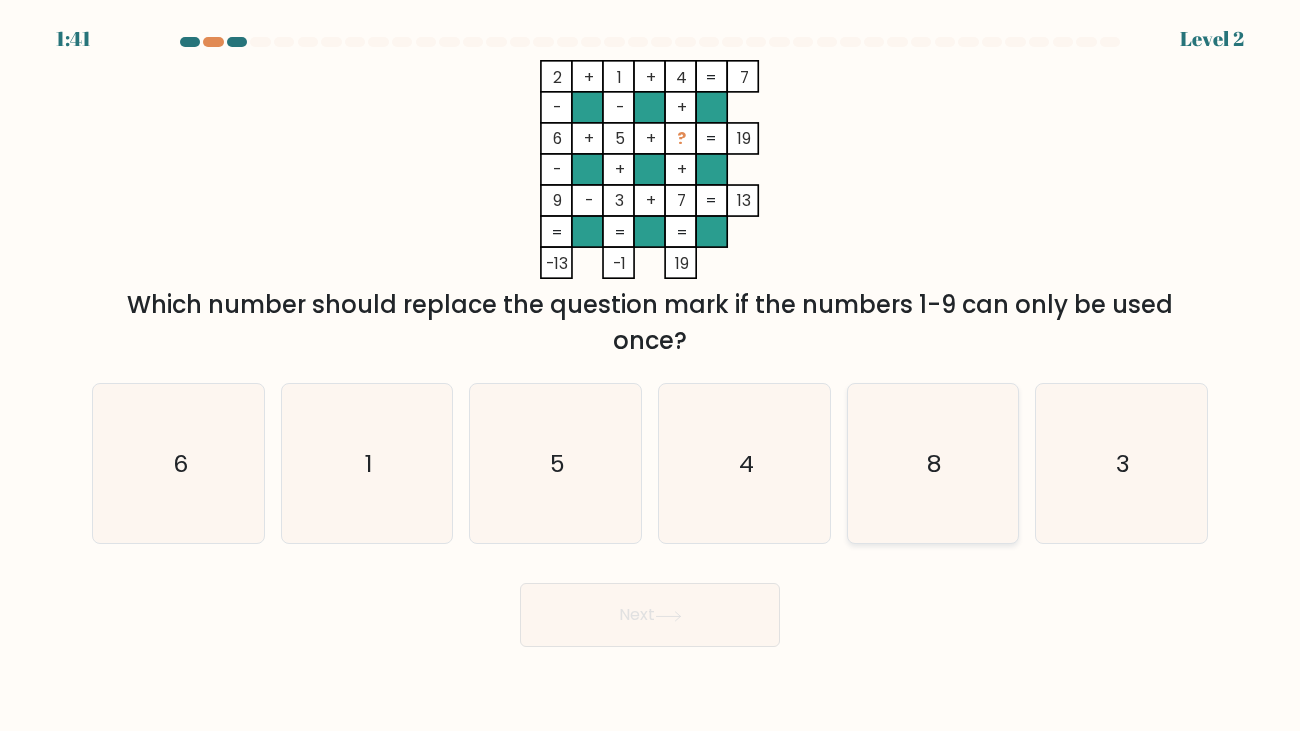 click on "8" at bounding box center [932, 463] 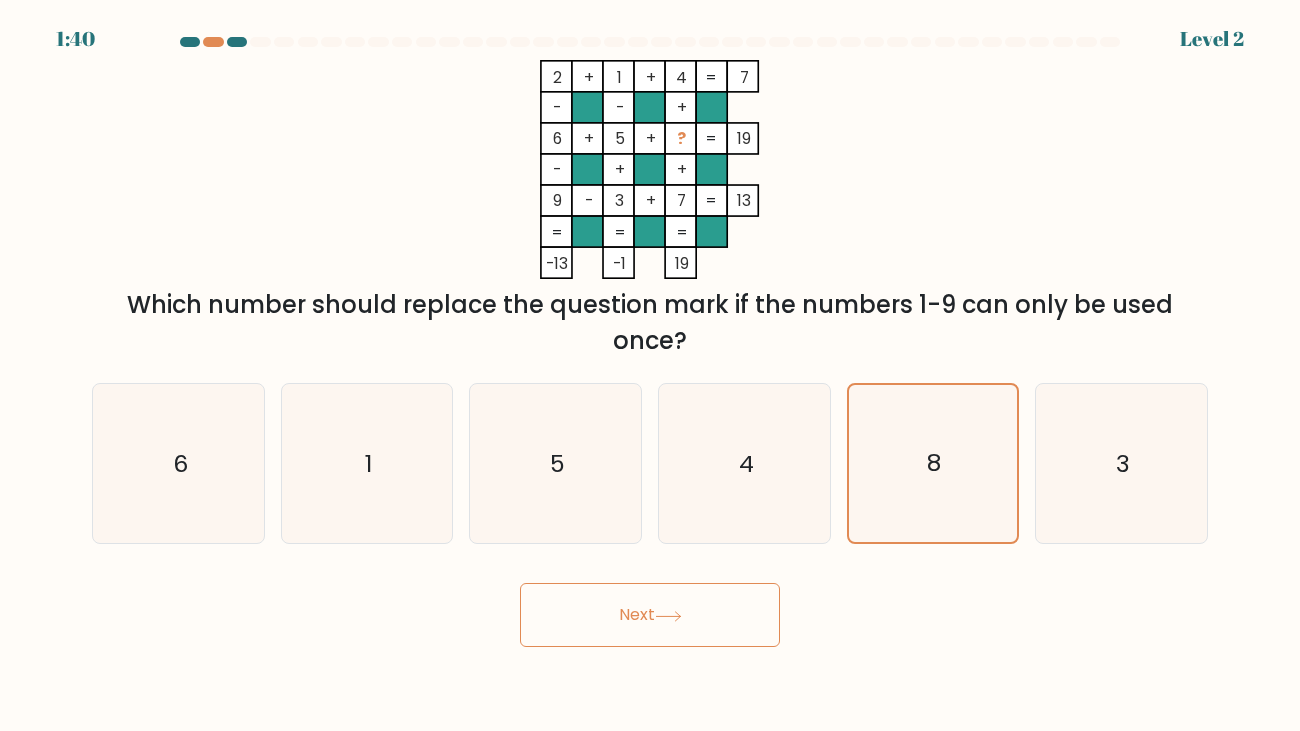 click at bounding box center (668, 616) 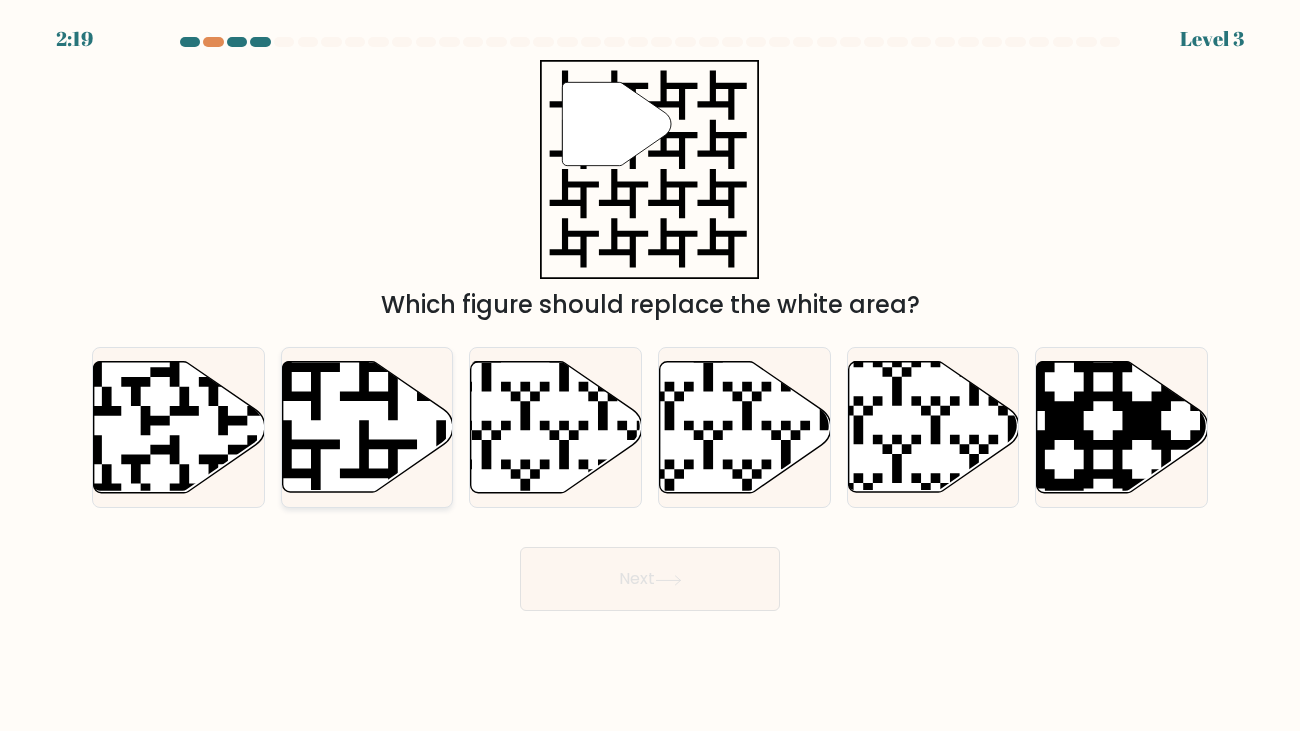 click at bounding box center (367, 427) 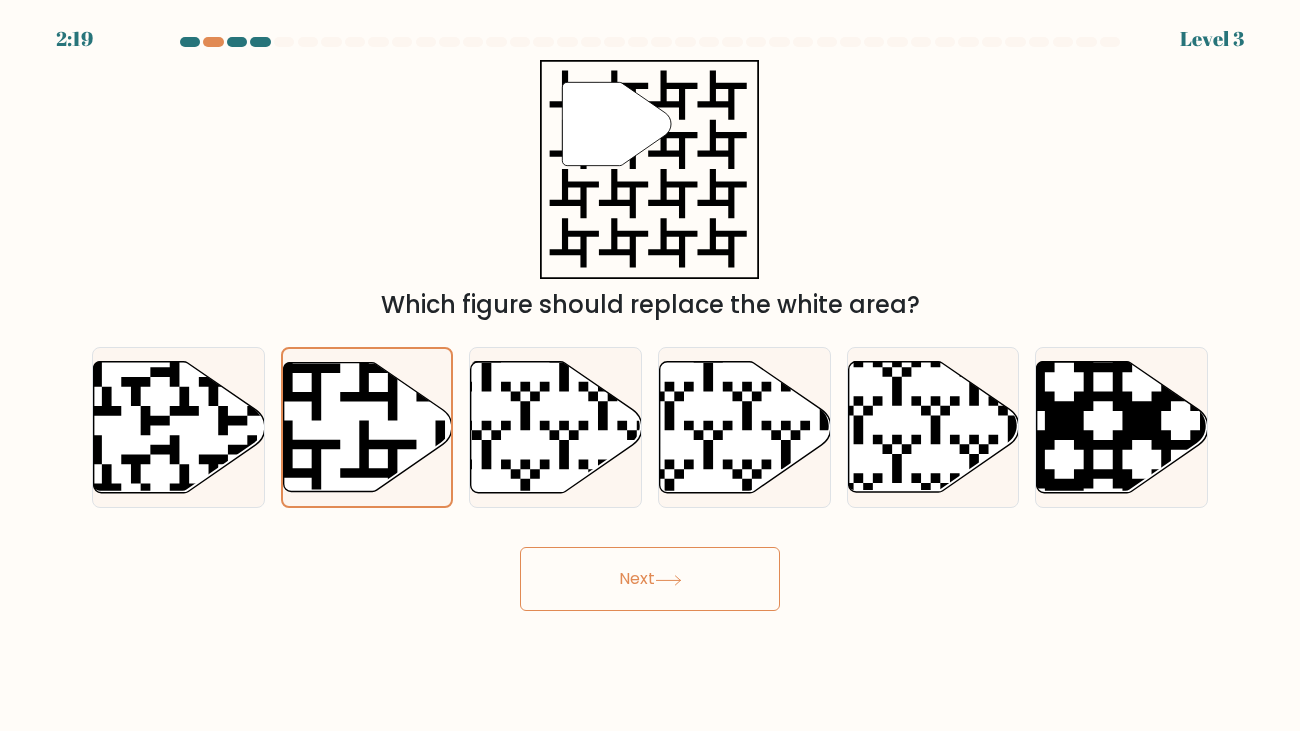 click on "Next" at bounding box center [650, 579] 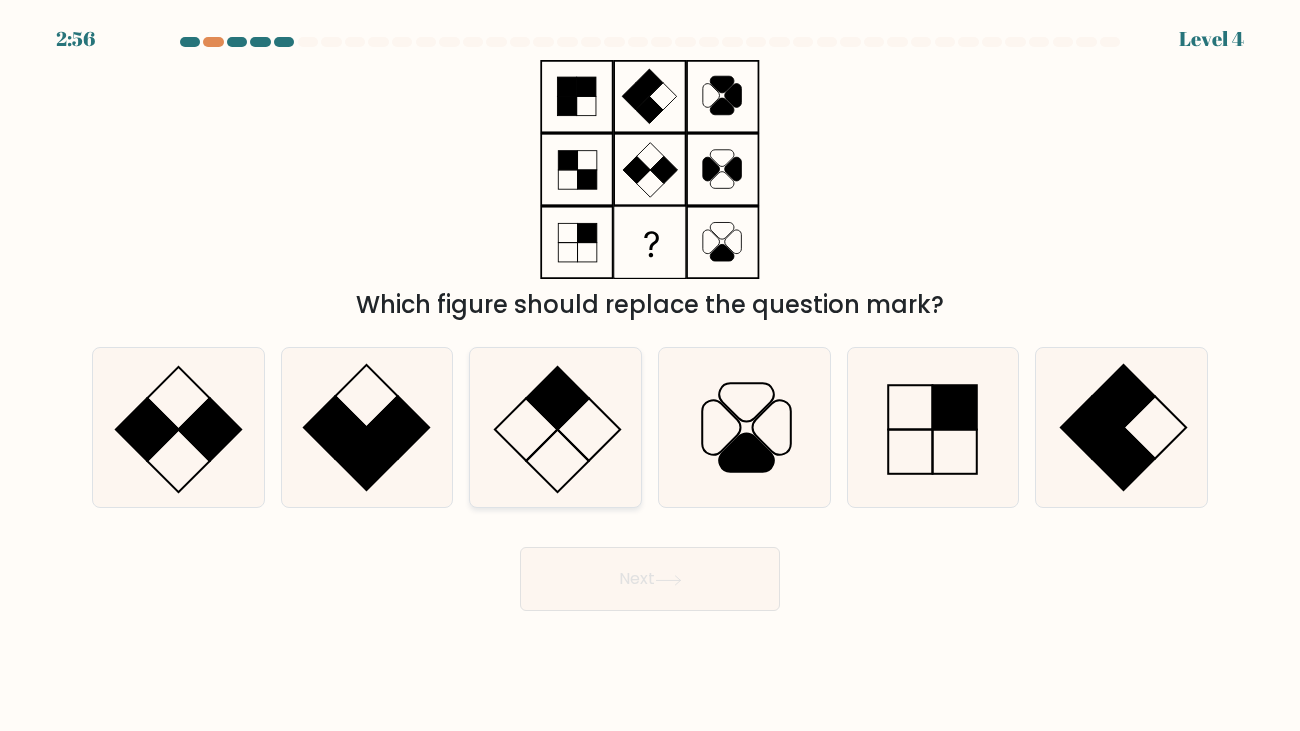 click at bounding box center (557, 398) 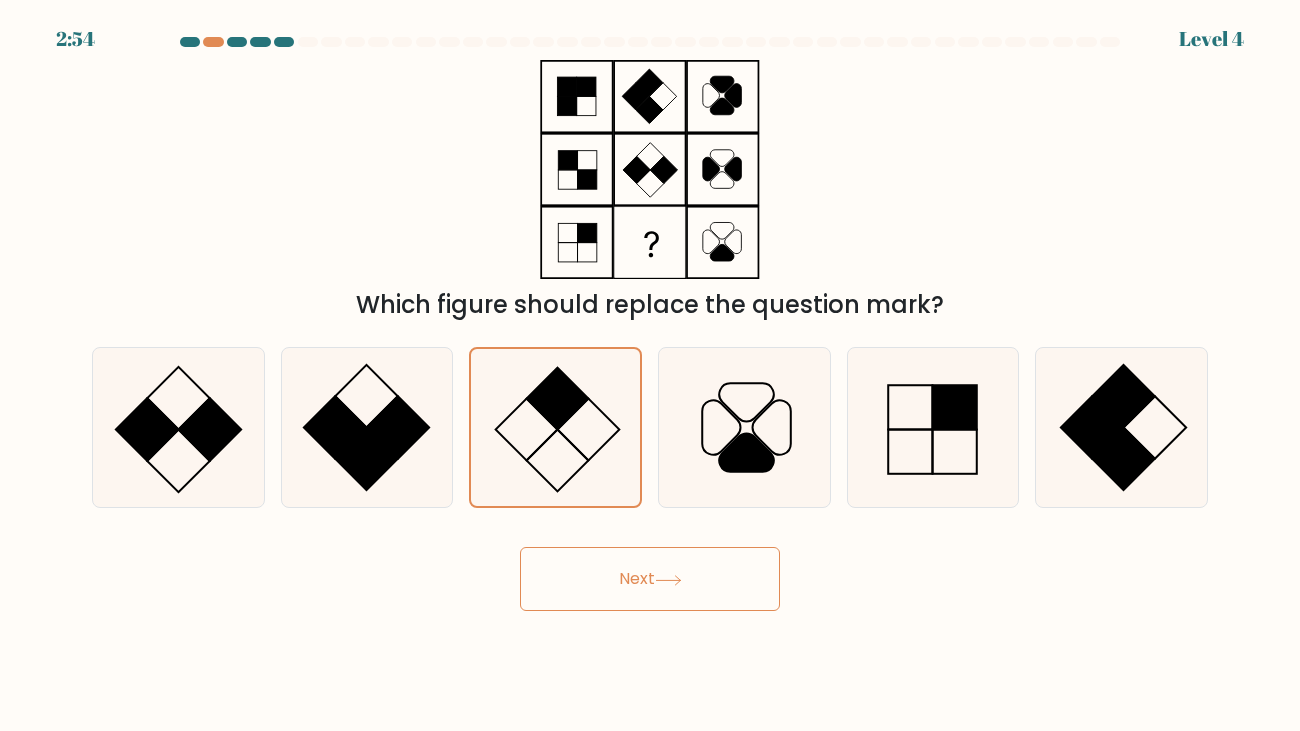 click at bounding box center [668, 580] 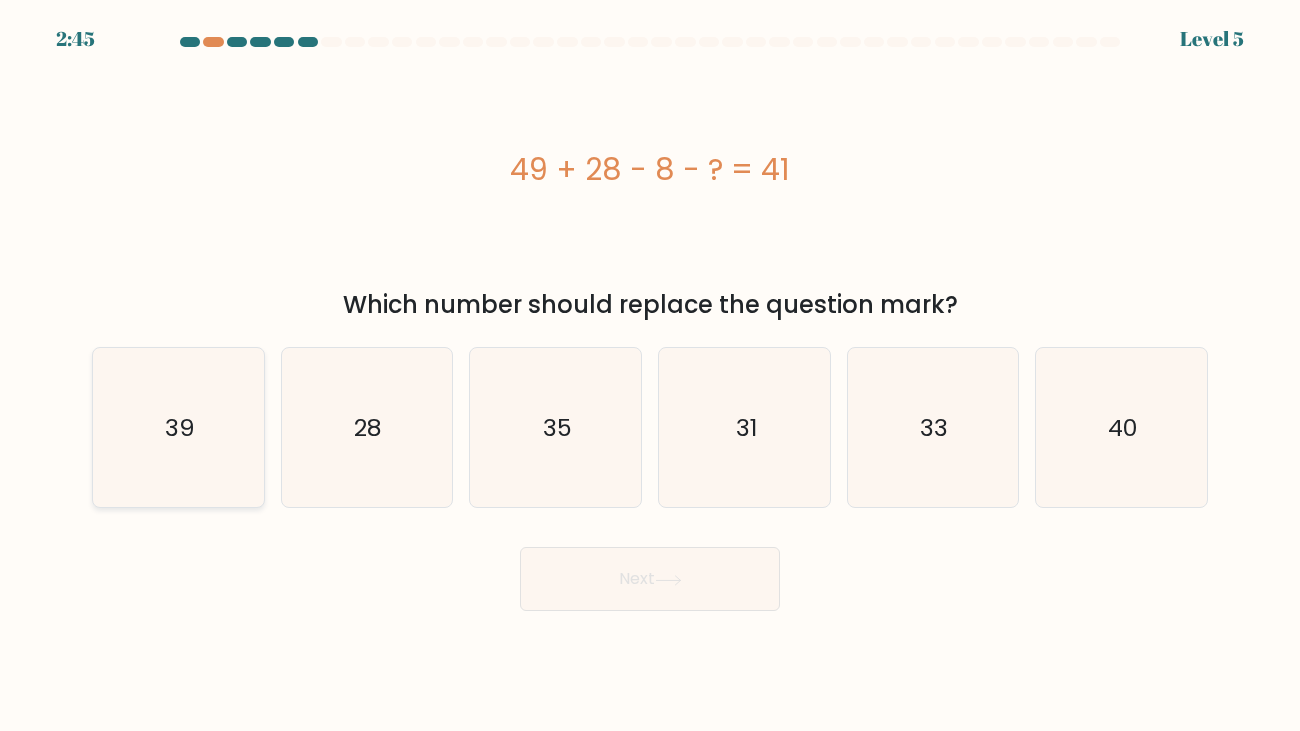 click on "39" at bounding box center (178, 427) 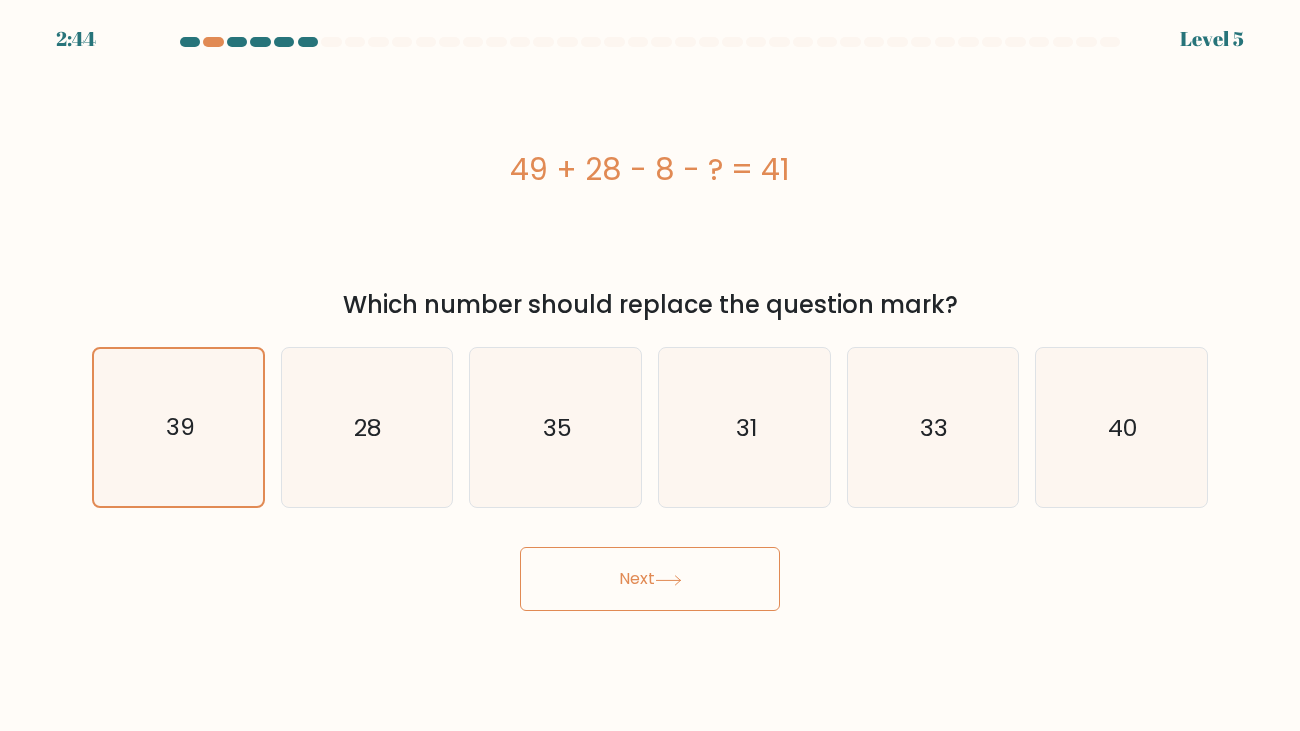 click at bounding box center [668, 580] 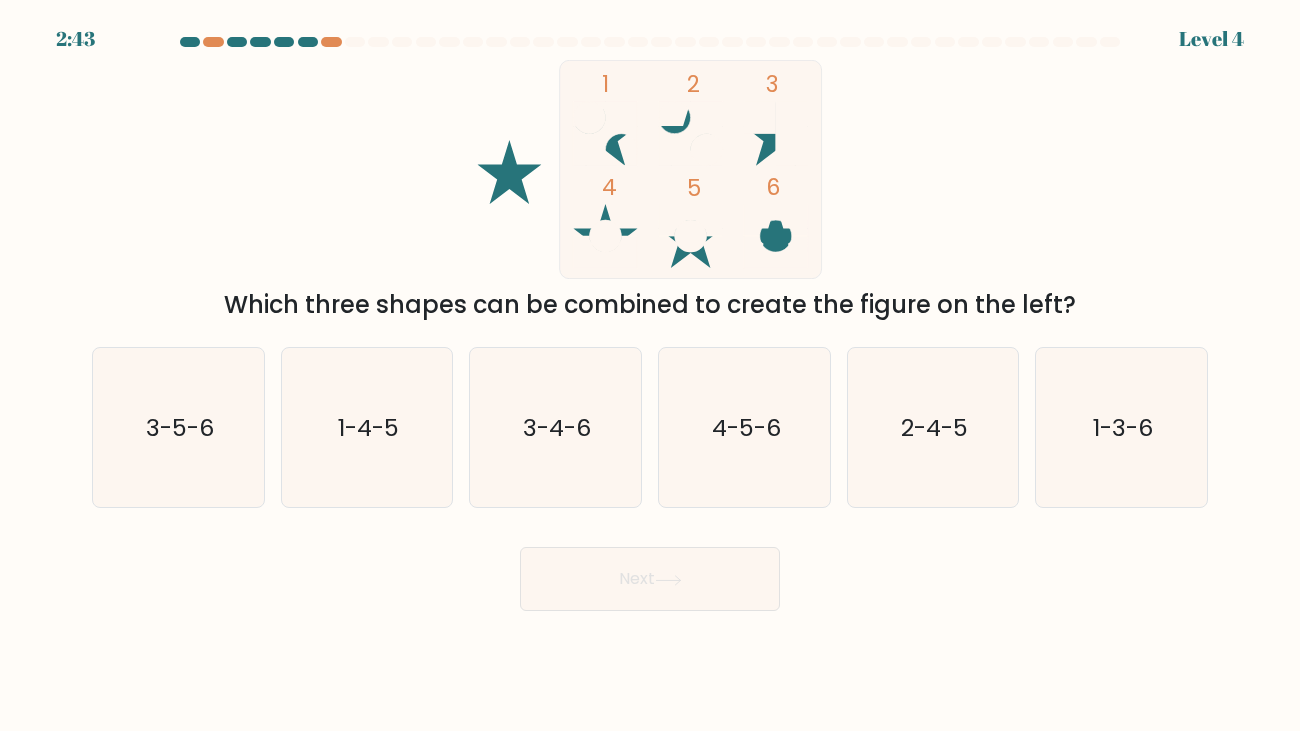click at bounding box center (668, 580) 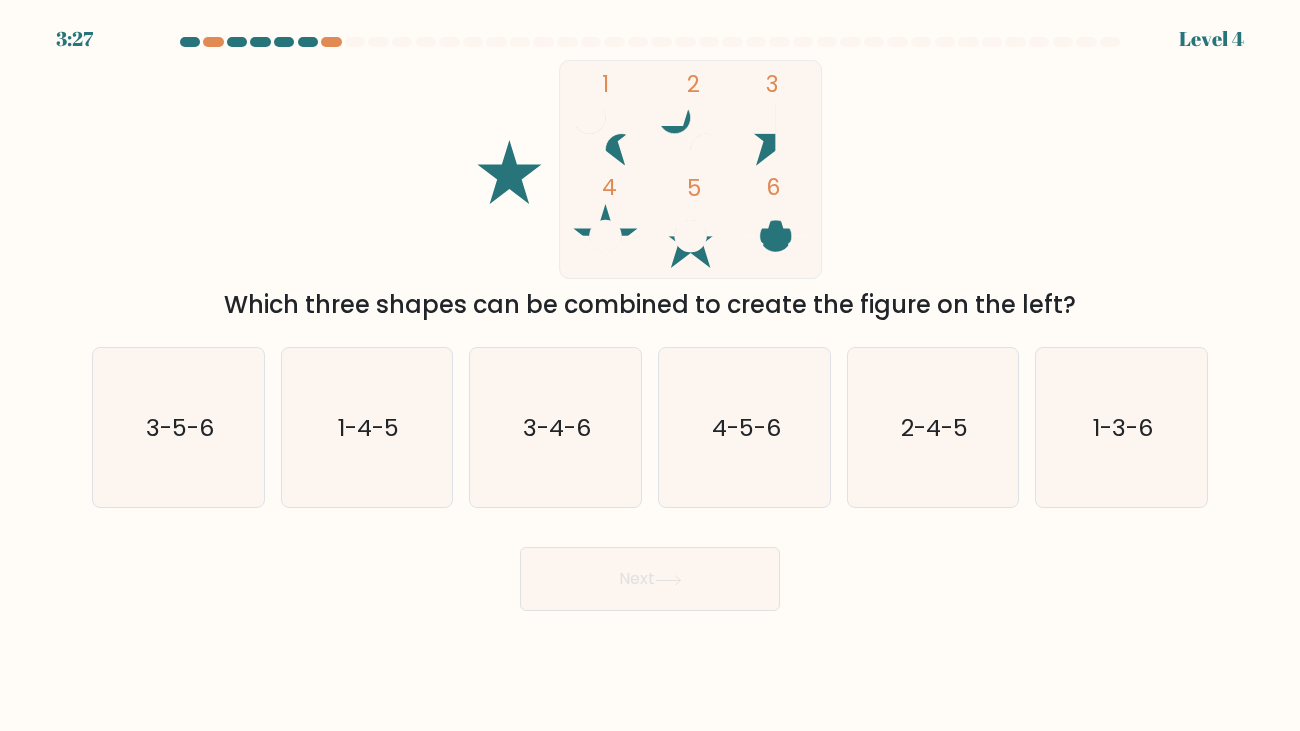 click at bounding box center [668, 580] 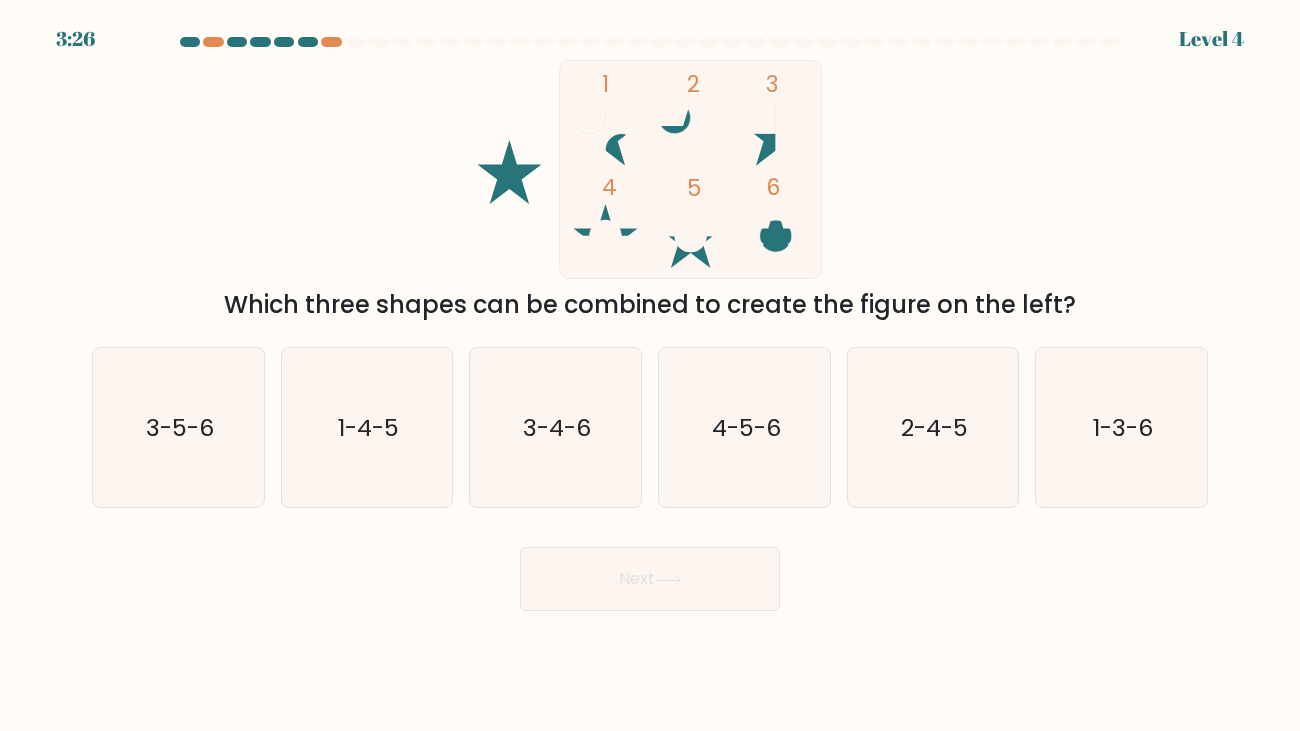 click on "Next" at bounding box center [650, 571] 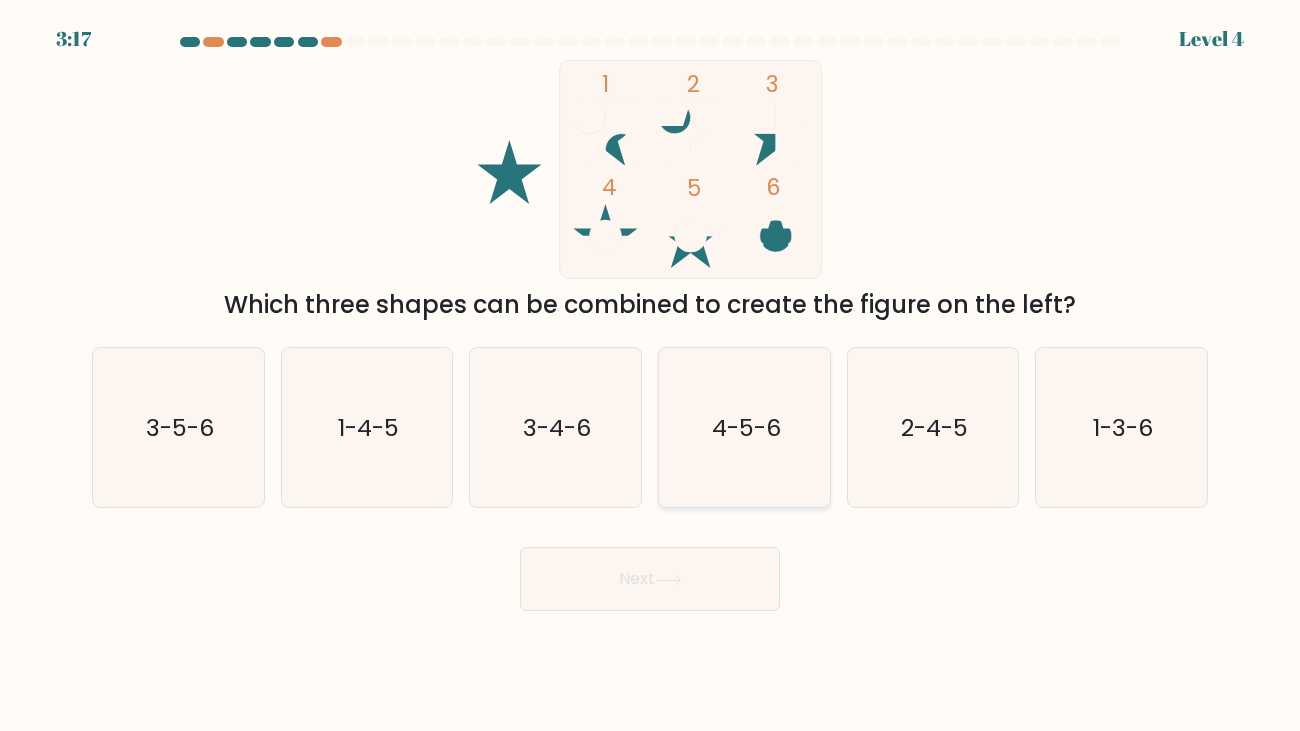 click on "4-5-6" at bounding box center [745, 427] 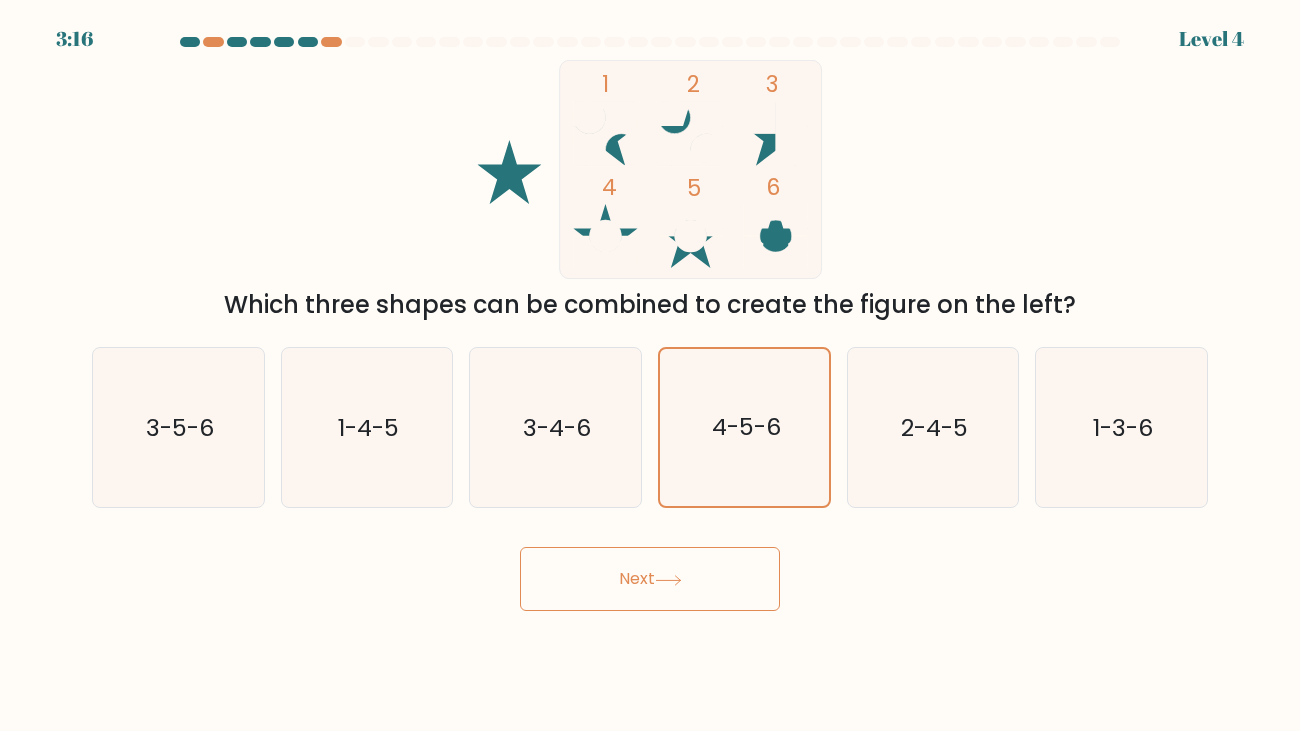 click on "Next" at bounding box center (650, 579) 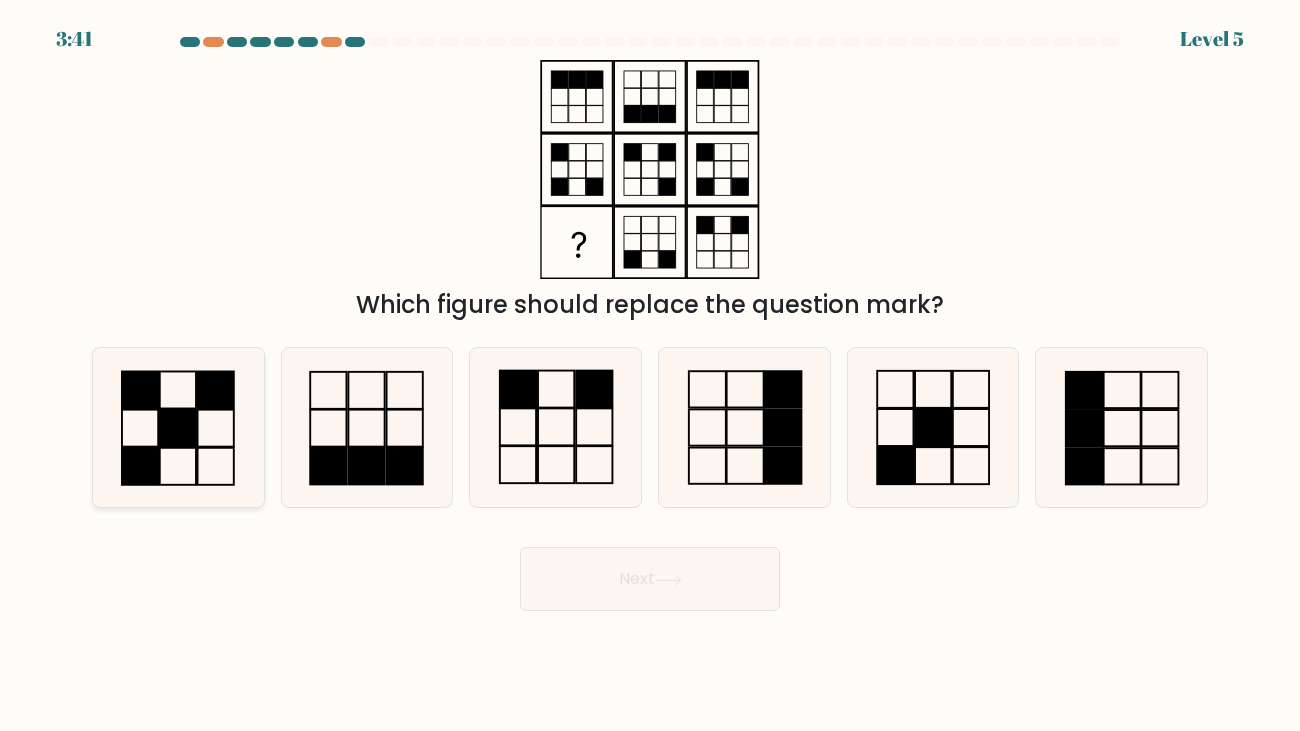 click at bounding box center (215, 390) 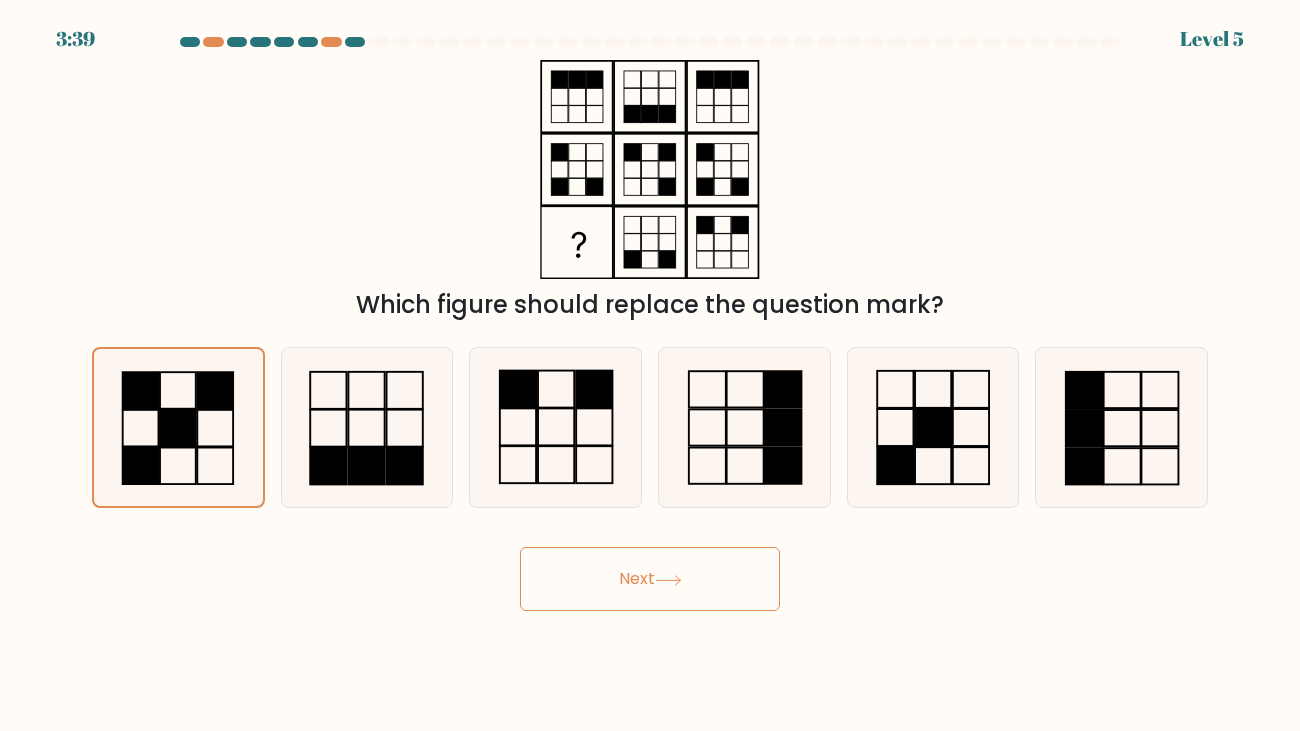 click on "Next" at bounding box center [650, 579] 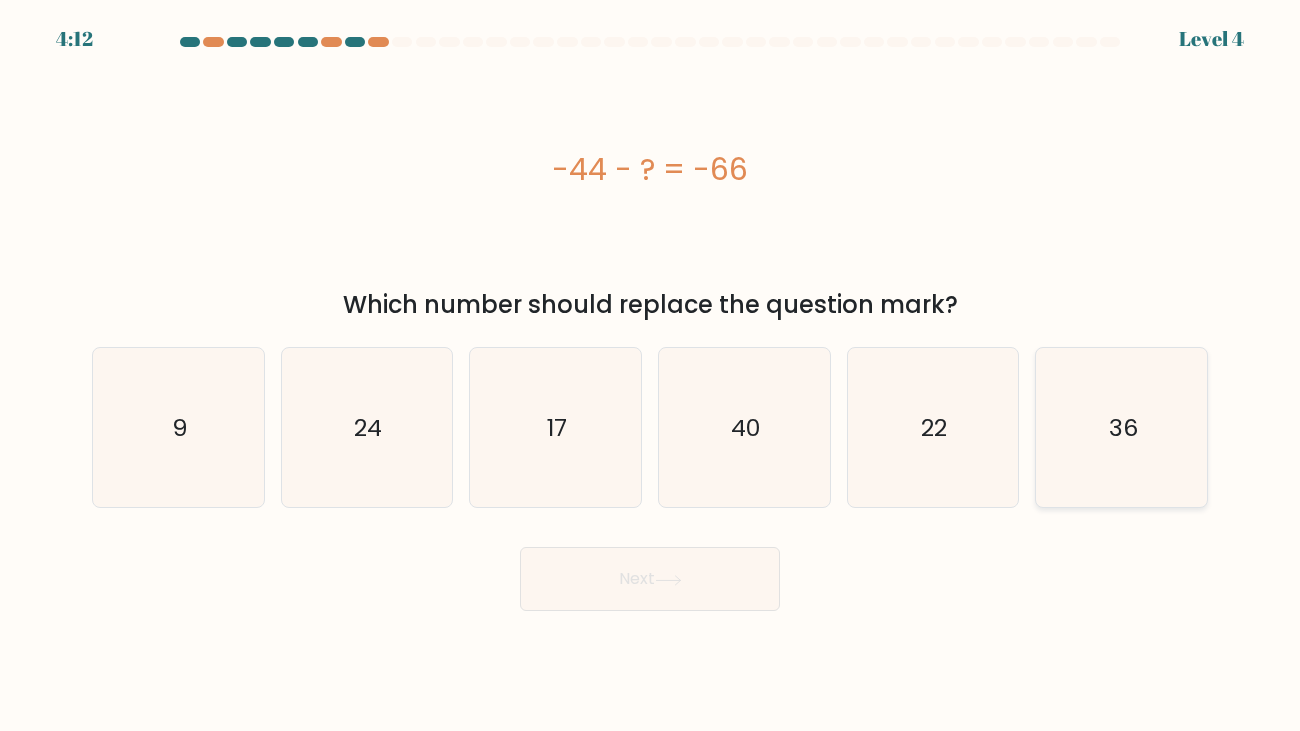 click on "36" at bounding box center [1121, 427] 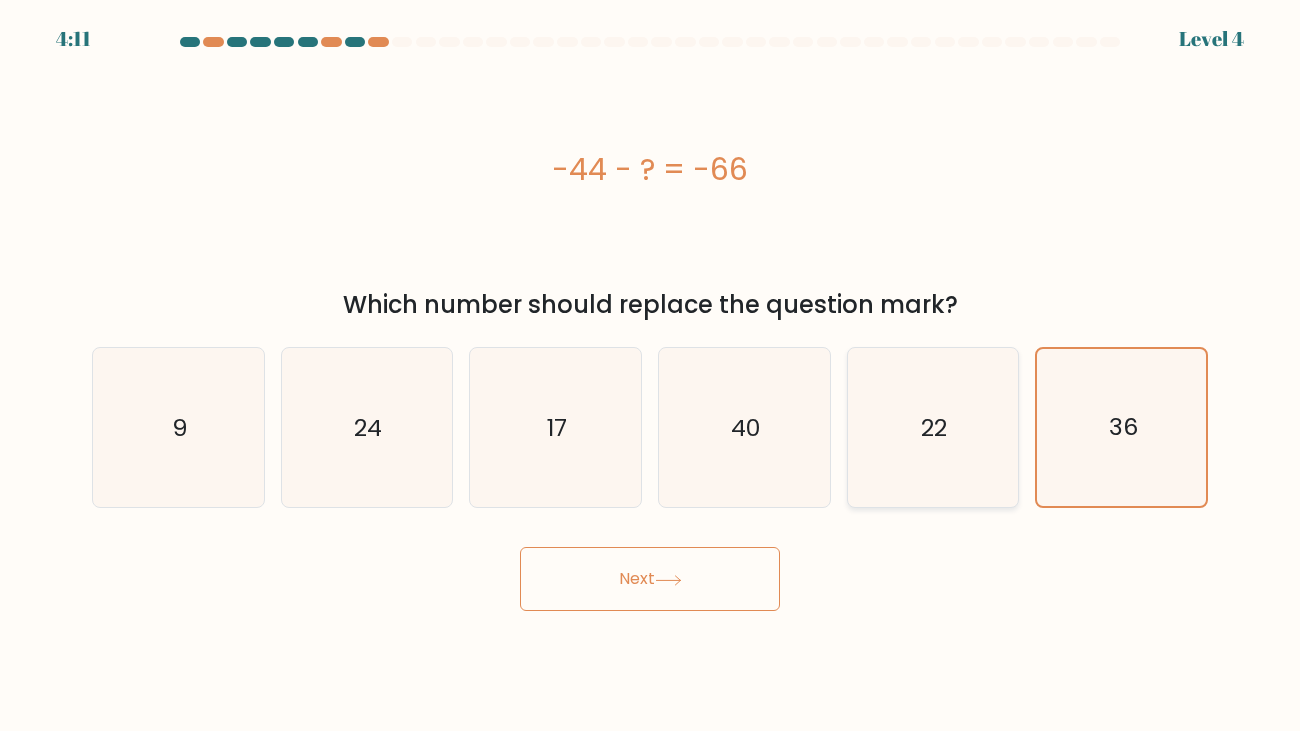 click on "22" at bounding box center (935, 427) 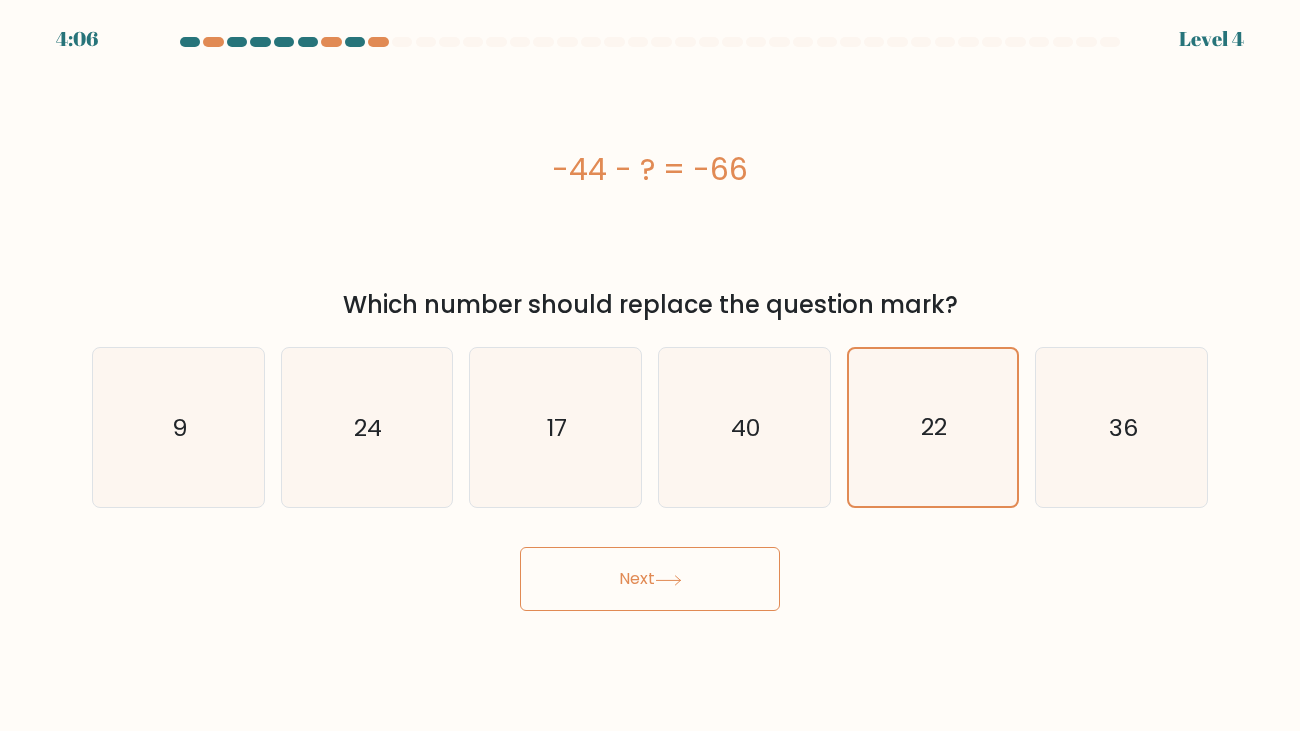 click on "Next" at bounding box center [650, 579] 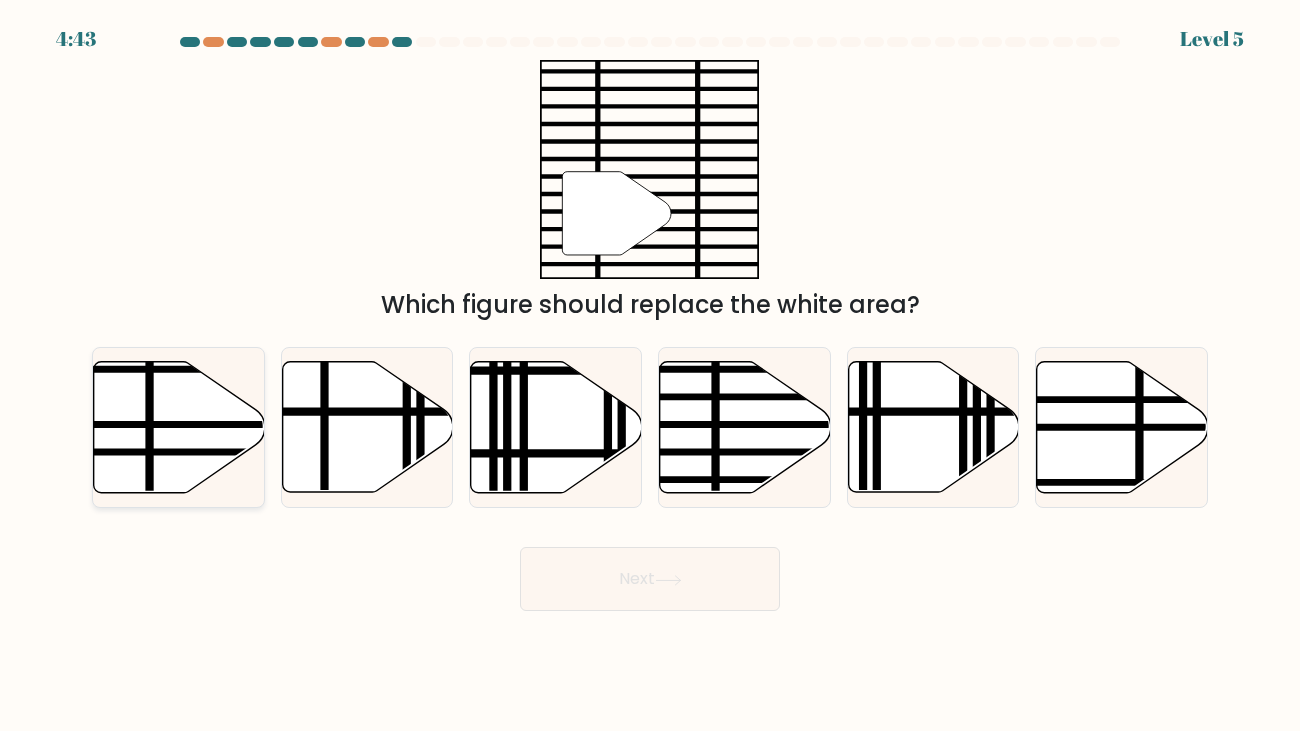 click at bounding box center [179, 427] 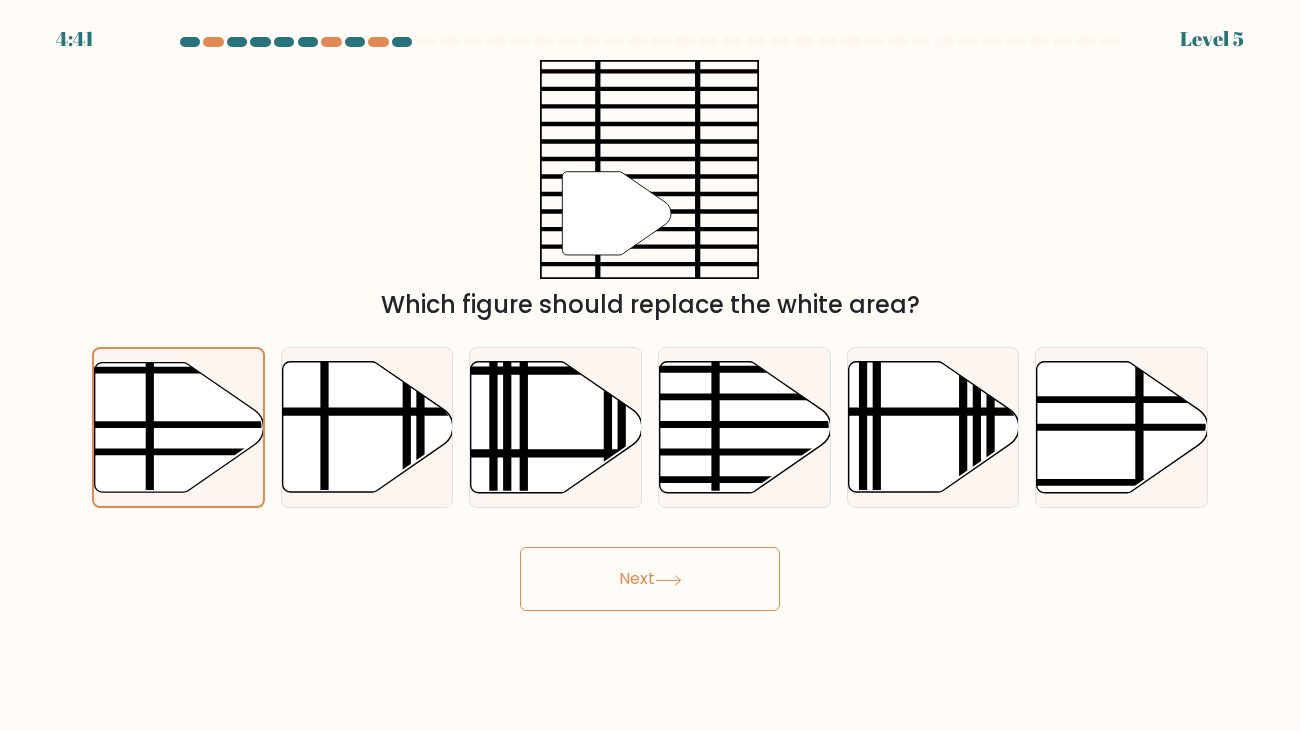 click on "Next" at bounding box center (650, 579) 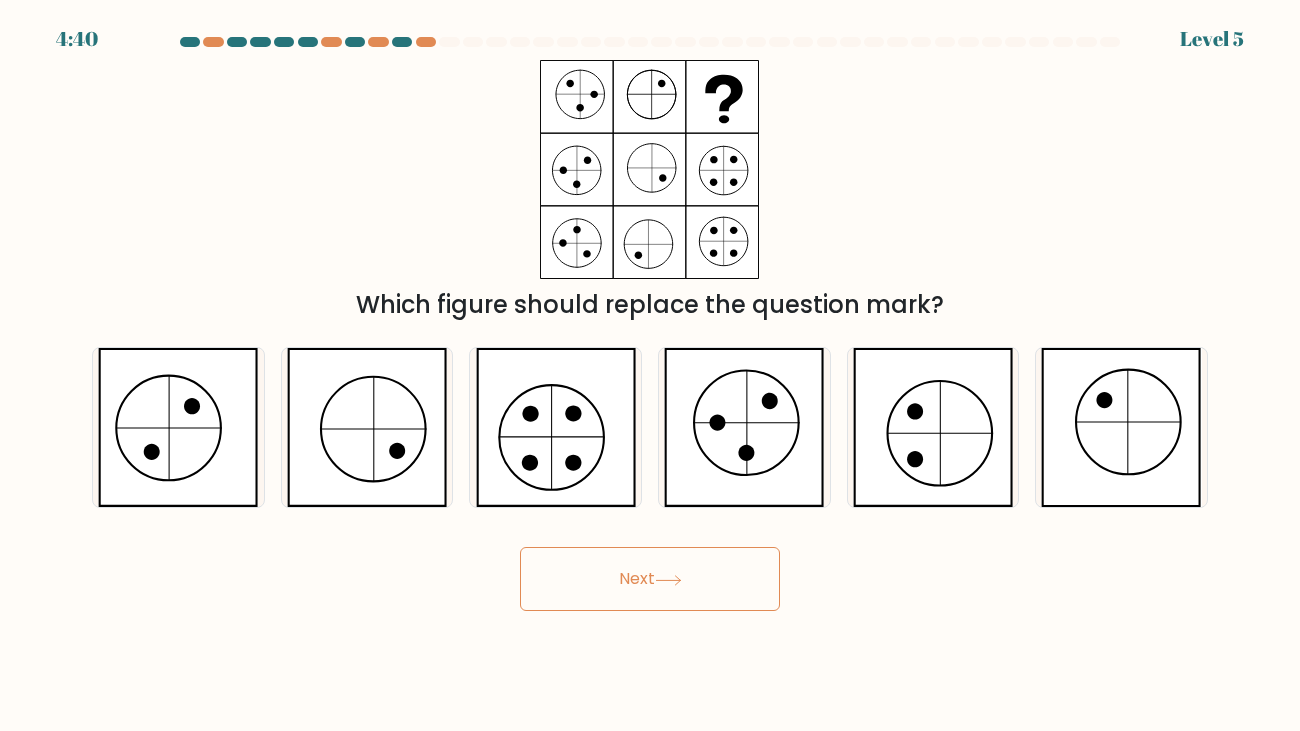 click on "Next" at bounding box center (650, 579) 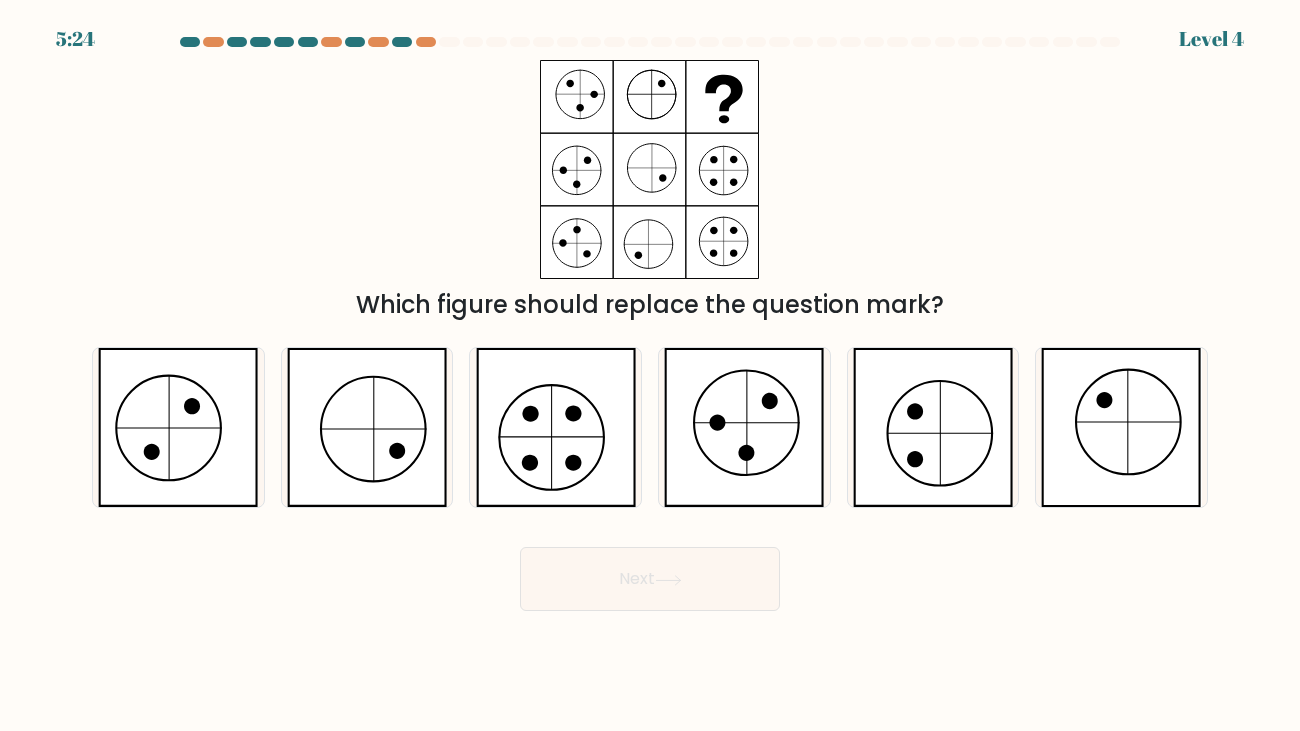 click on "Next" at bounding box center (650, 571) 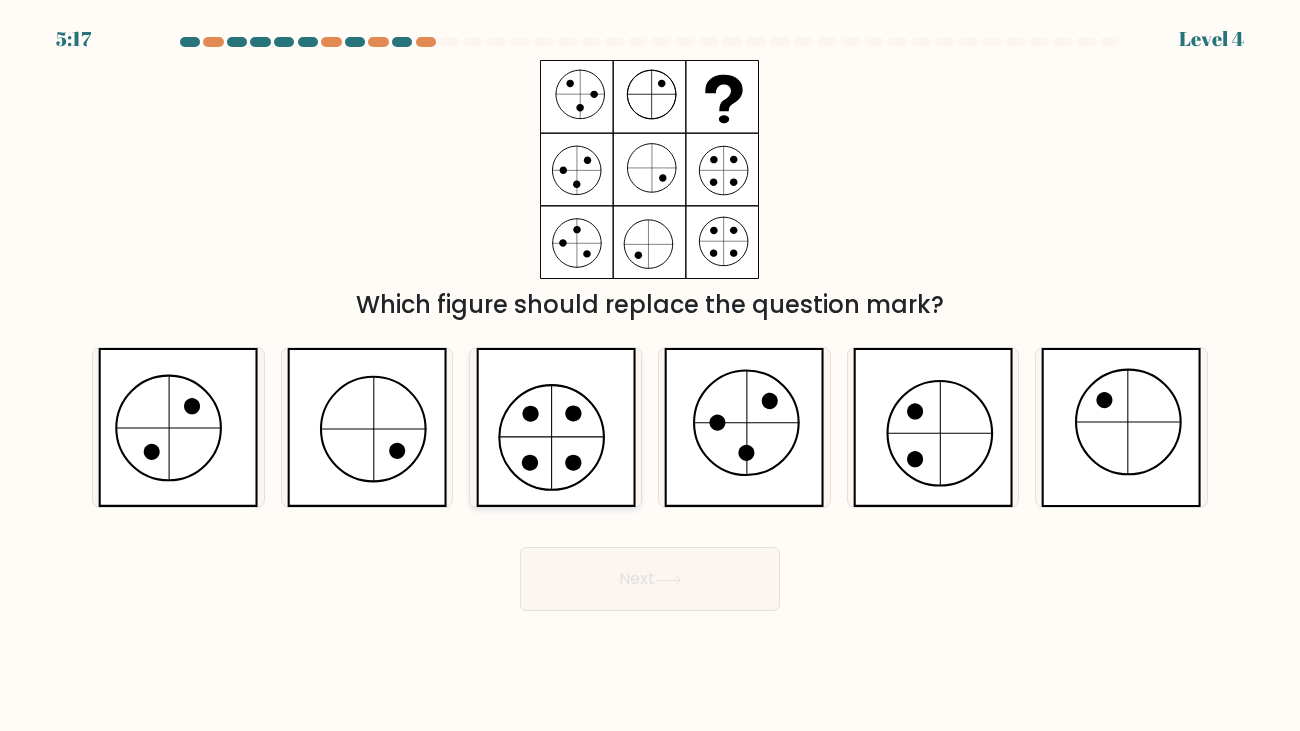 click at bounding box center (556, 427) 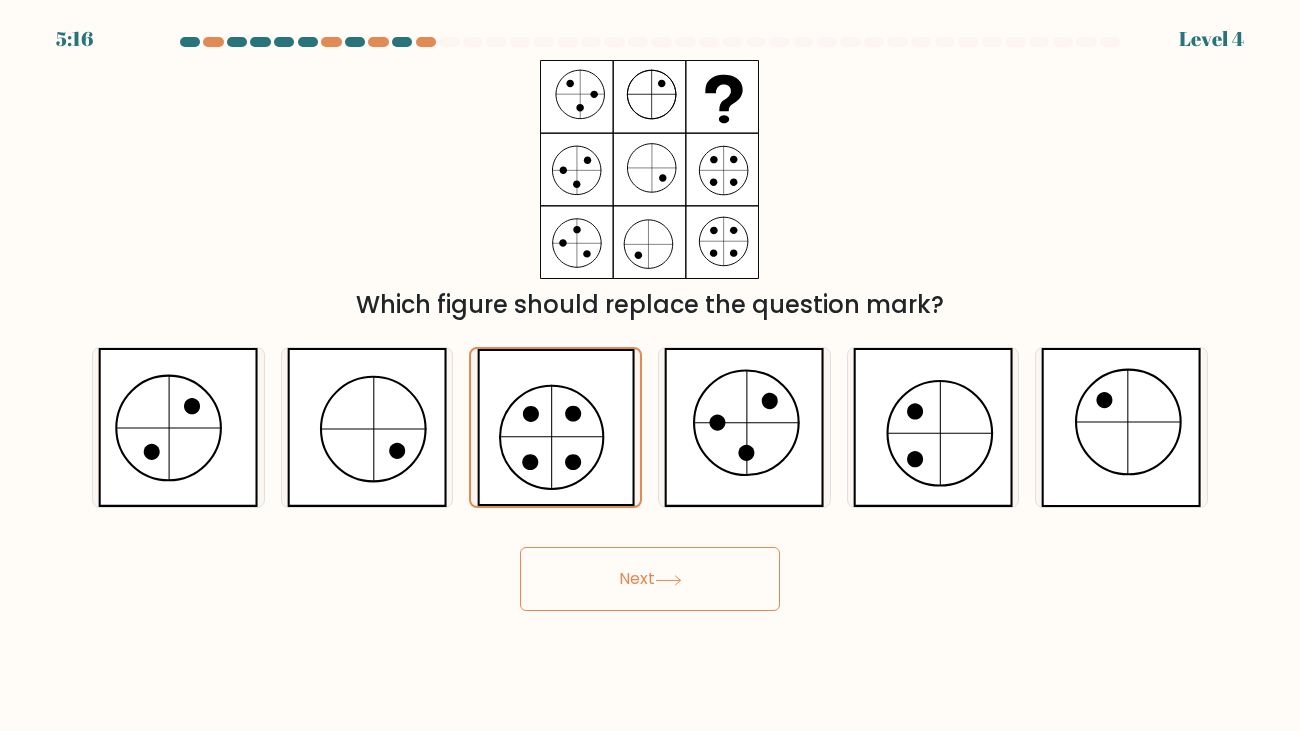 click on "Next" at bounding box center [650, 579] 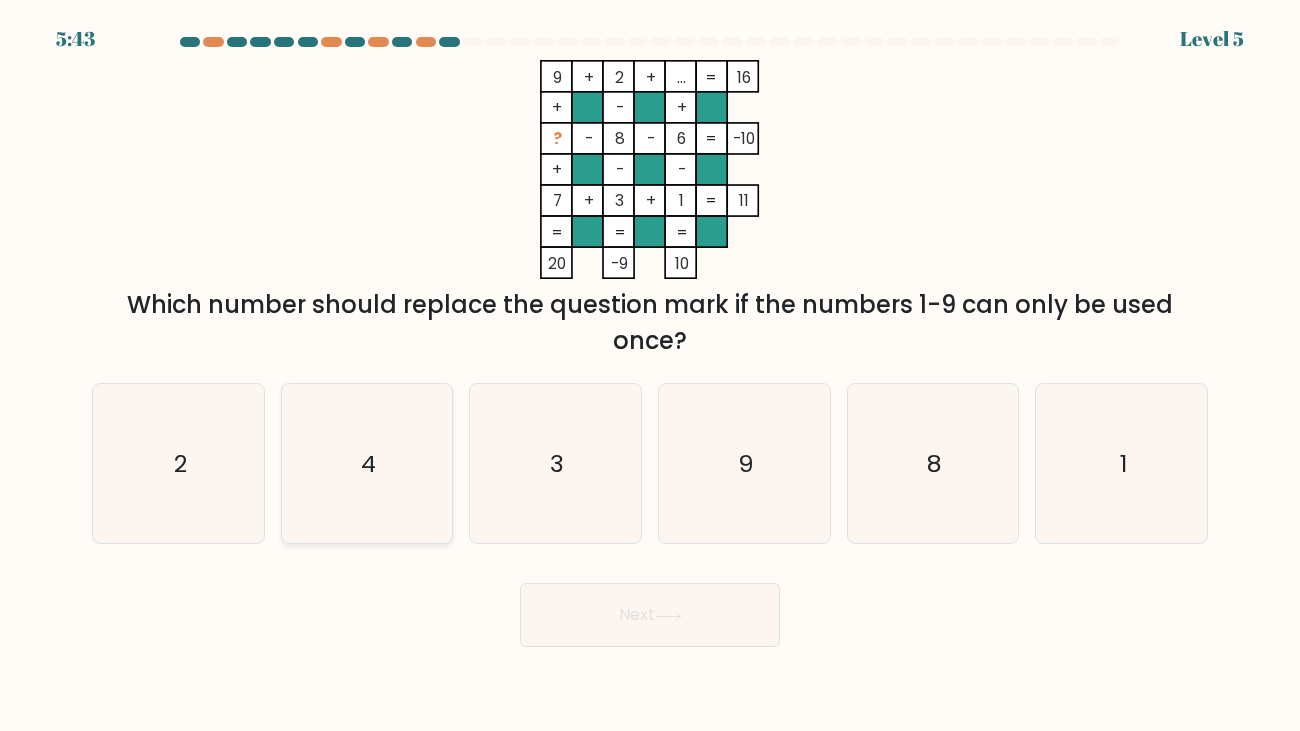 click on "4" at bounding box center [366, 463] 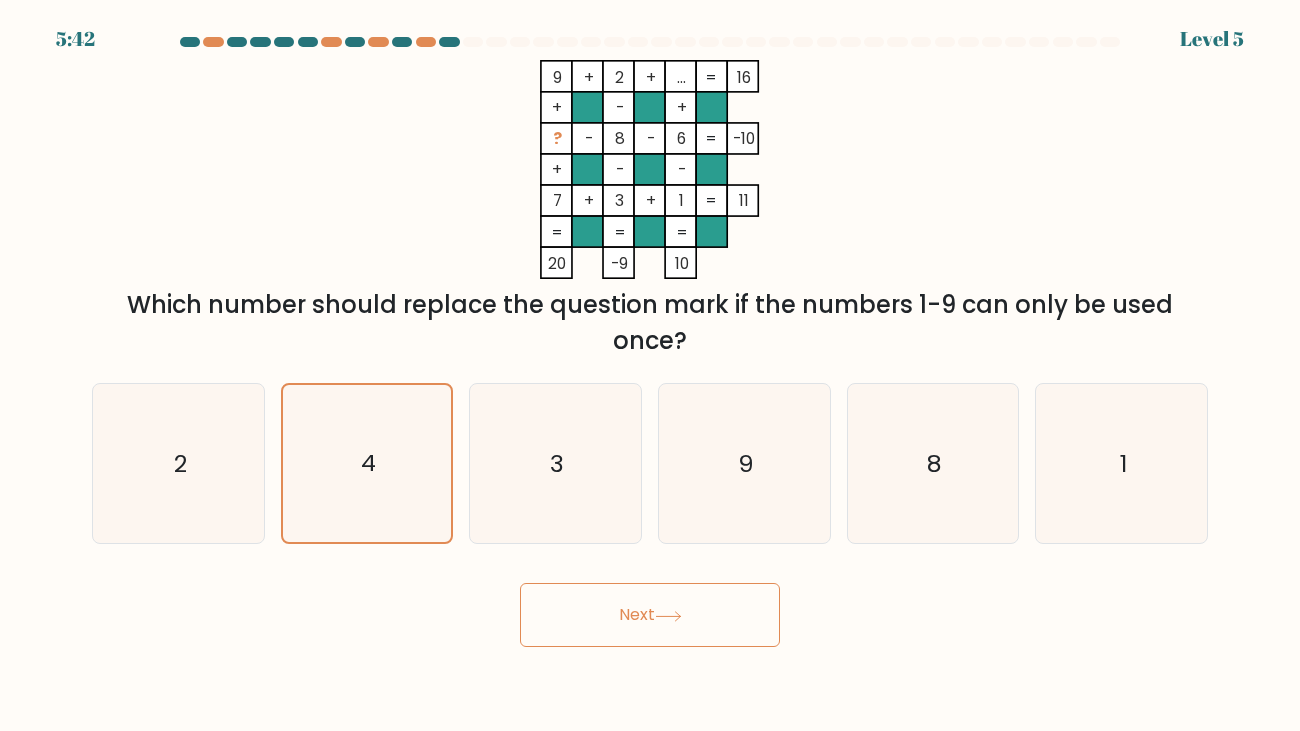 click on "Next" at bounding box center (650, 615) 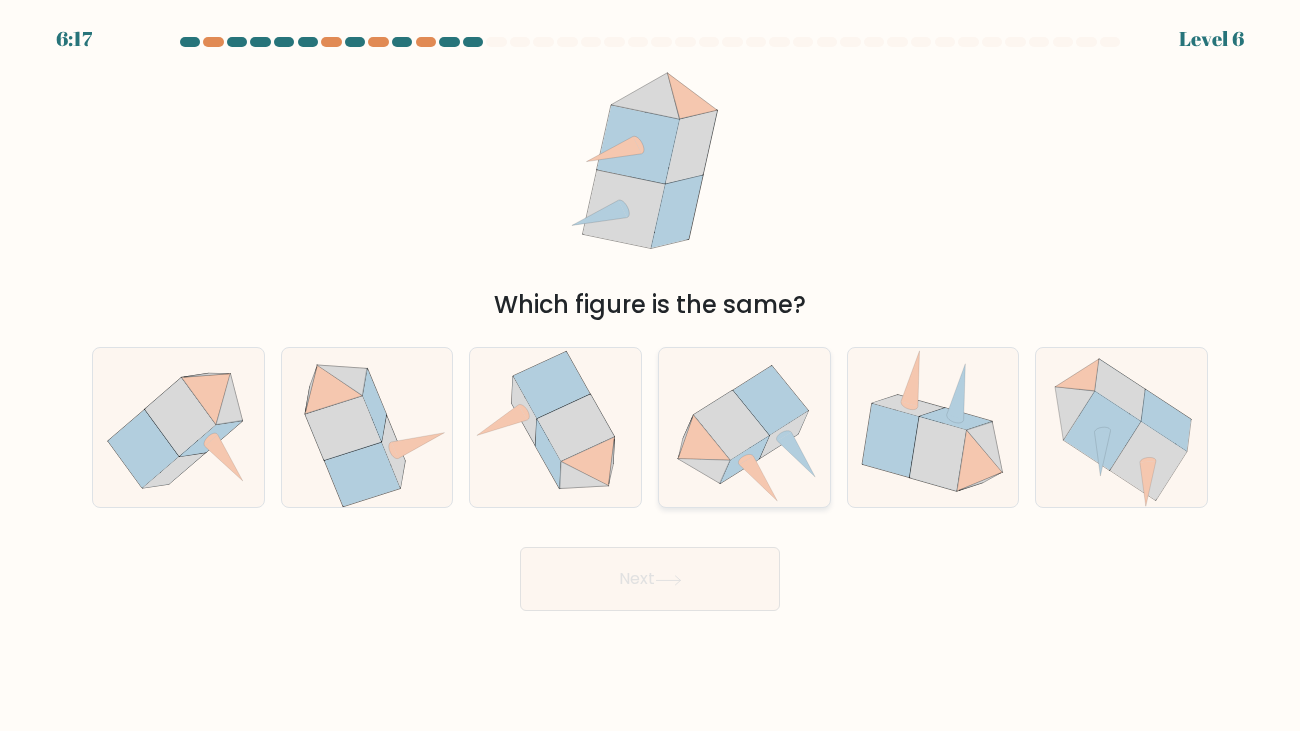 click at bounding box center (770, 400) 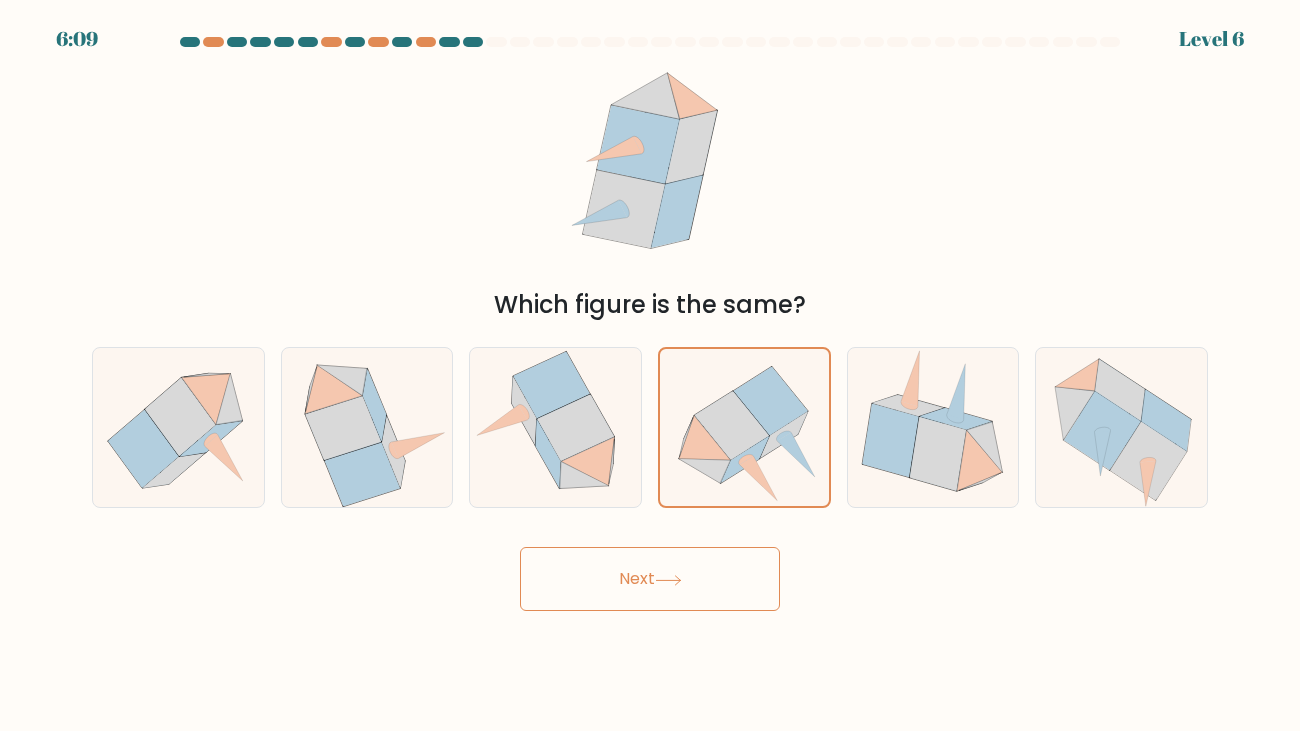click on "Next" at bounding box center [650, 579] 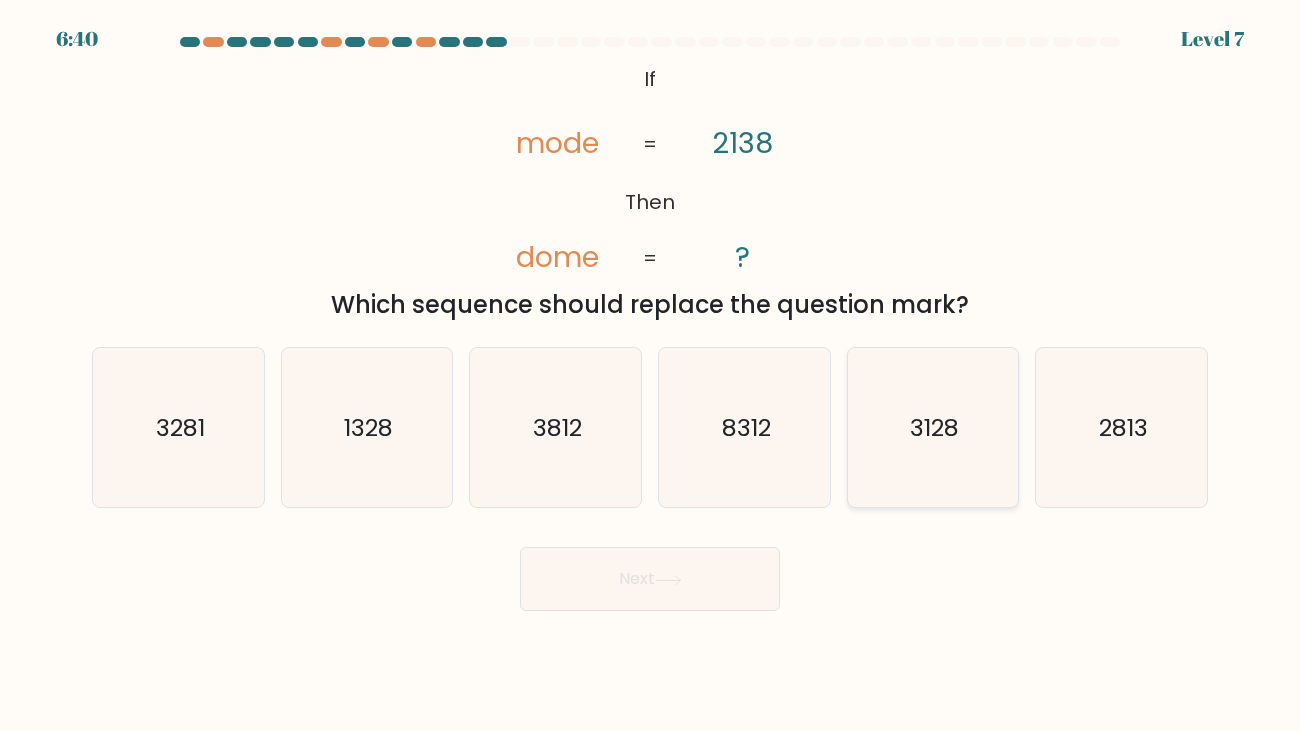 click on "3128" at bounding box center [932, 427] 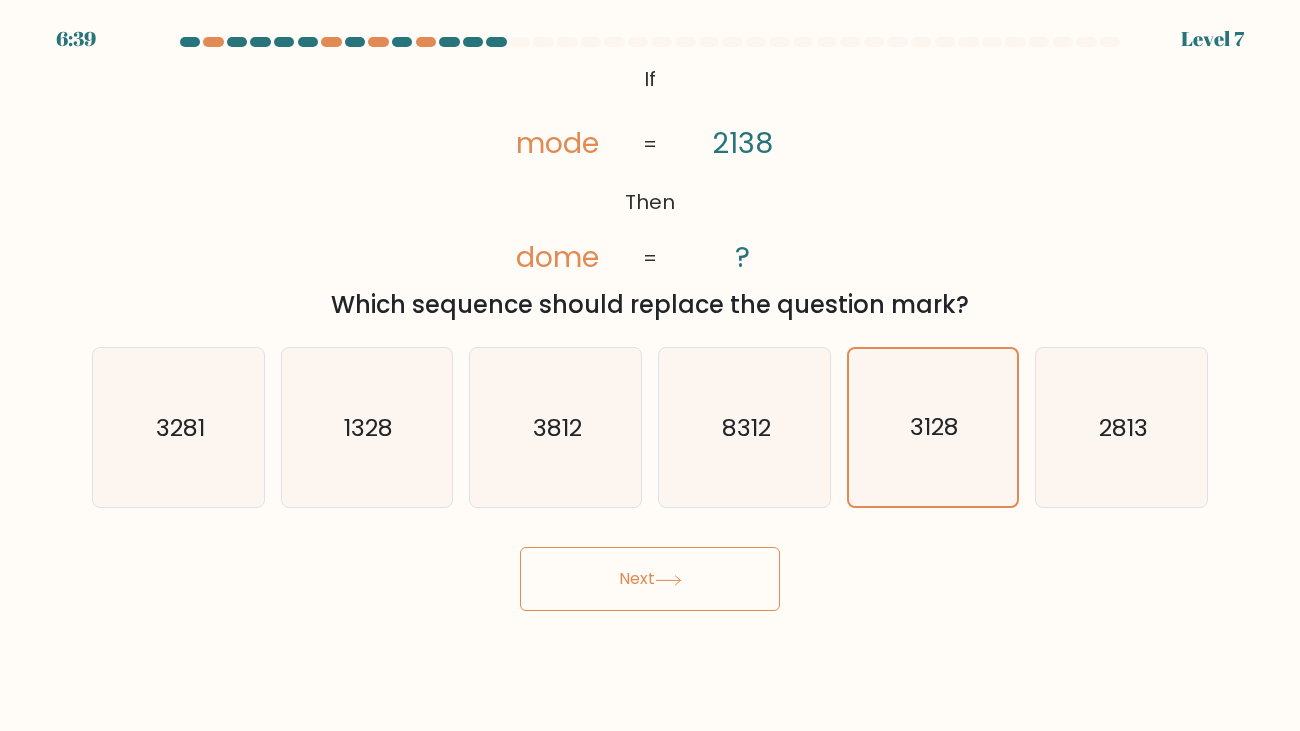 click on "Next" at bounding box center [650, 579] 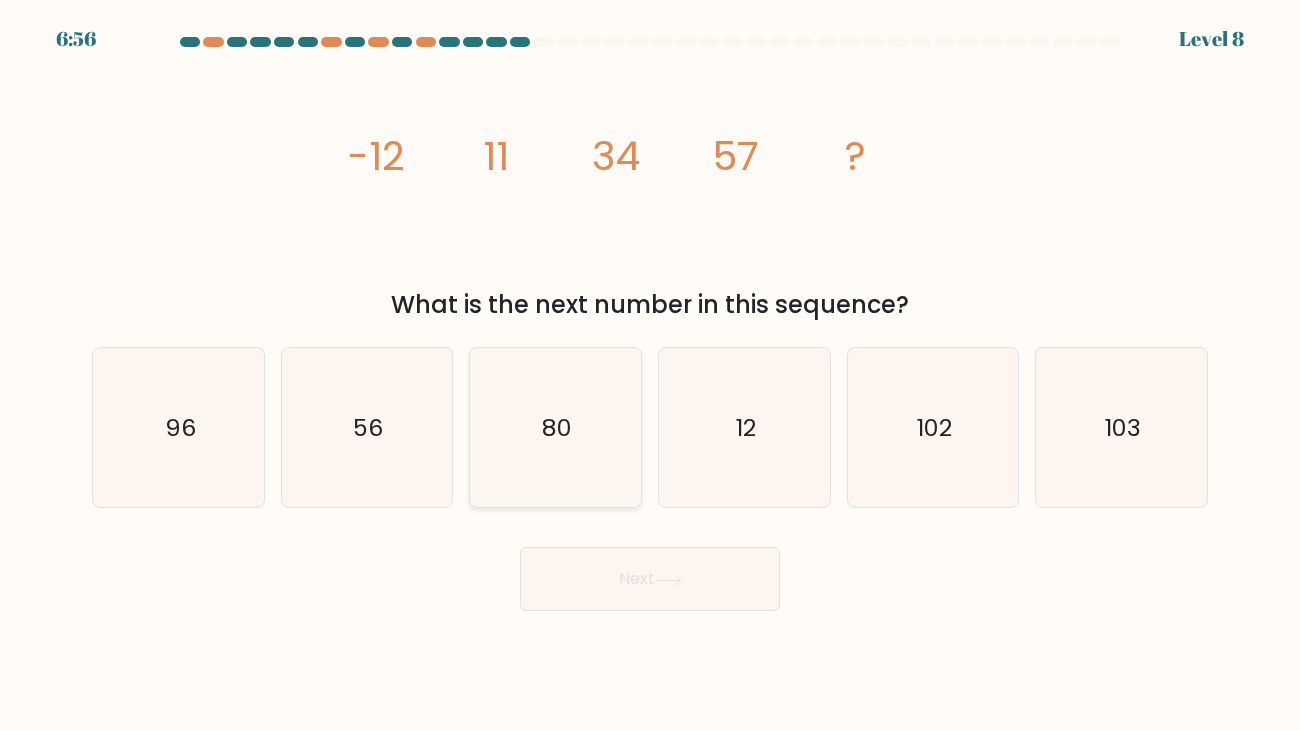 click on "80" at bounding box center (555, 427) 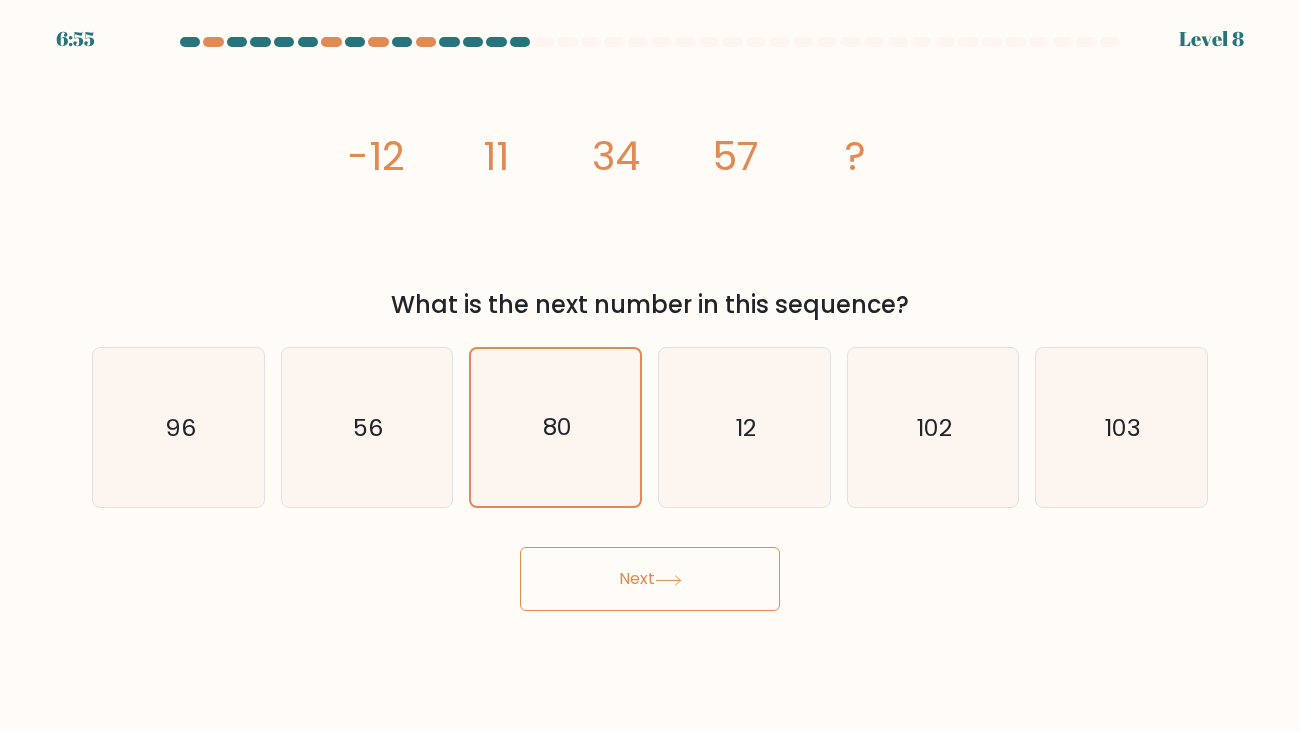 click on "Next" at bounding box center (650, 579) 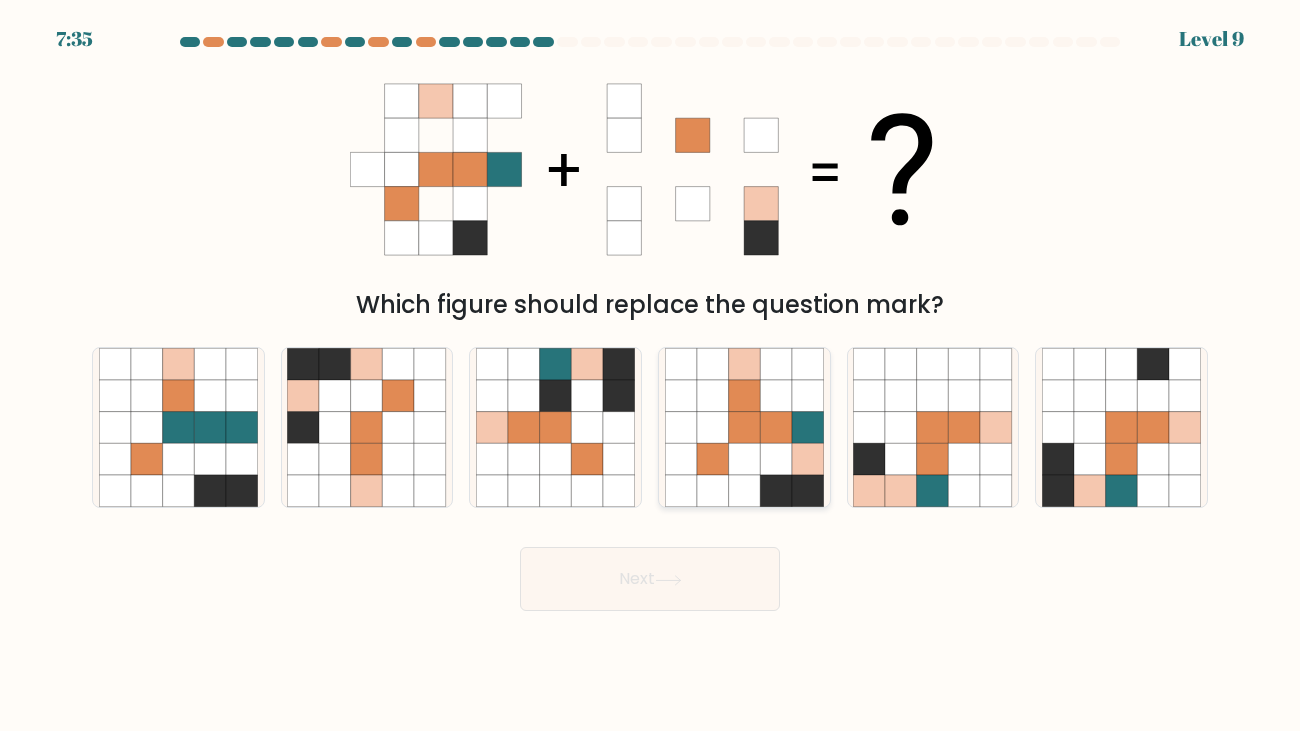 click at bounding box center [808, 396] 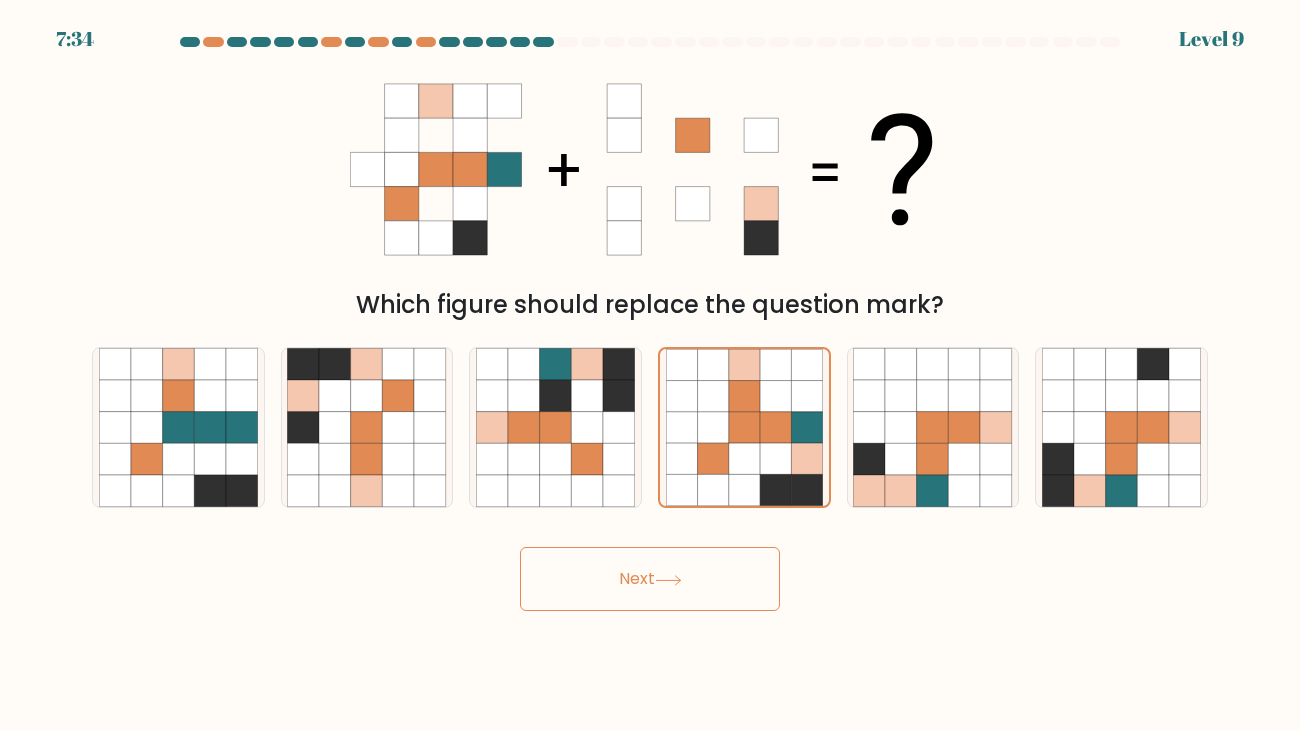 click on "Next" at bounding box center [650, 579] 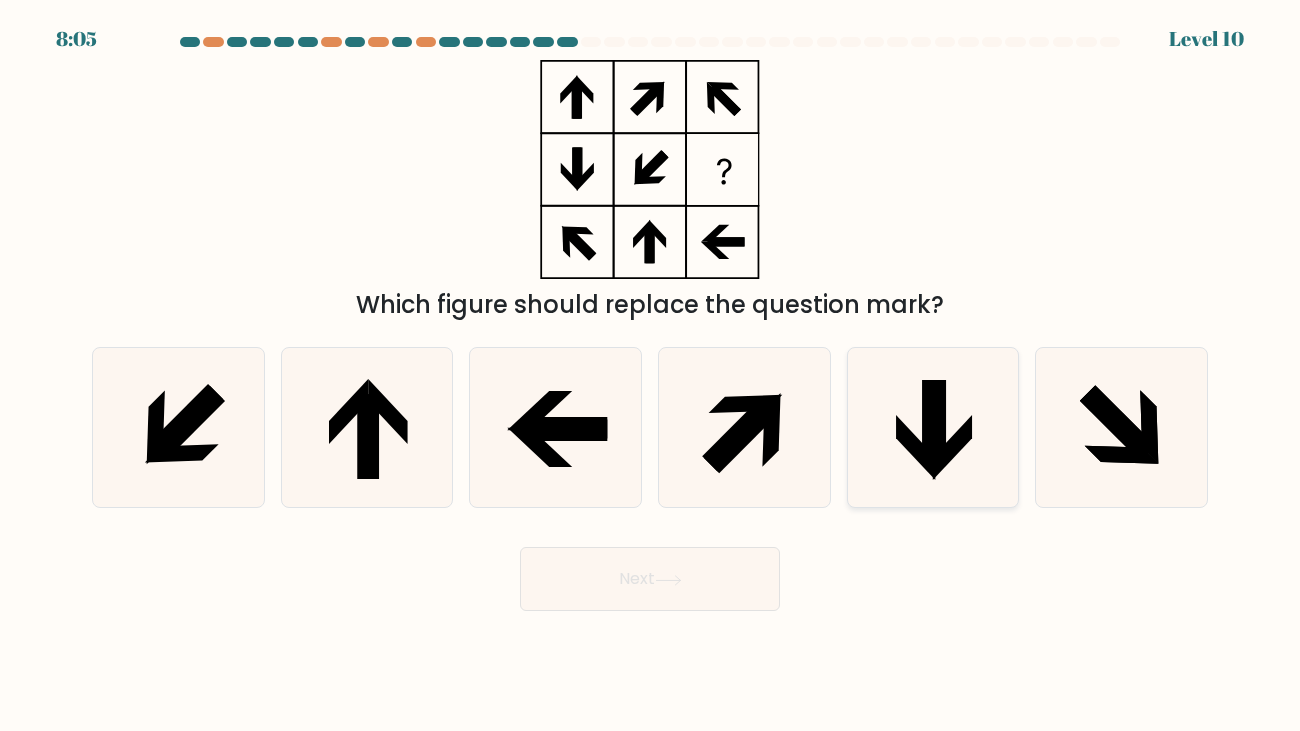 click at bounding box center (936, 422) 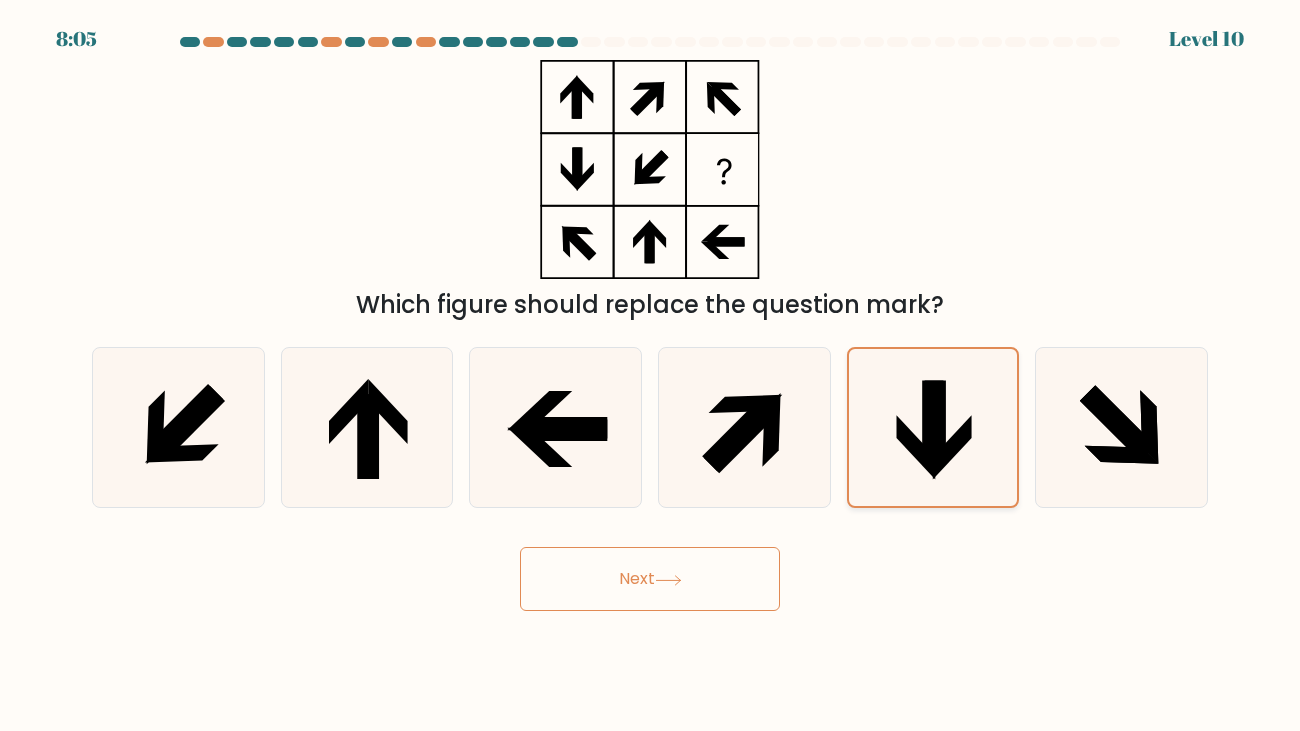 click on "Next" at bounding box center [650, 579] 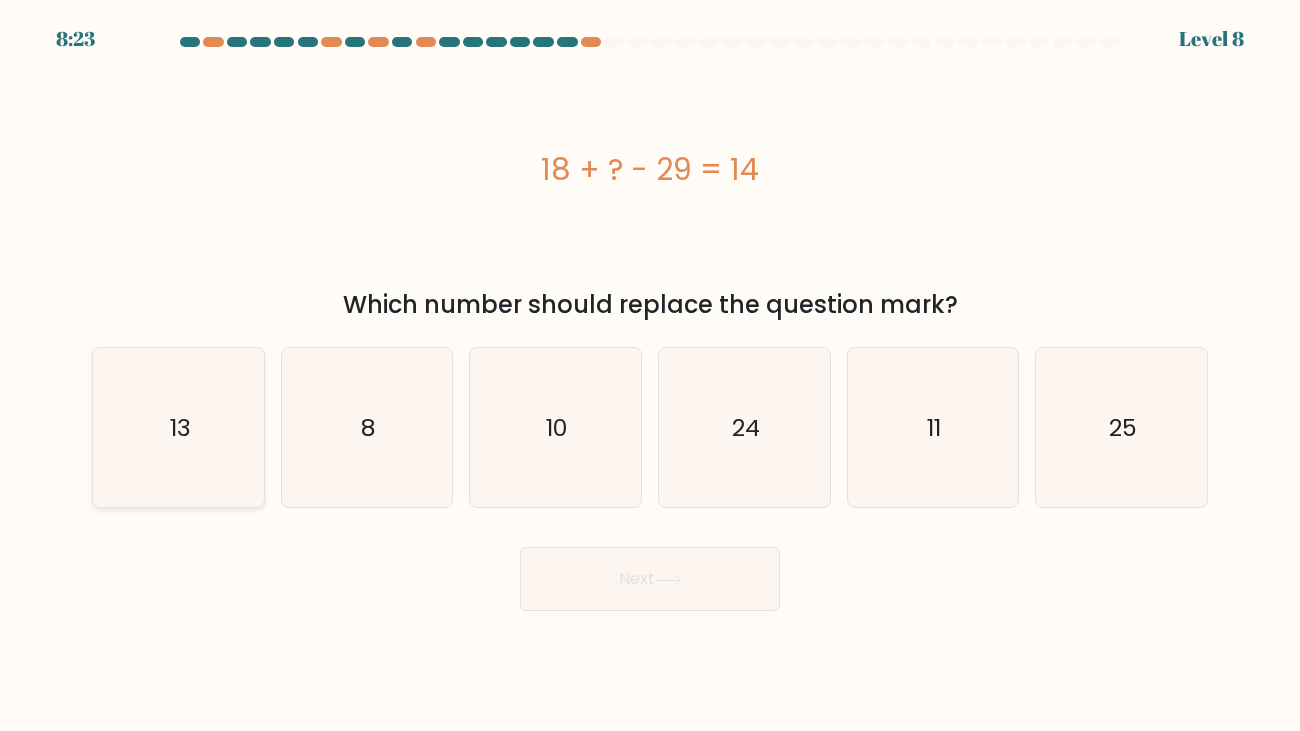 click on "13" at bounding box center [178, 427] 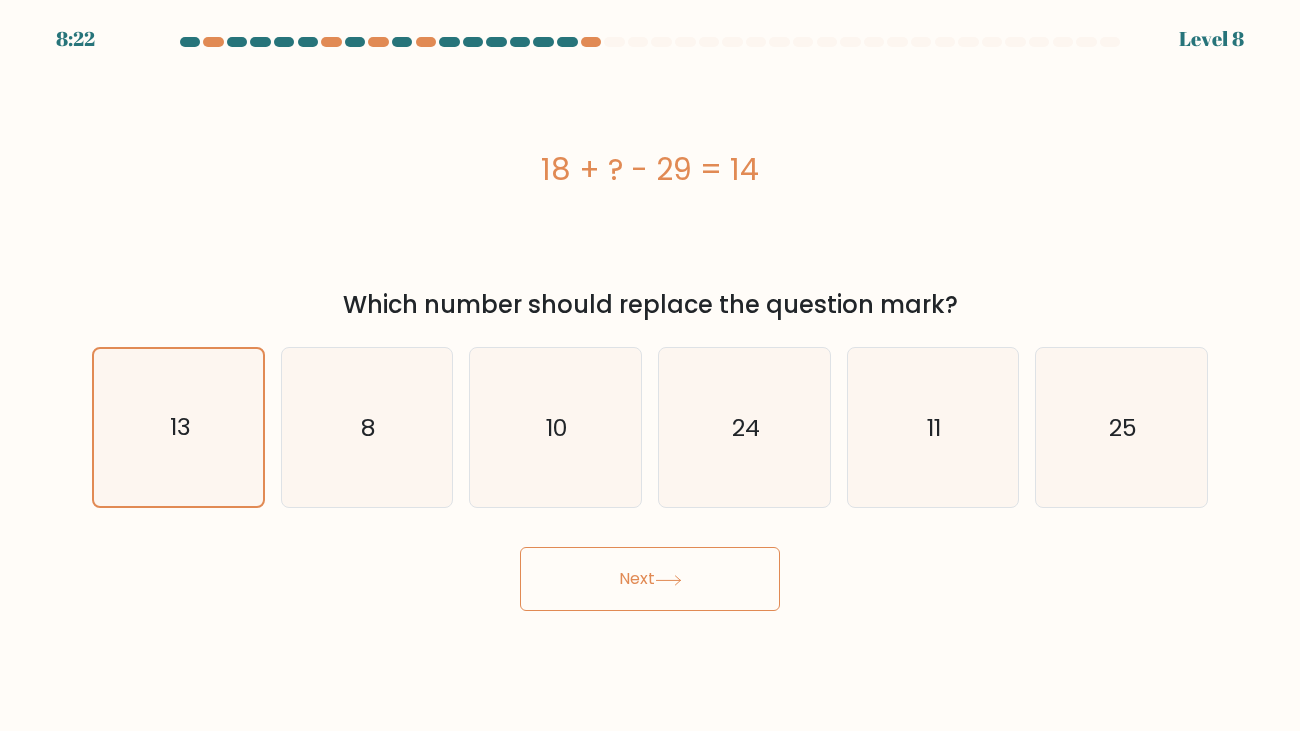 click on "Next" at bounding box center (650, 579) 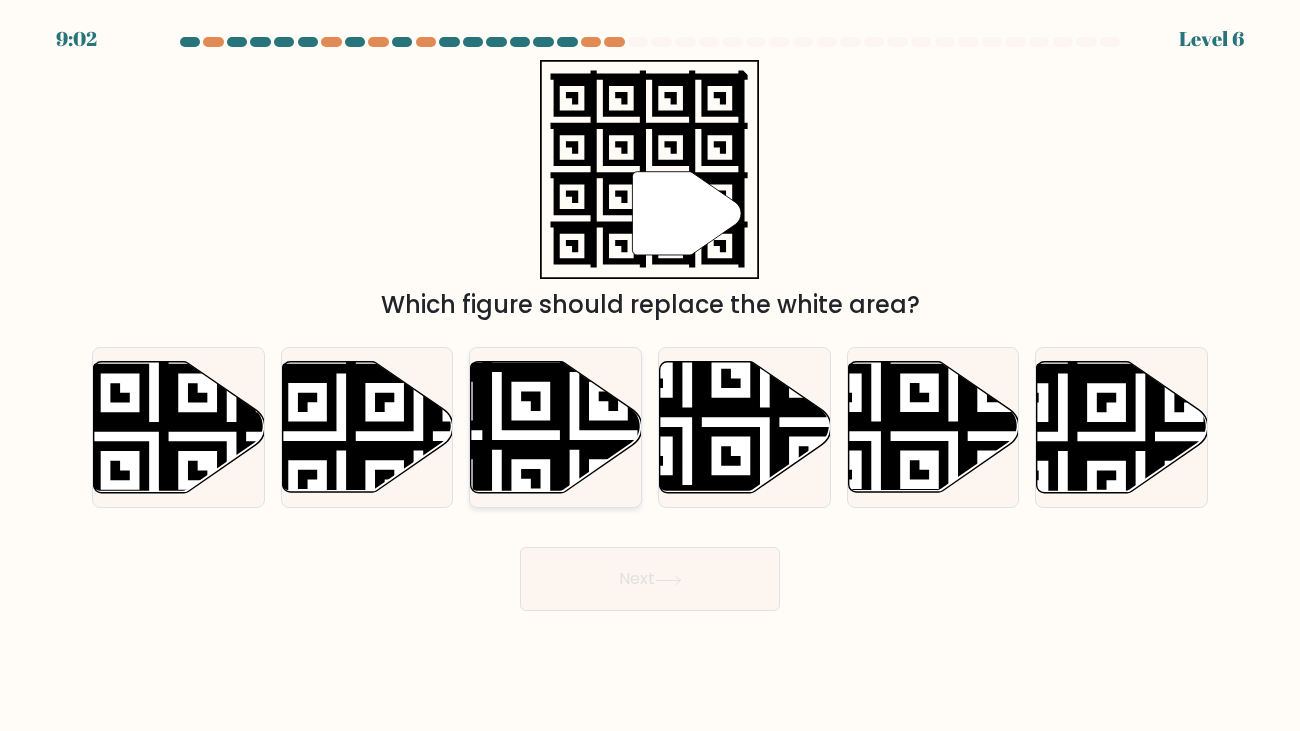 click at bounding box center [497, 358] 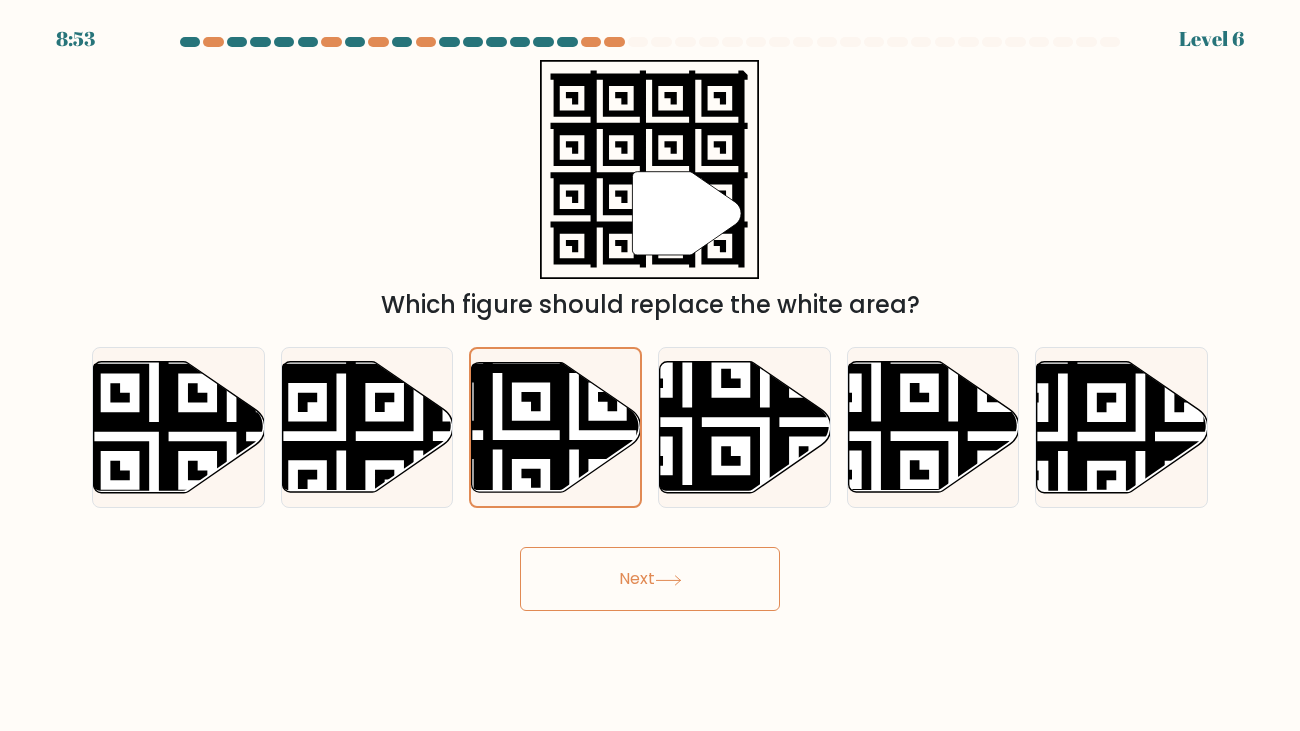 click at bounding box center [668, 580] 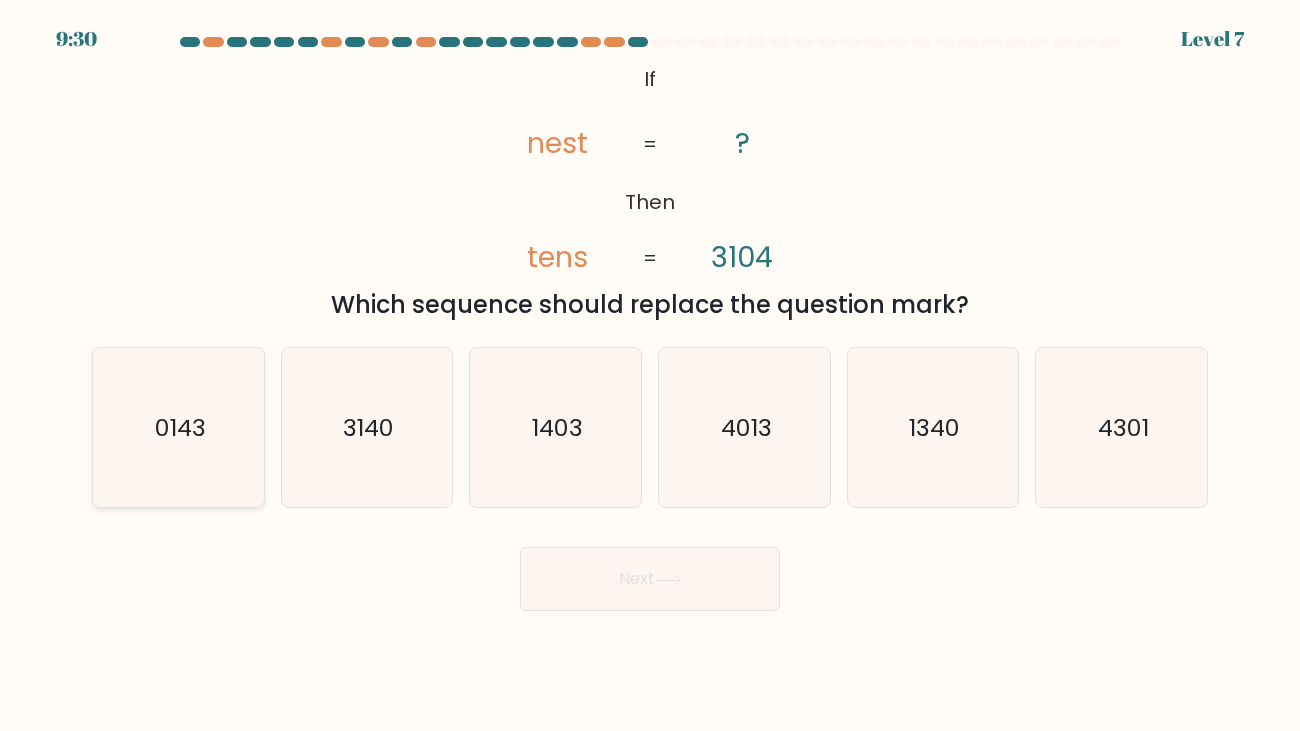 click on "0143" at bounding box center [178, 427] 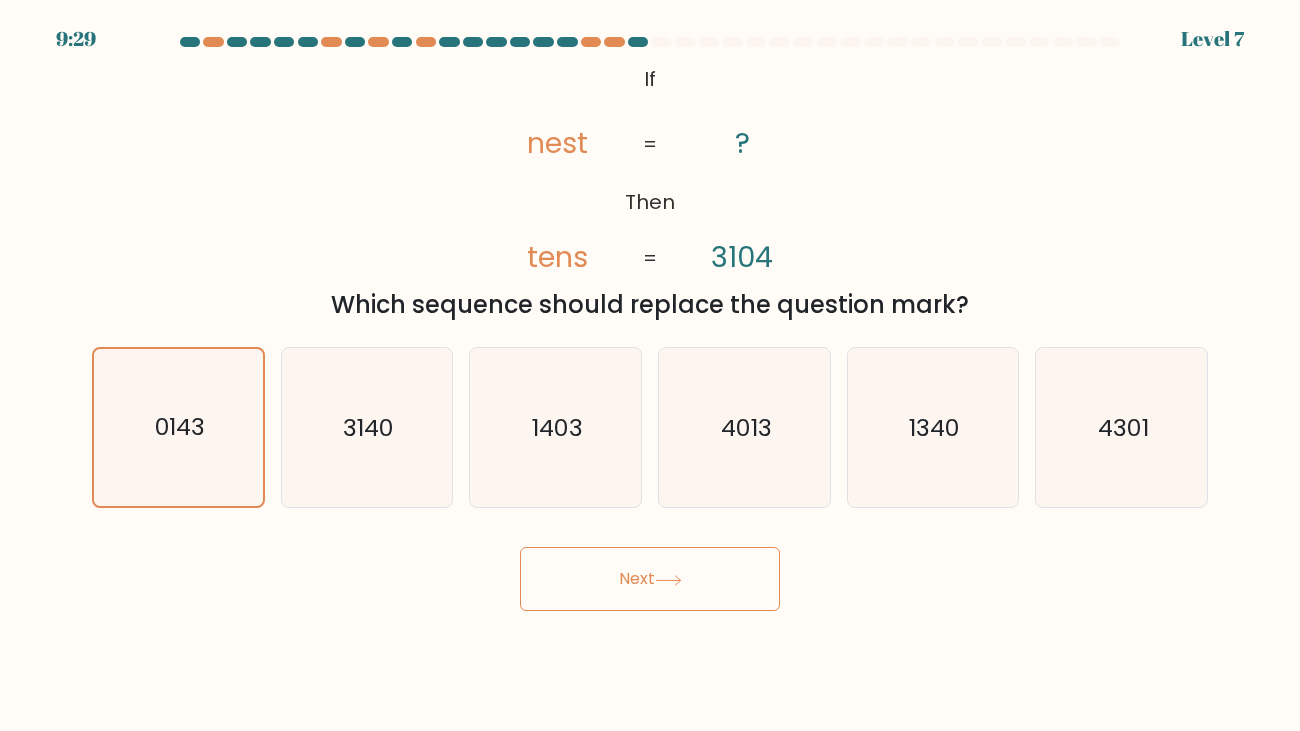click on "Next" at bounding box center [650, 579] 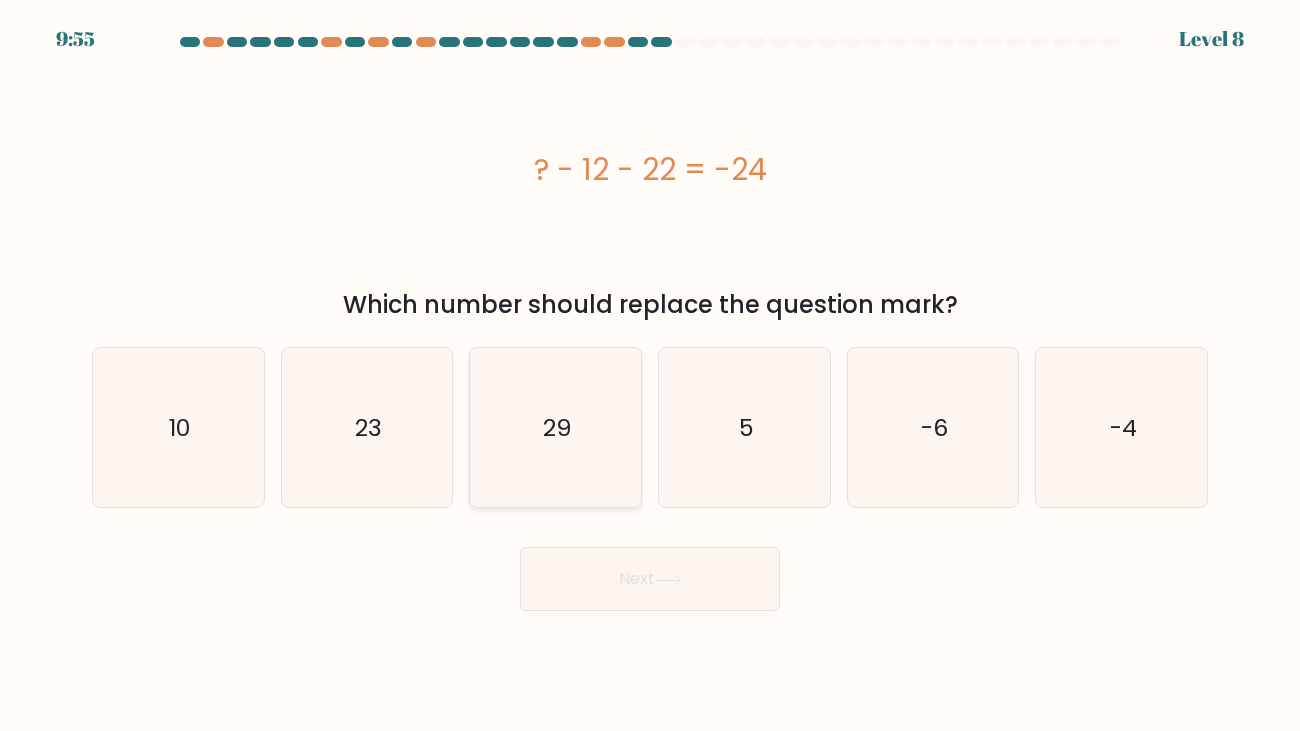 click on "29" at bounding box center [555, 427] 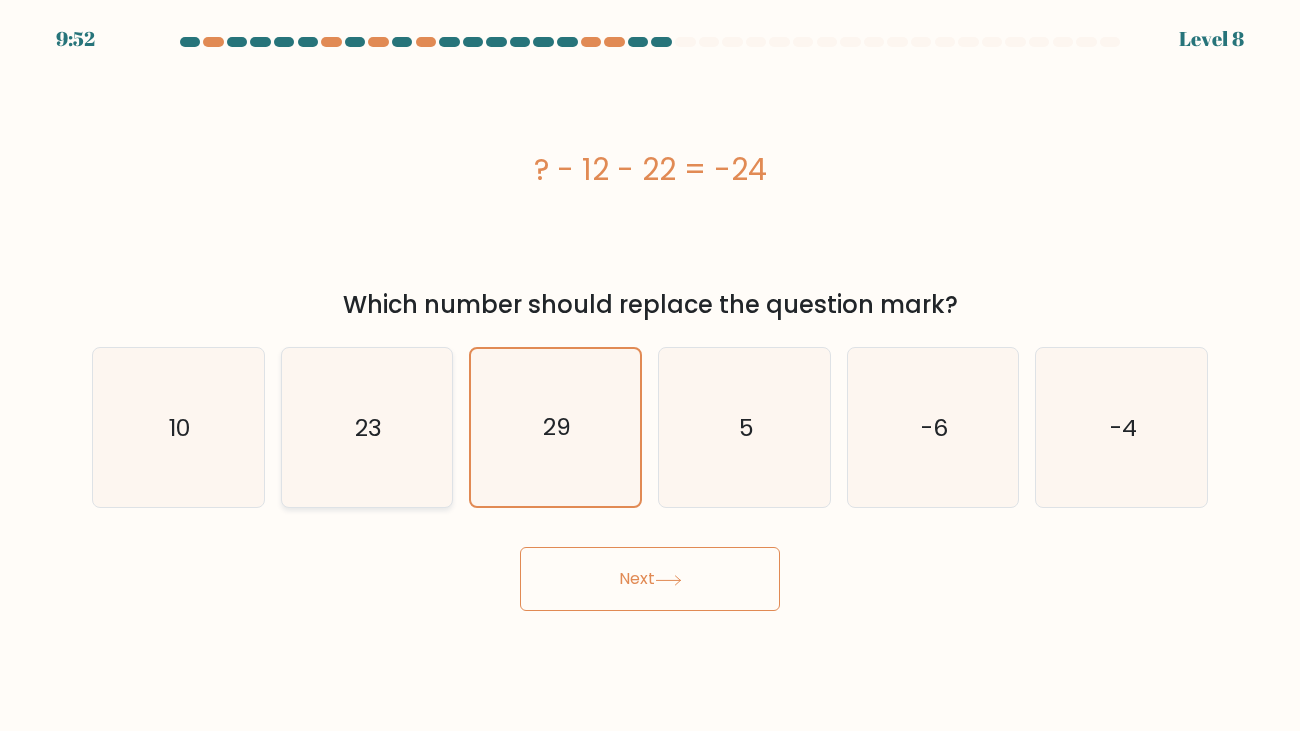 click on "23" at bounding box center [366, 427] 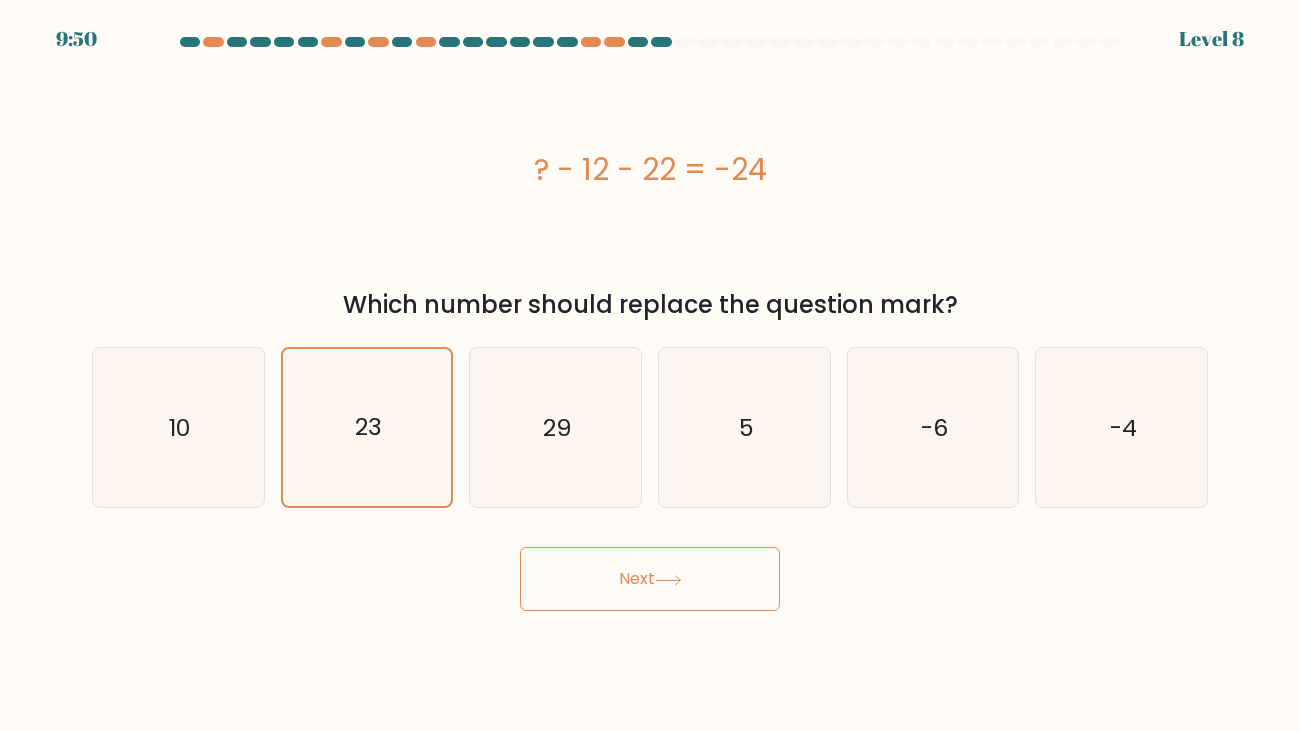 click on "a. 5" at bounding box center [650, 324] 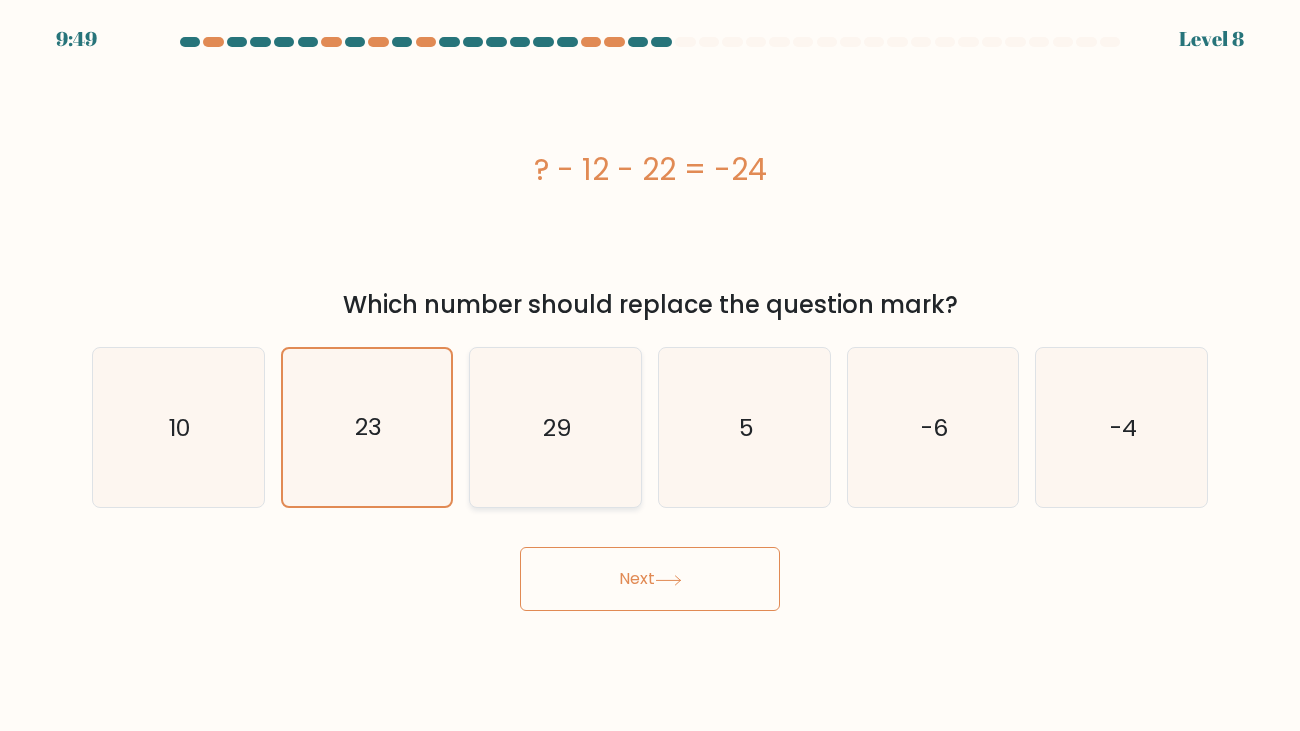 click on "29" at bounding box center (555, 427) 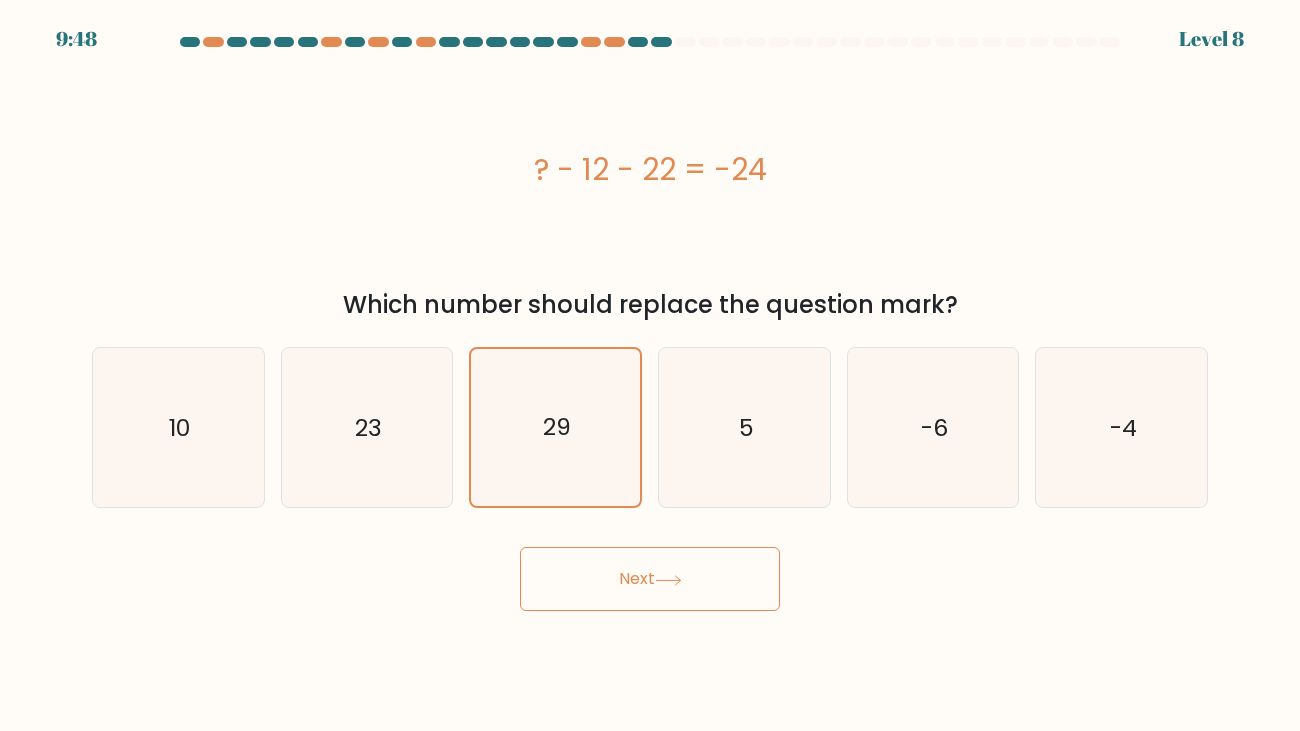 click on "Next" at bounding box center [650, 579] 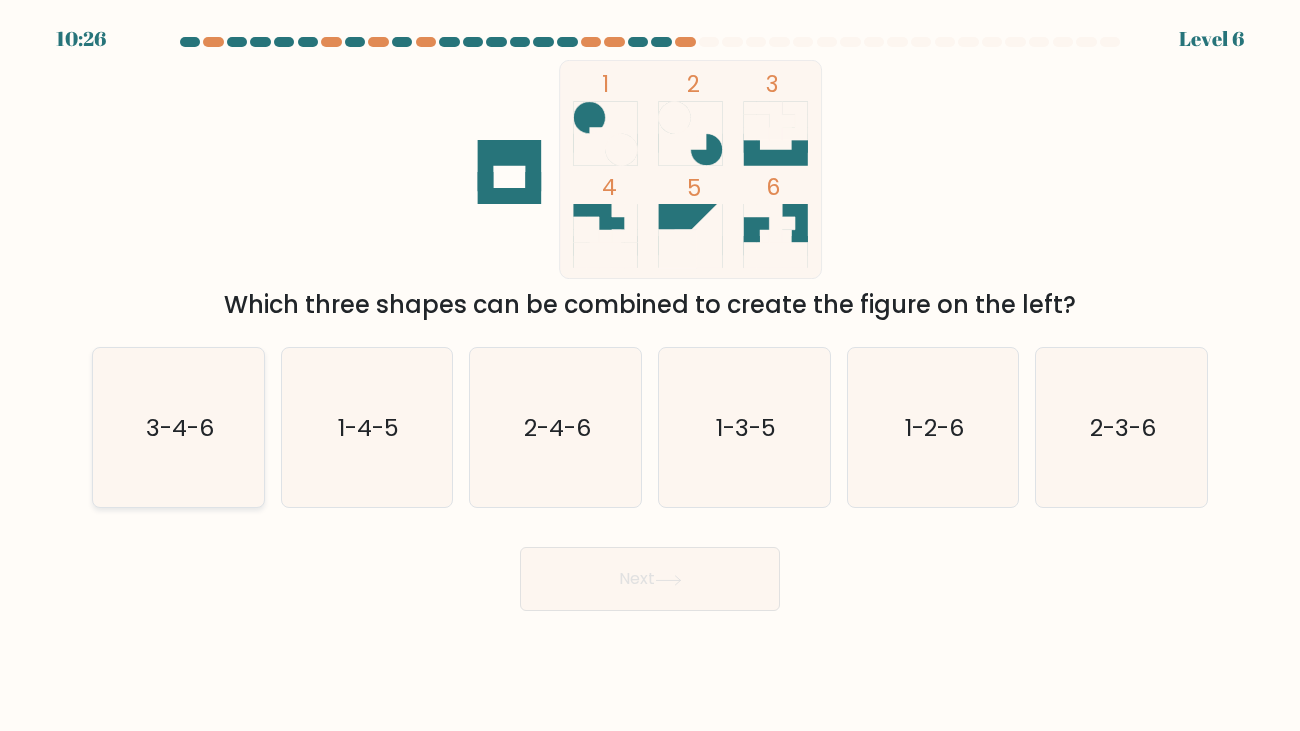 click on "3-4-6" at bounding box center [178, 427] 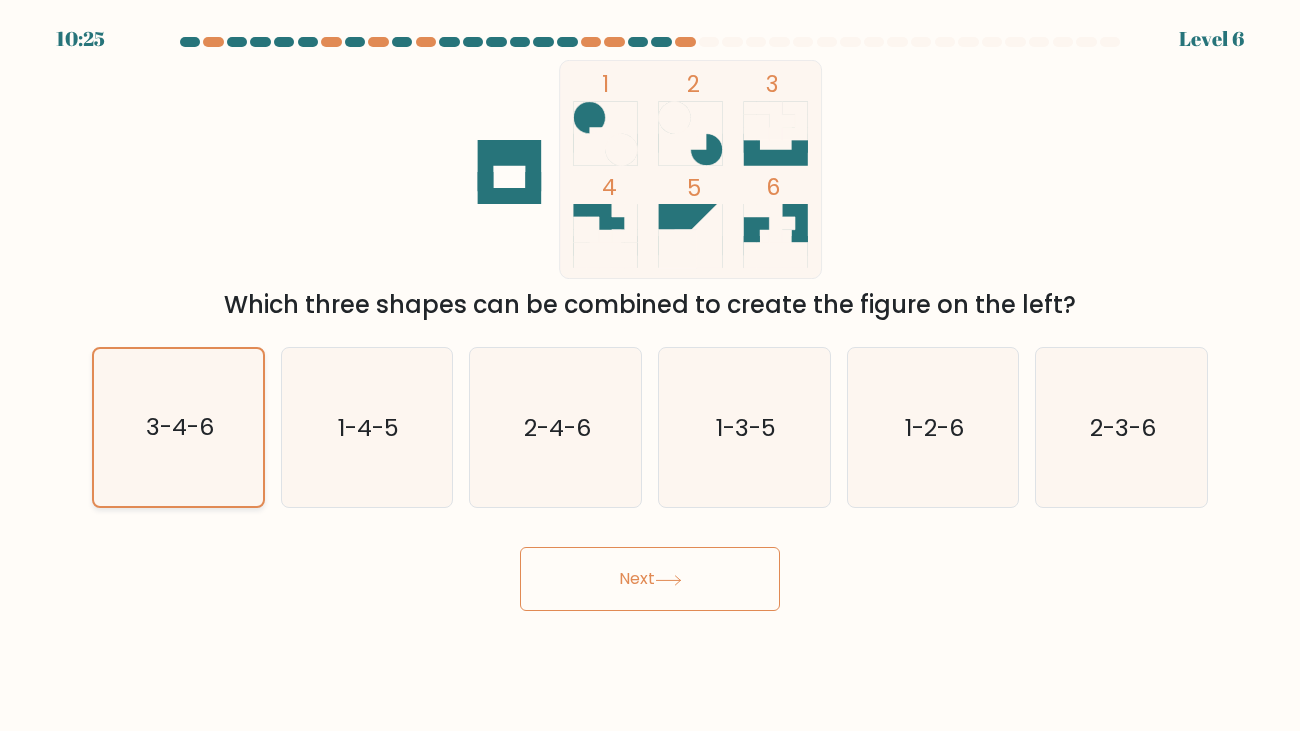click on "3-4-6" at bounding box center [178, 427] 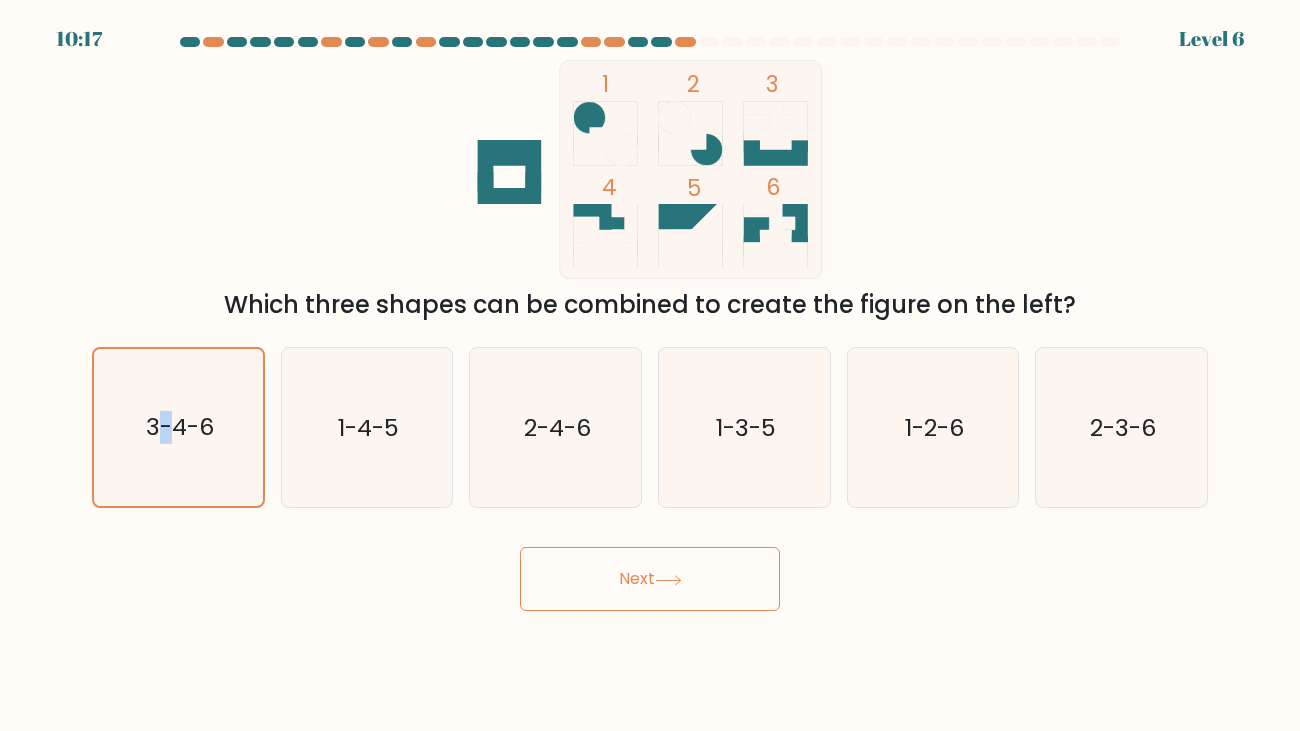click on "Next" at bounding box center (650, 579) 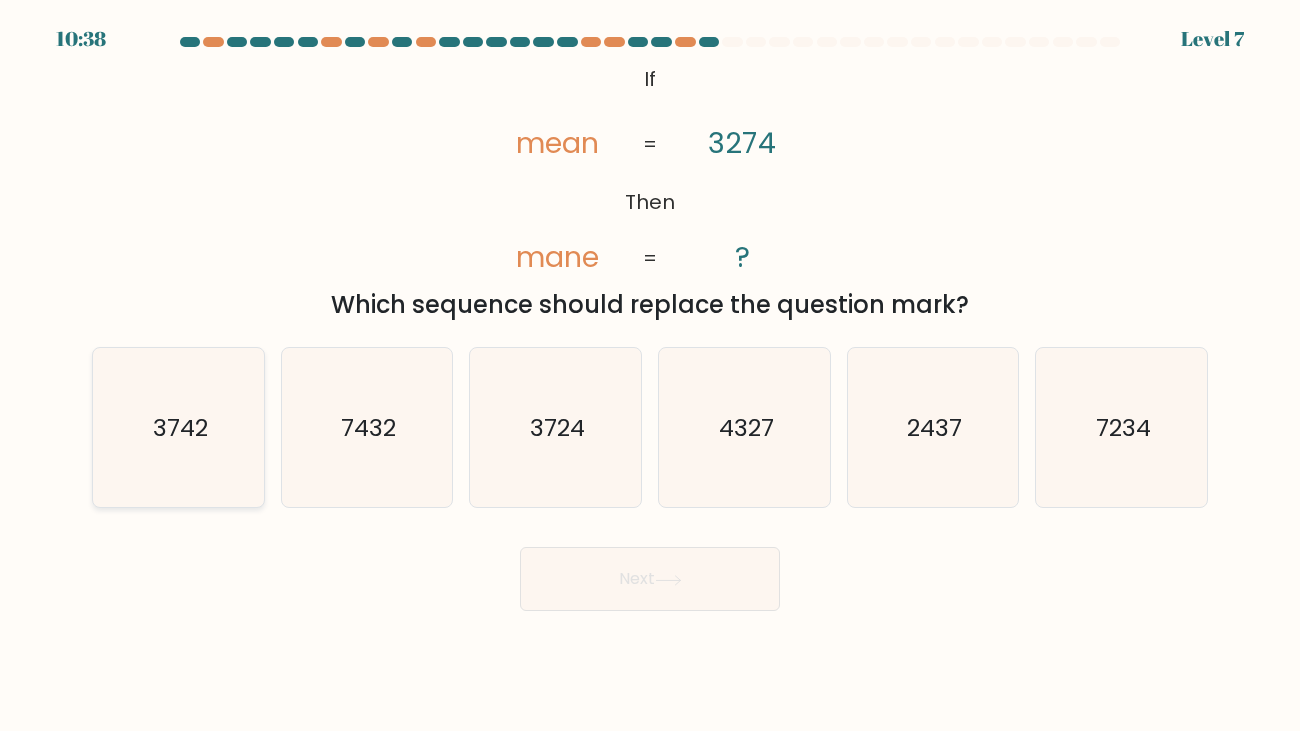 click on "3742" at bounding box center [178, 427] 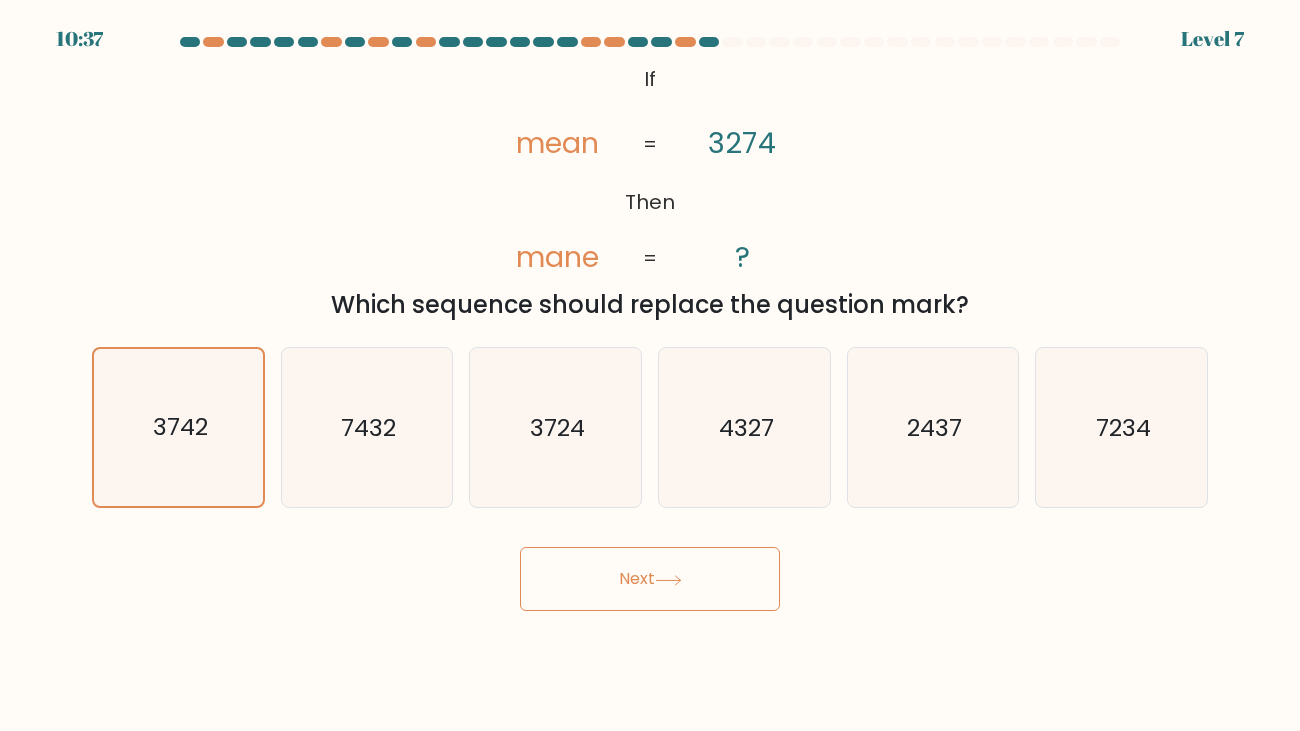 click on "Next" at bounding box center (650, 579) 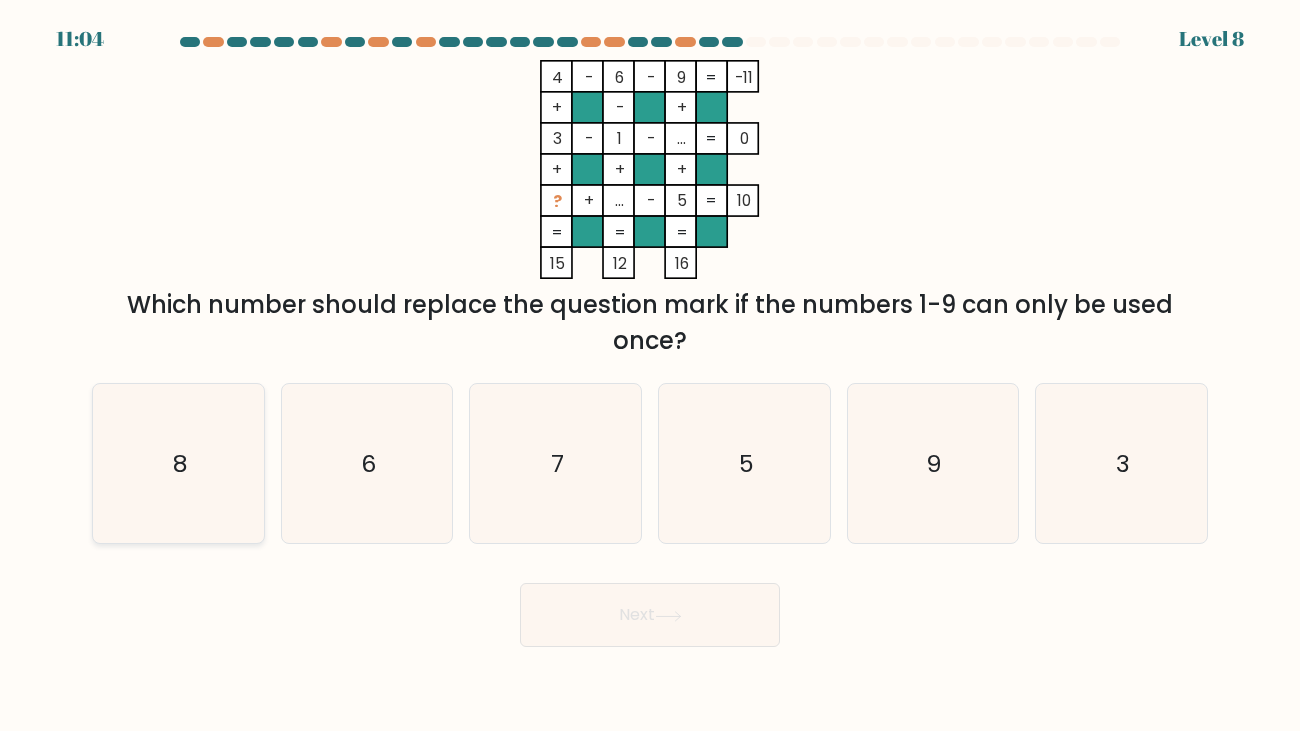 click on "8" at bounding box center [178, 463] 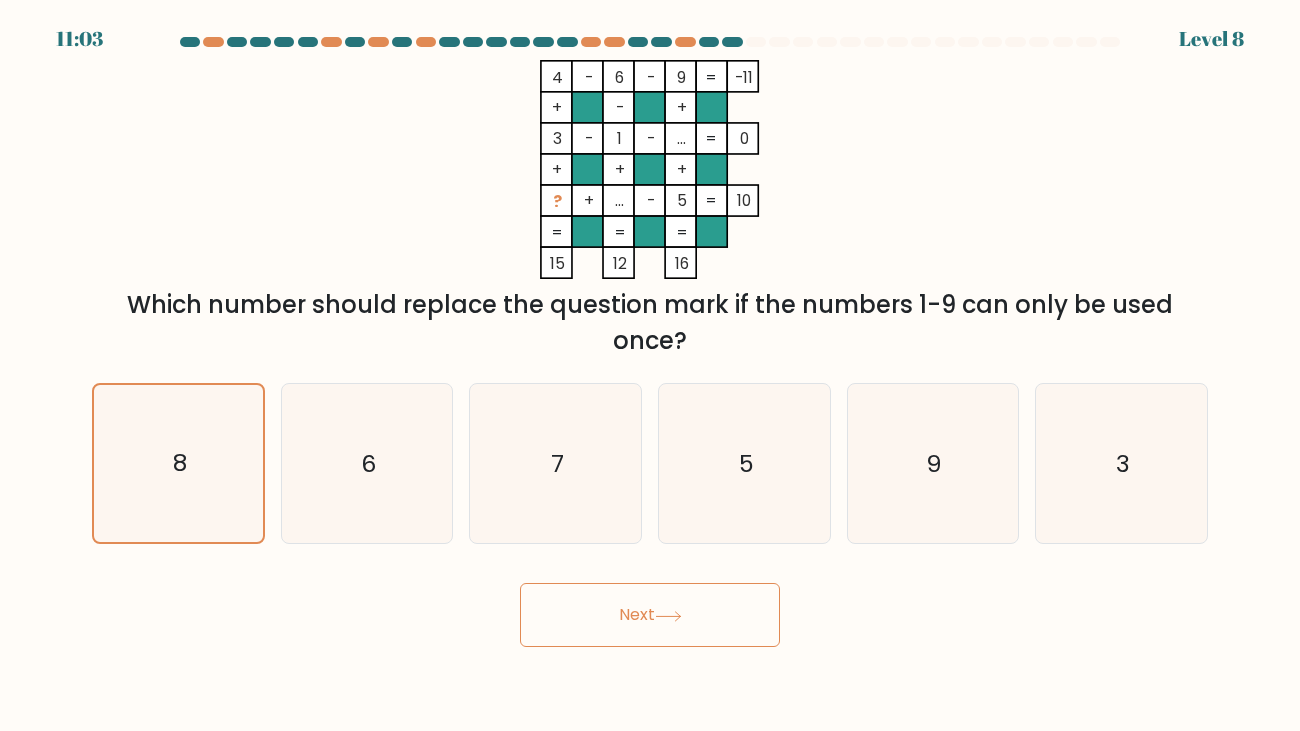 click on "Next" at bounding box center (650, 615) 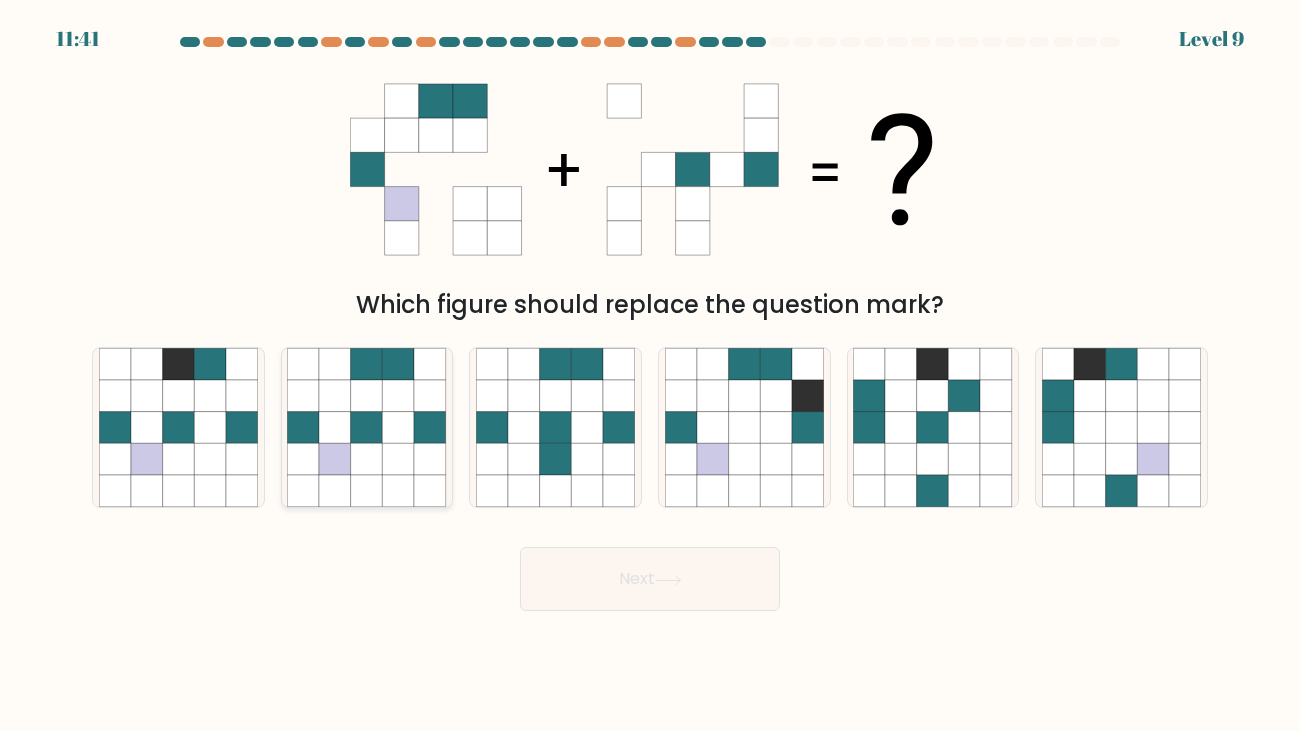 click at bounding box center (304, 428) 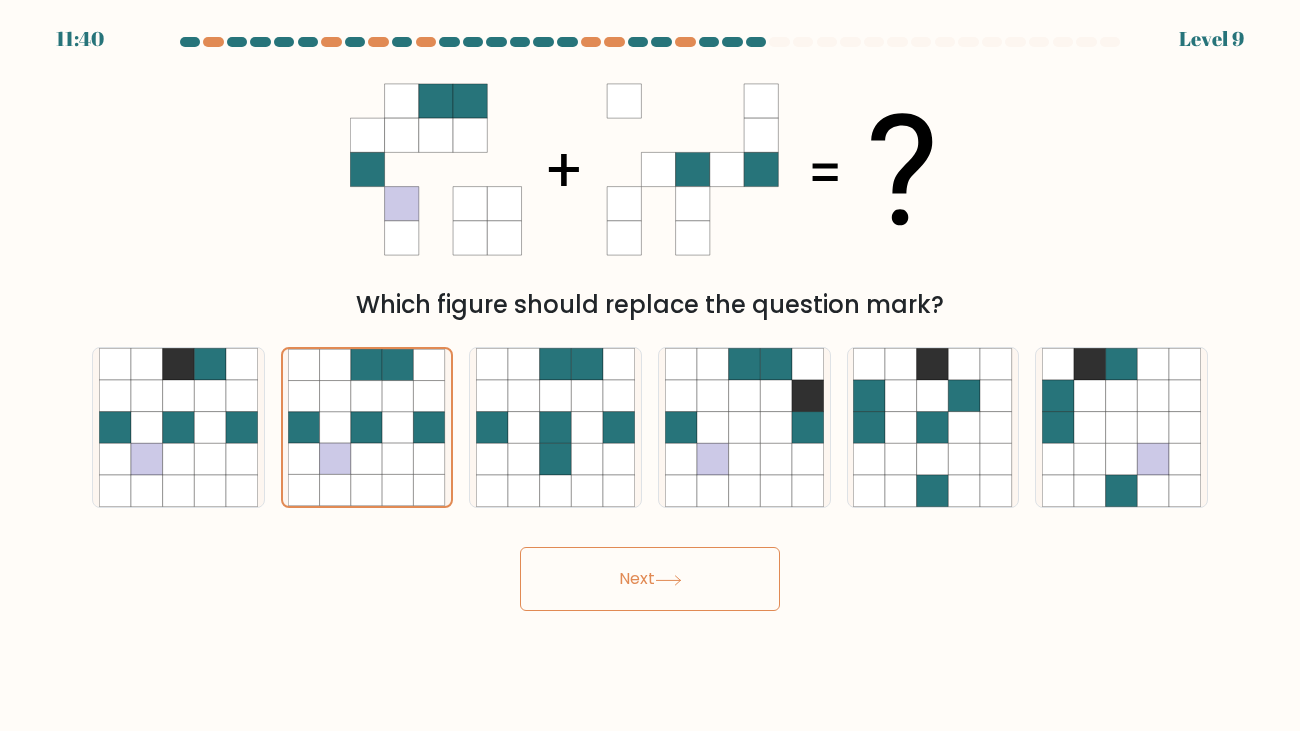click on "Next" at bounding box center (650, 579) 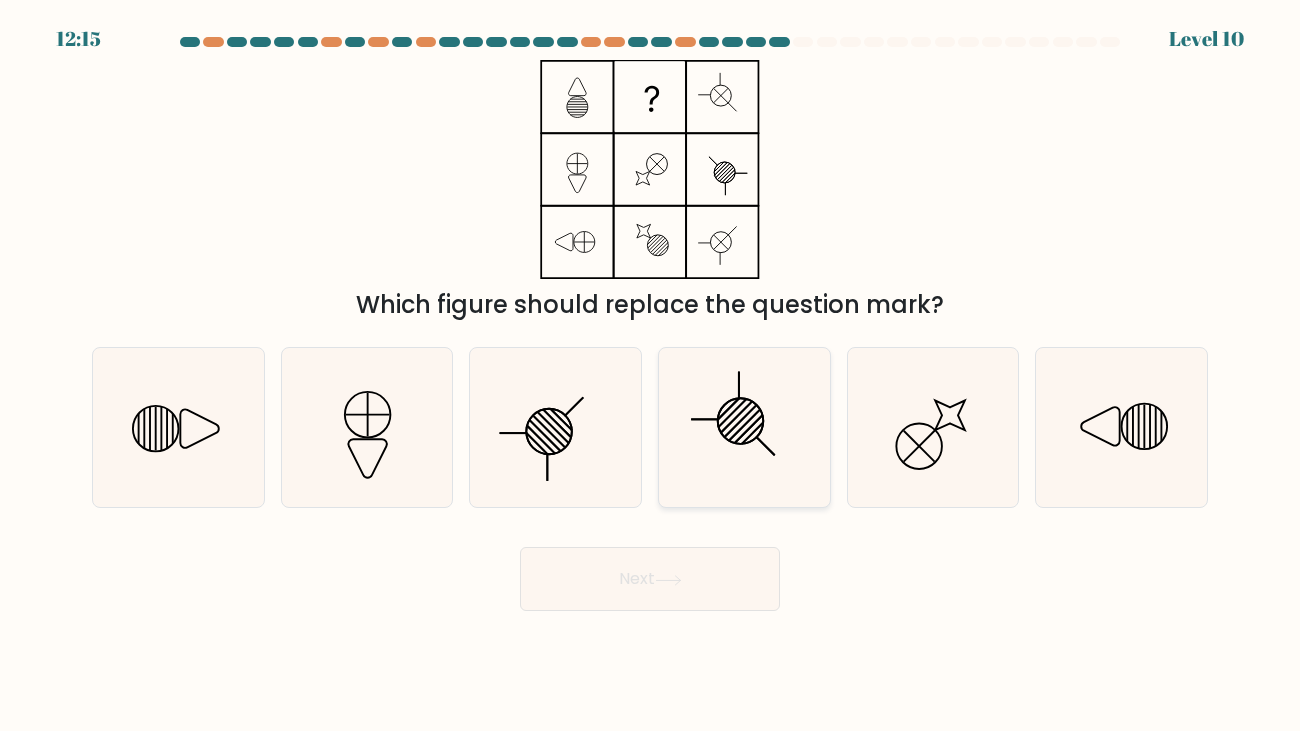 click at bounding box center [744, 427] 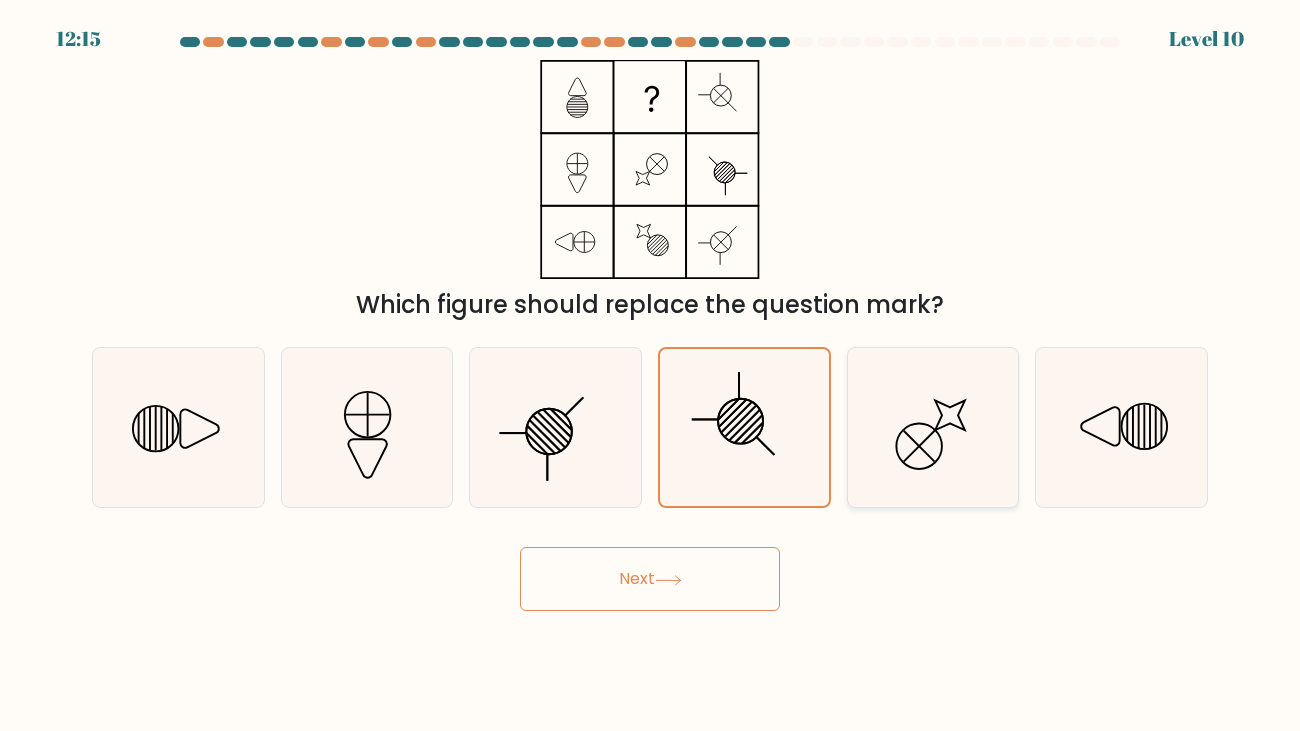 click at bounding box center [932, 427] 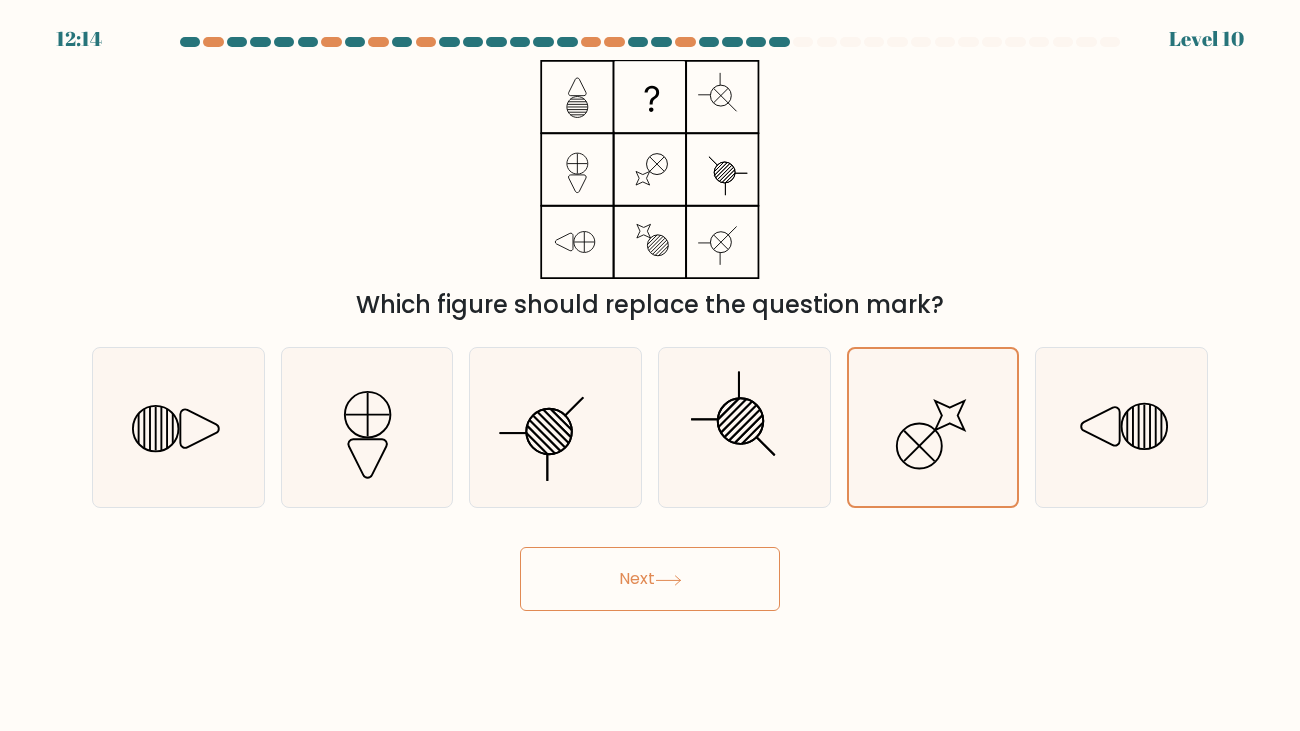 click on "Next" at bounding box center (650, 579) 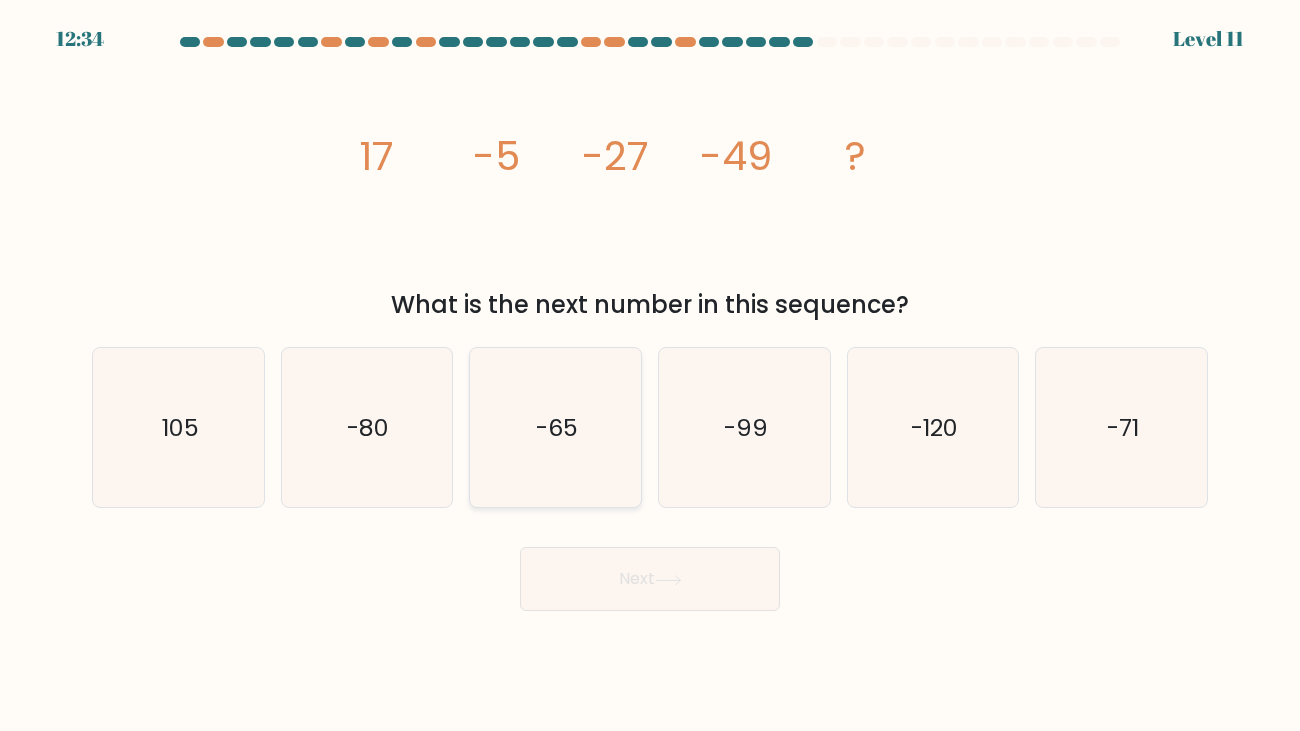 click on "-65" at bounding box center (557, 427) 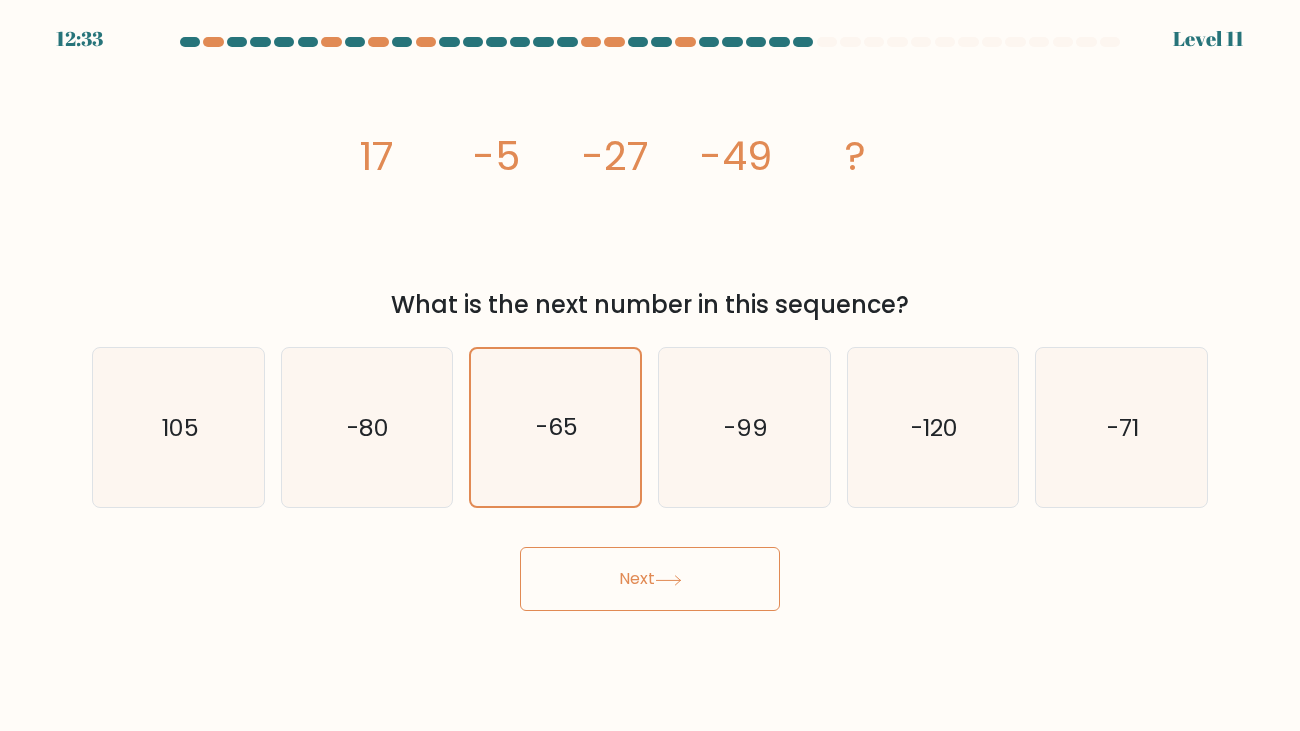 click on "Next" at bounding box center [650, 579] 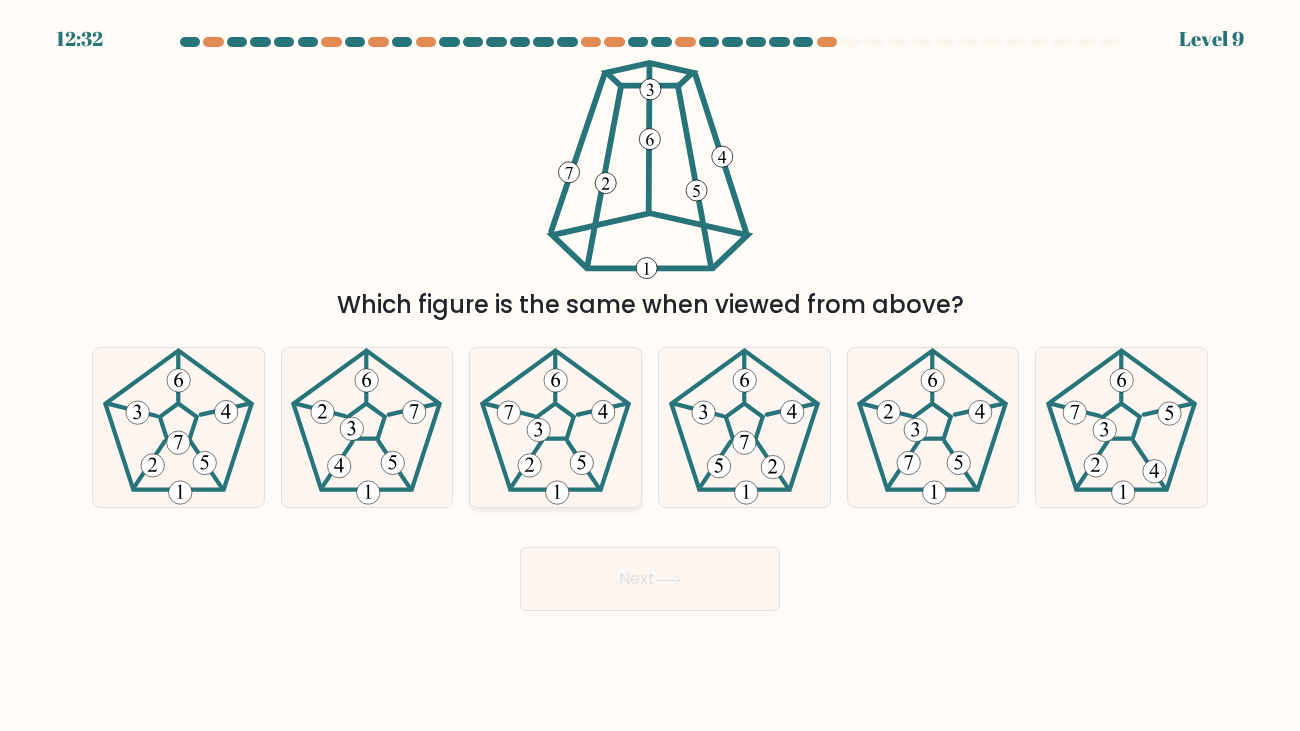 click at bounding box center [508, 412] 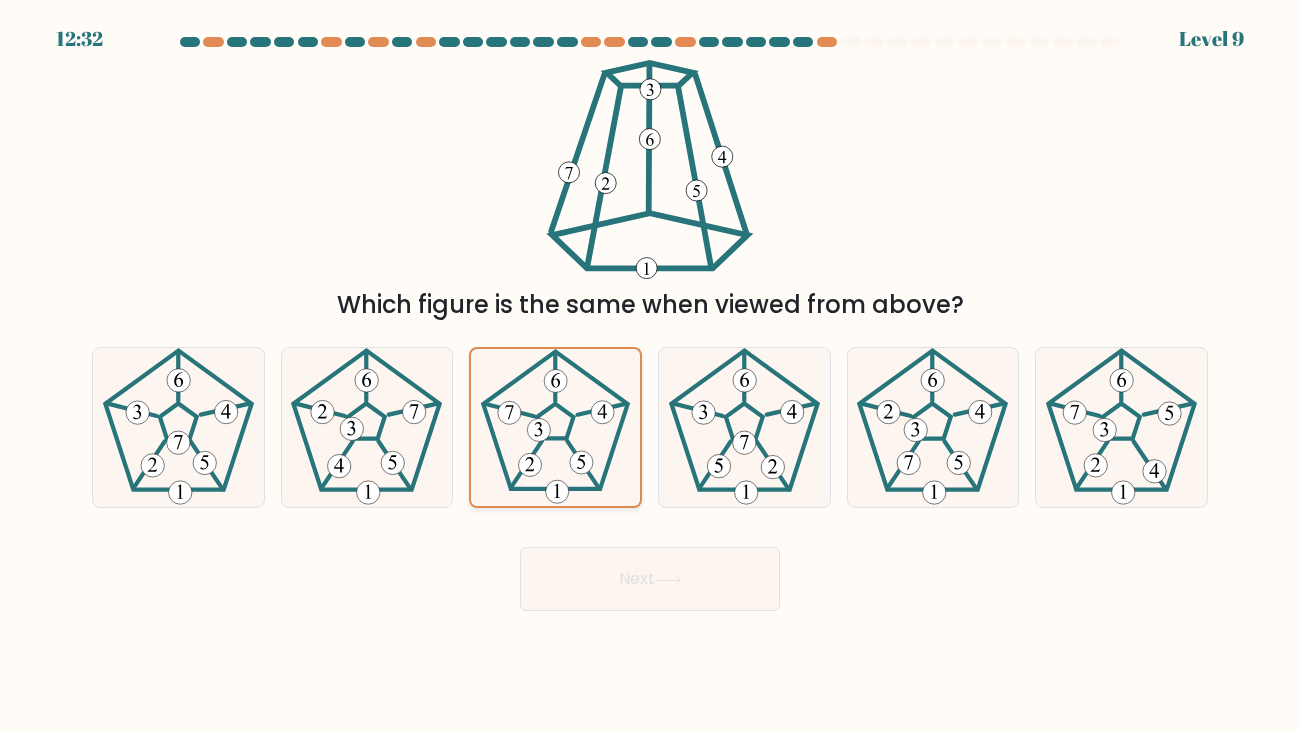 click at bounding box center (509, 413) 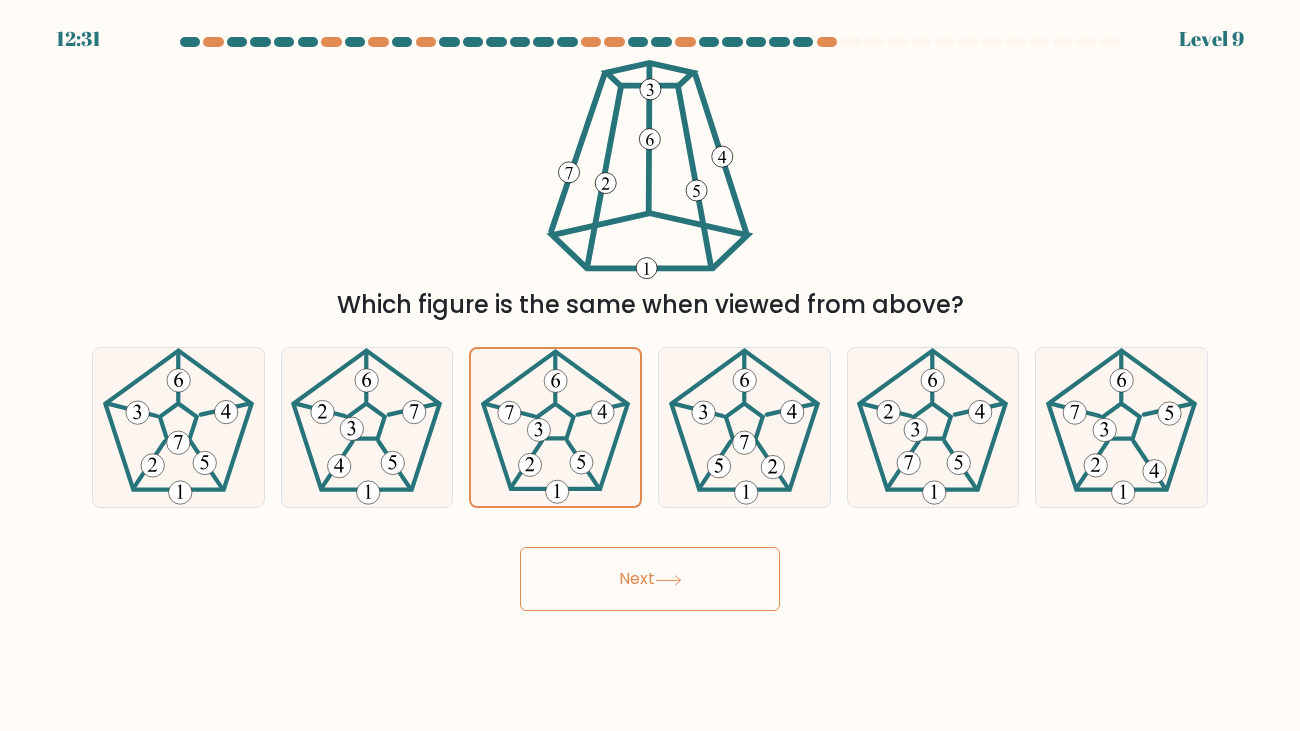 click on "Next" at bounding box center (650, 579) 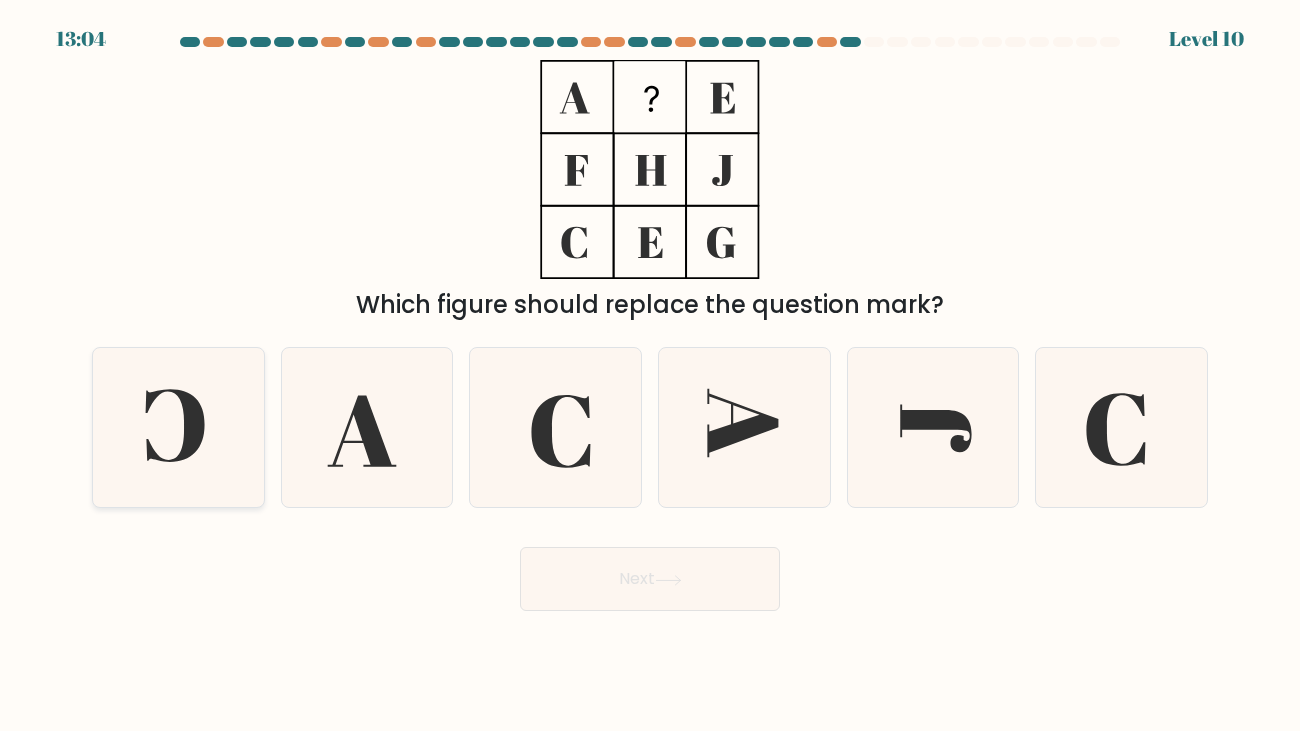 click at bounding box center (178, 427) 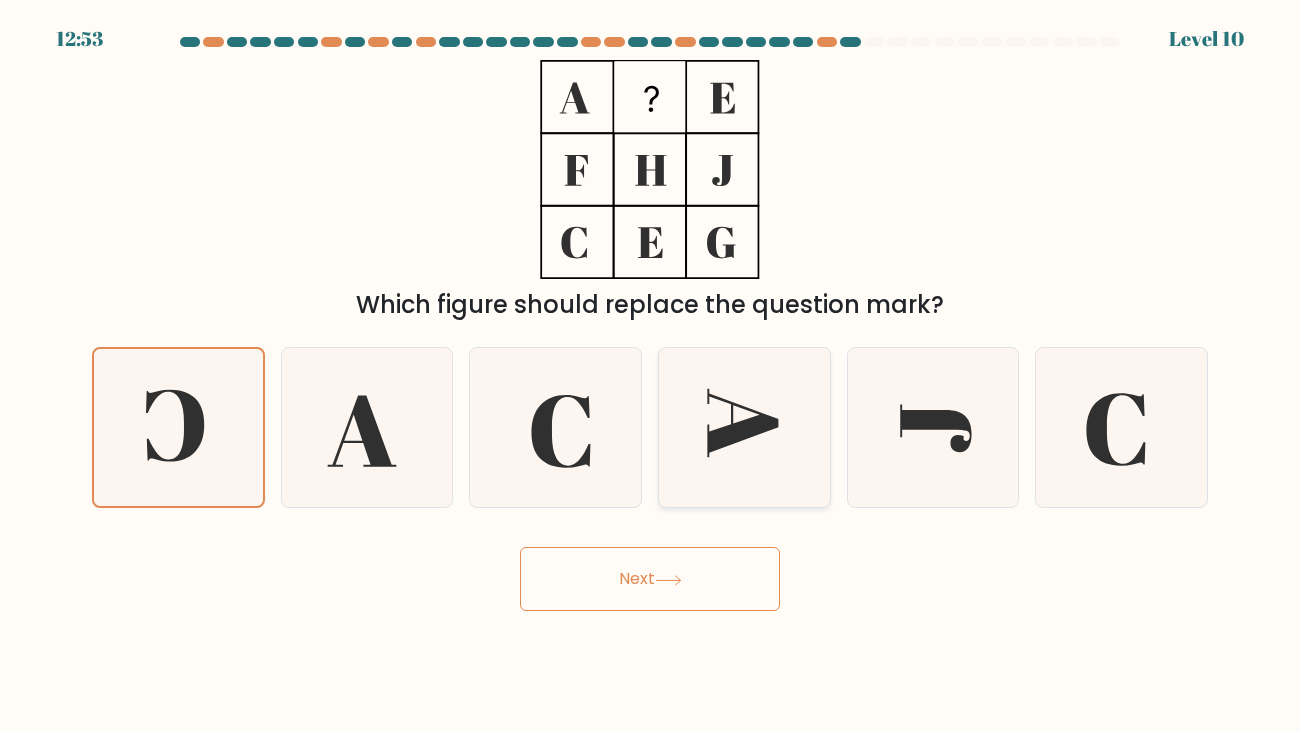 click at bounding box center (744, 427) 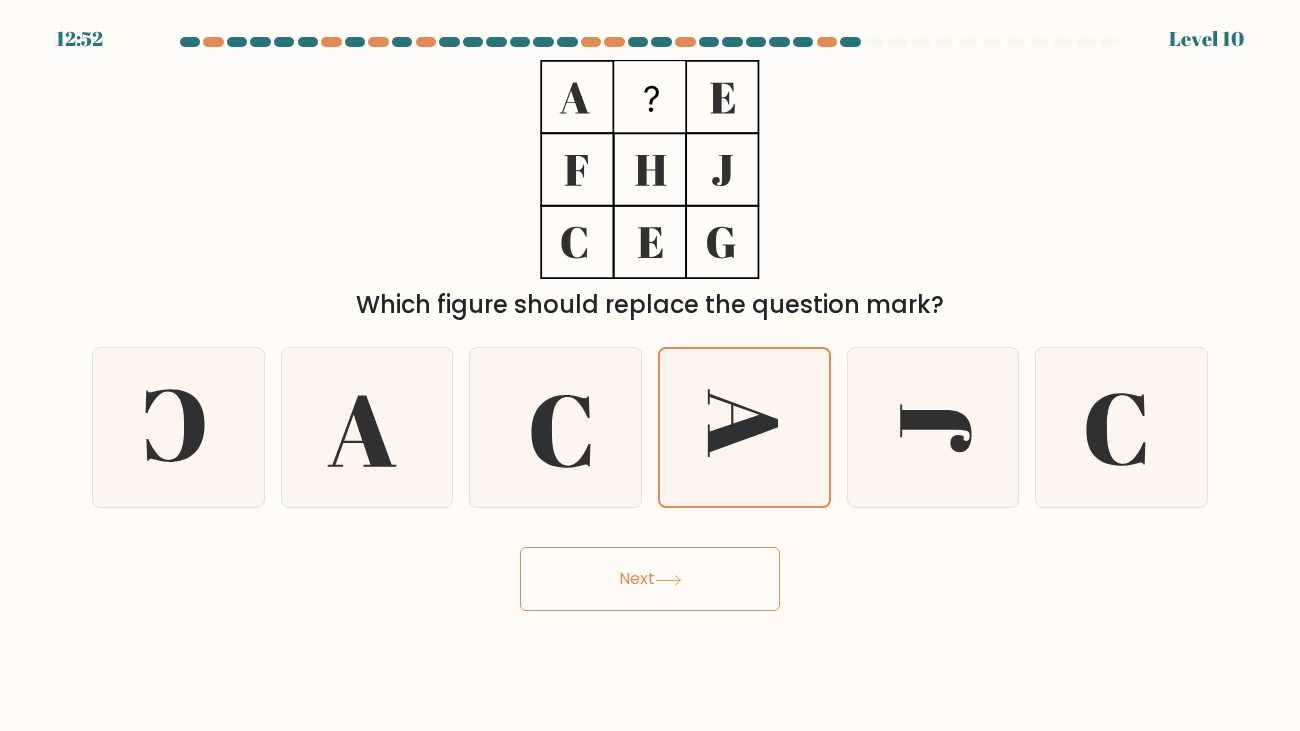 click on "Next" at bounding box center [650, 579] 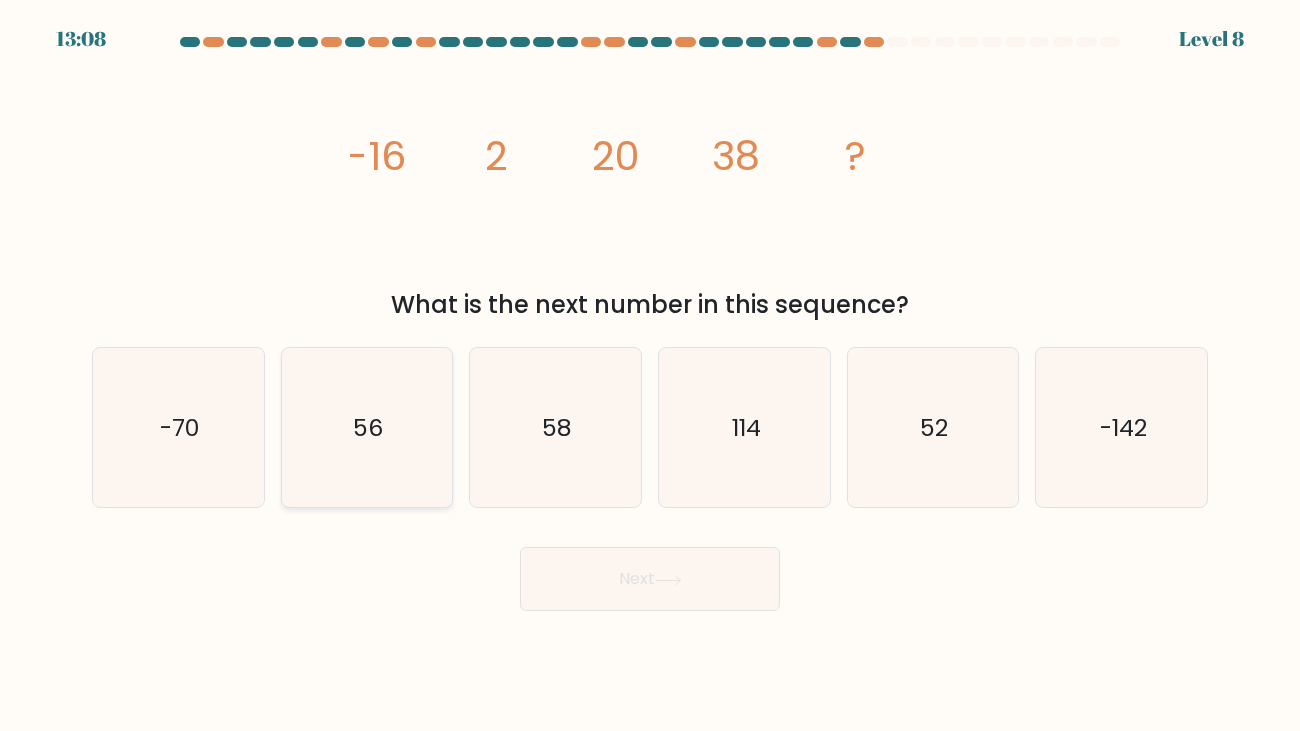 click on "56" at bounding box center (366, 427) 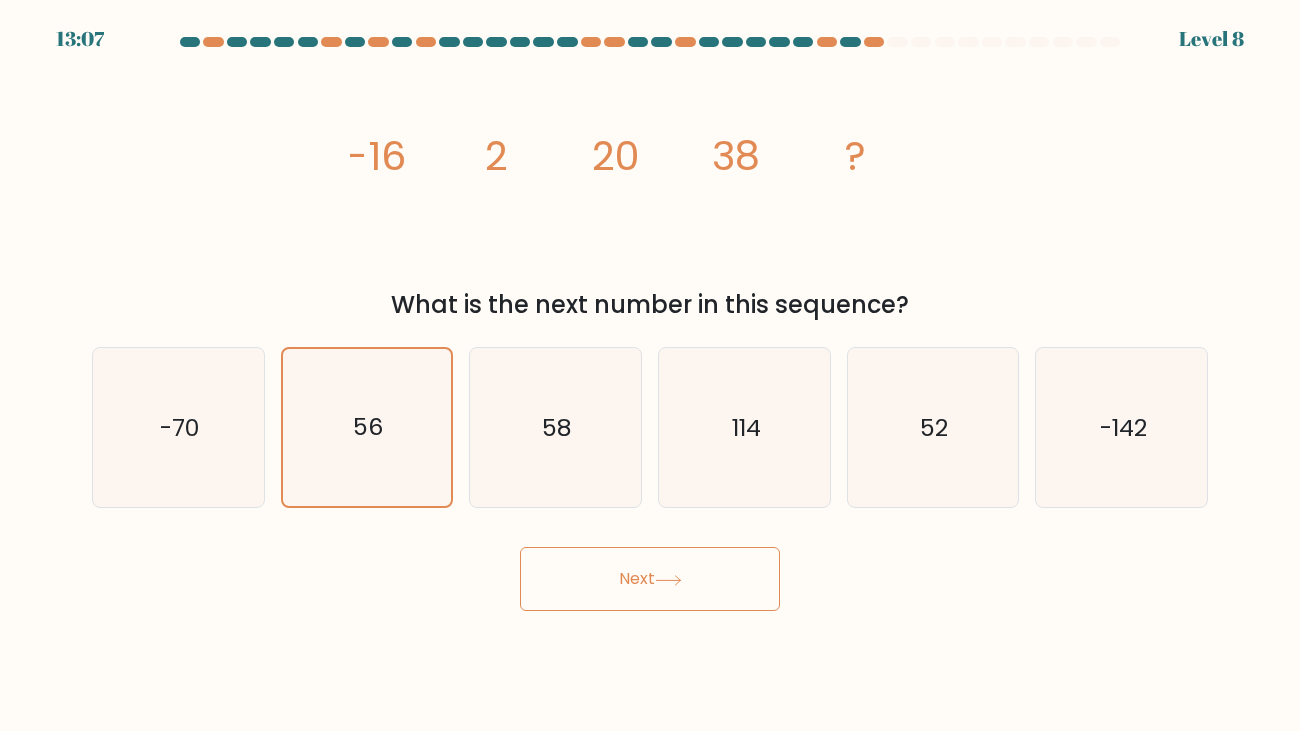 click on "Next" at bounding box center (650, 579) 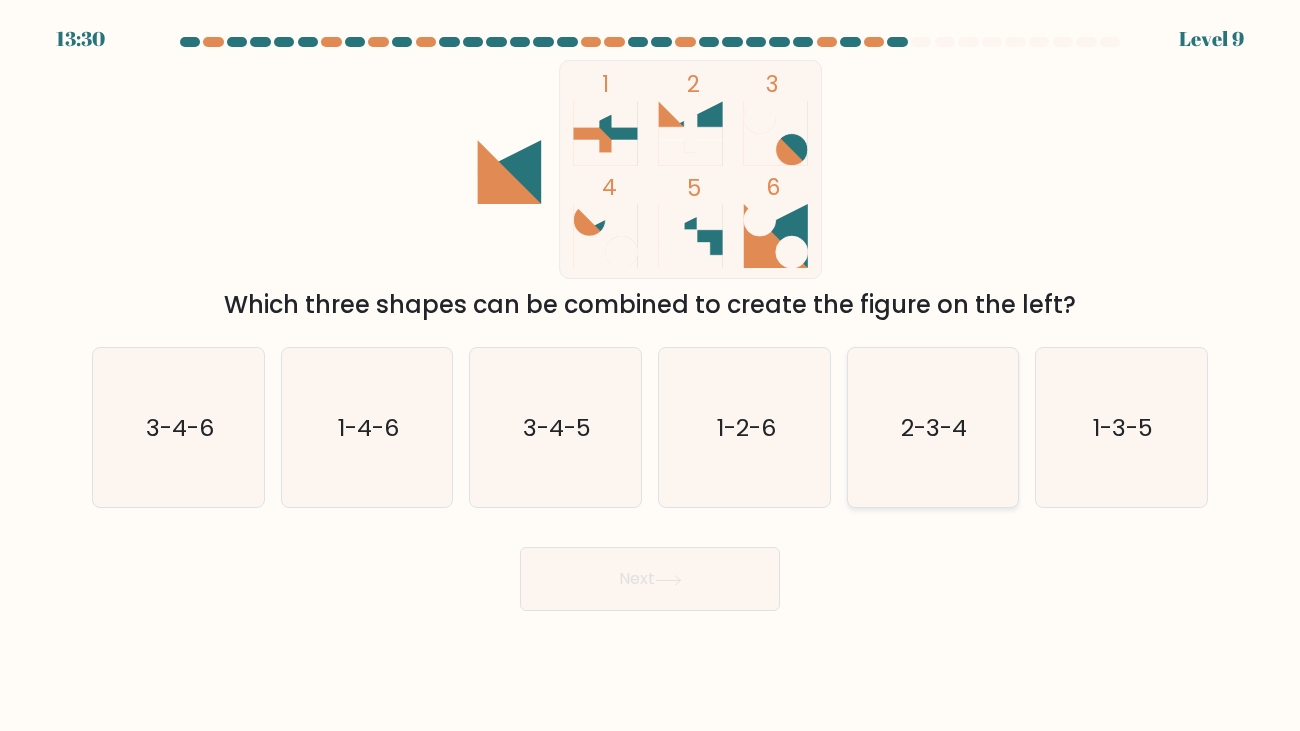 click on "2-3-4" at bounding box center (932, 427) 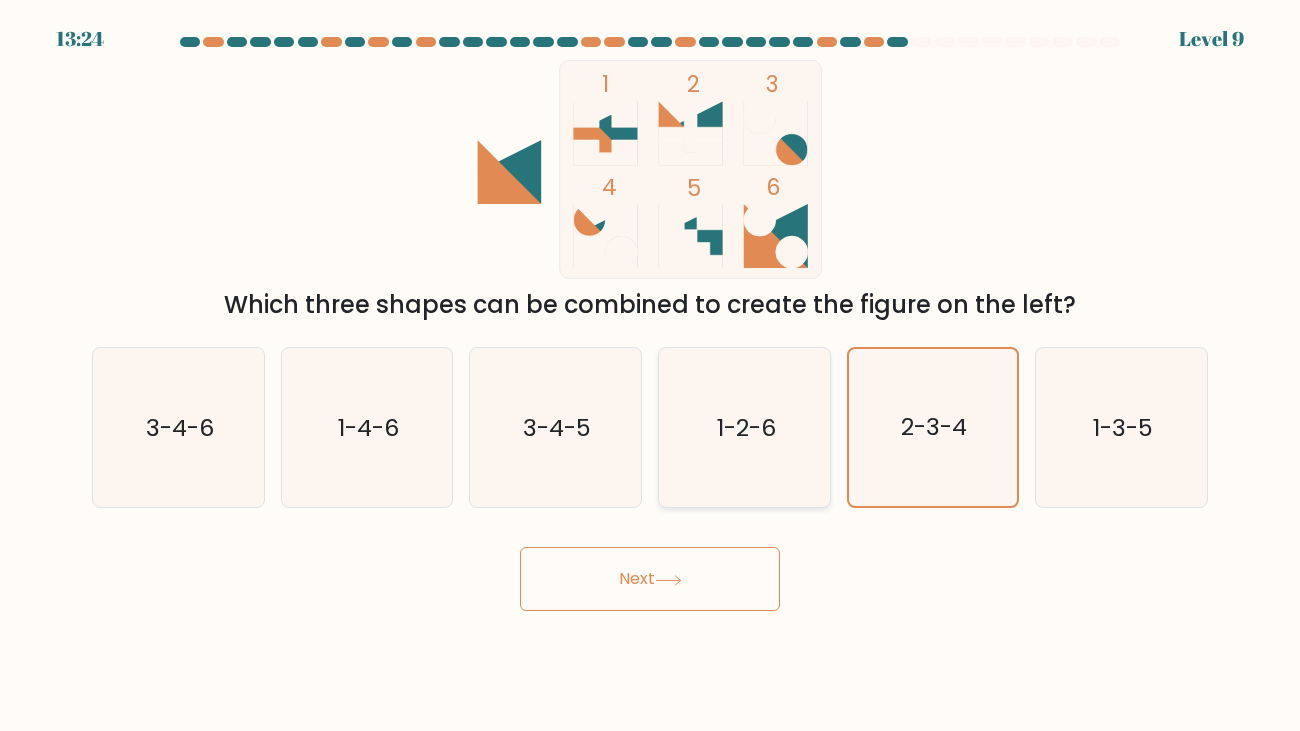 click on "1-2-6" at bounding box center (744, 427) 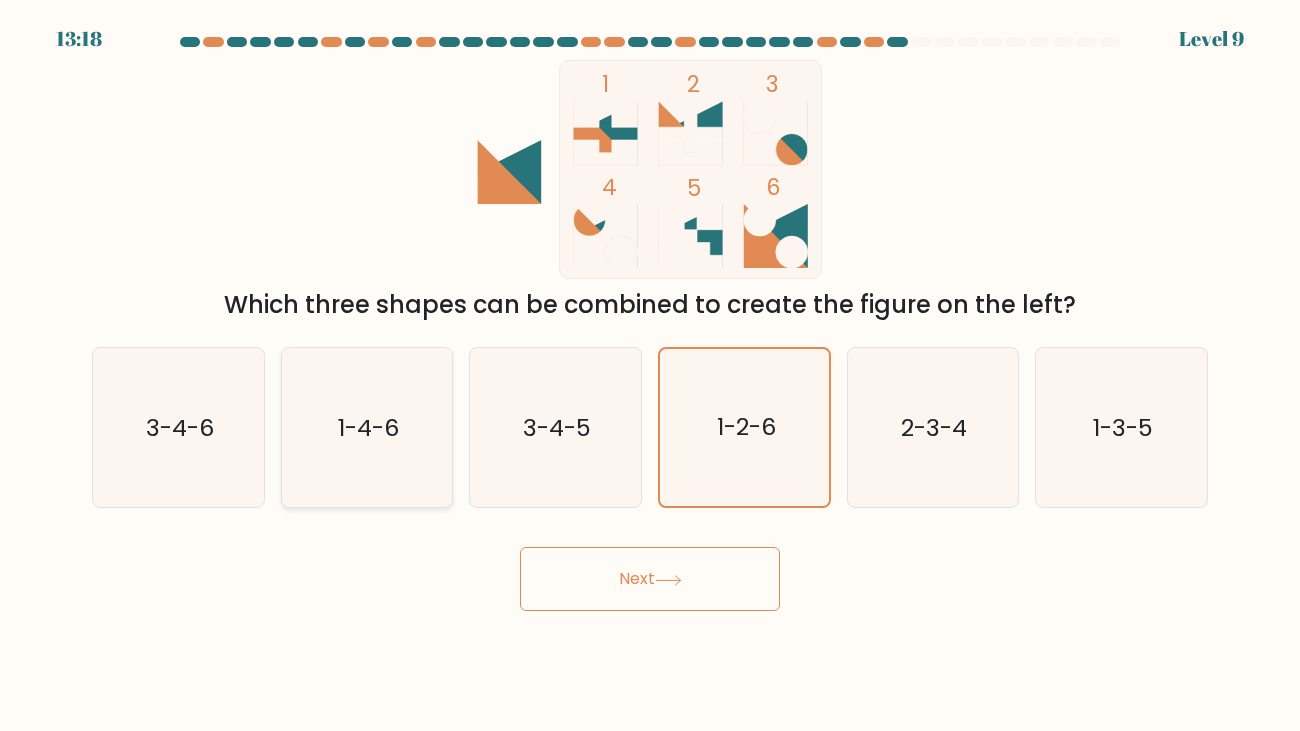 click on "1-4-6" at bounding box center (366, 427) 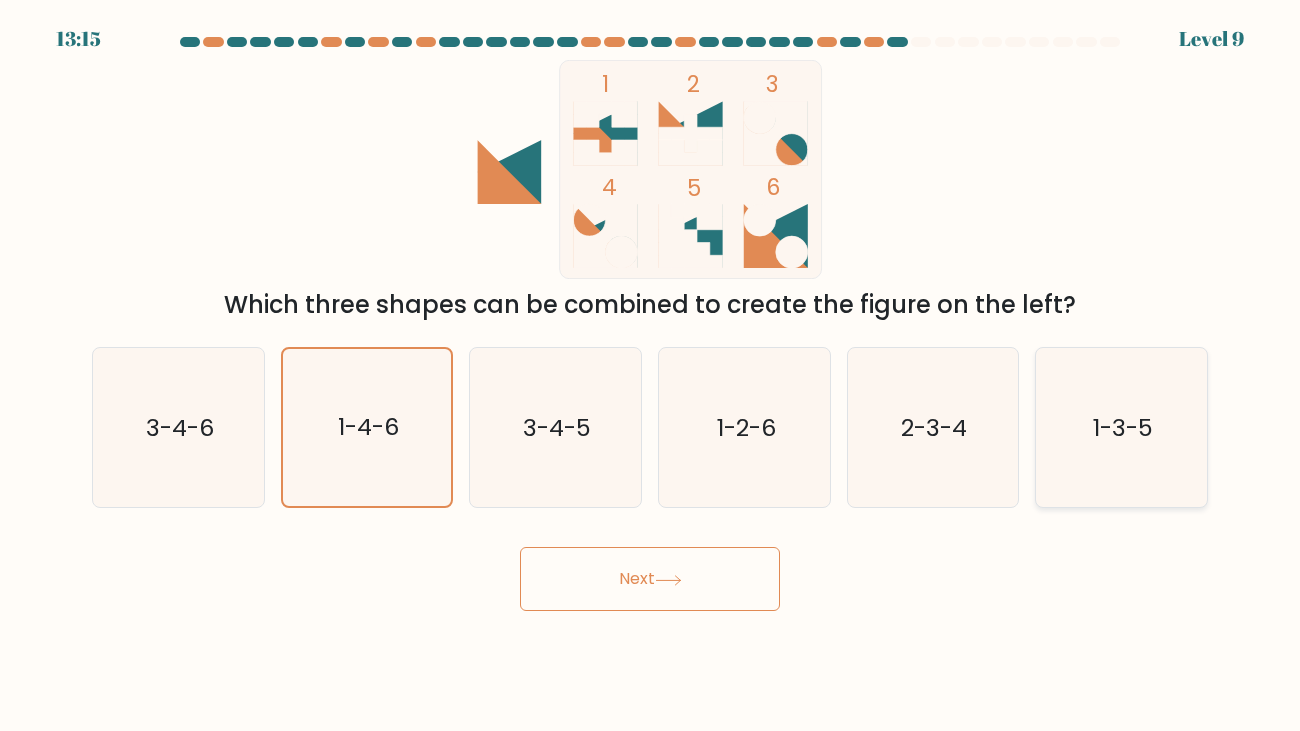 click on "1-3-5" at bounding box center (1121, 427) 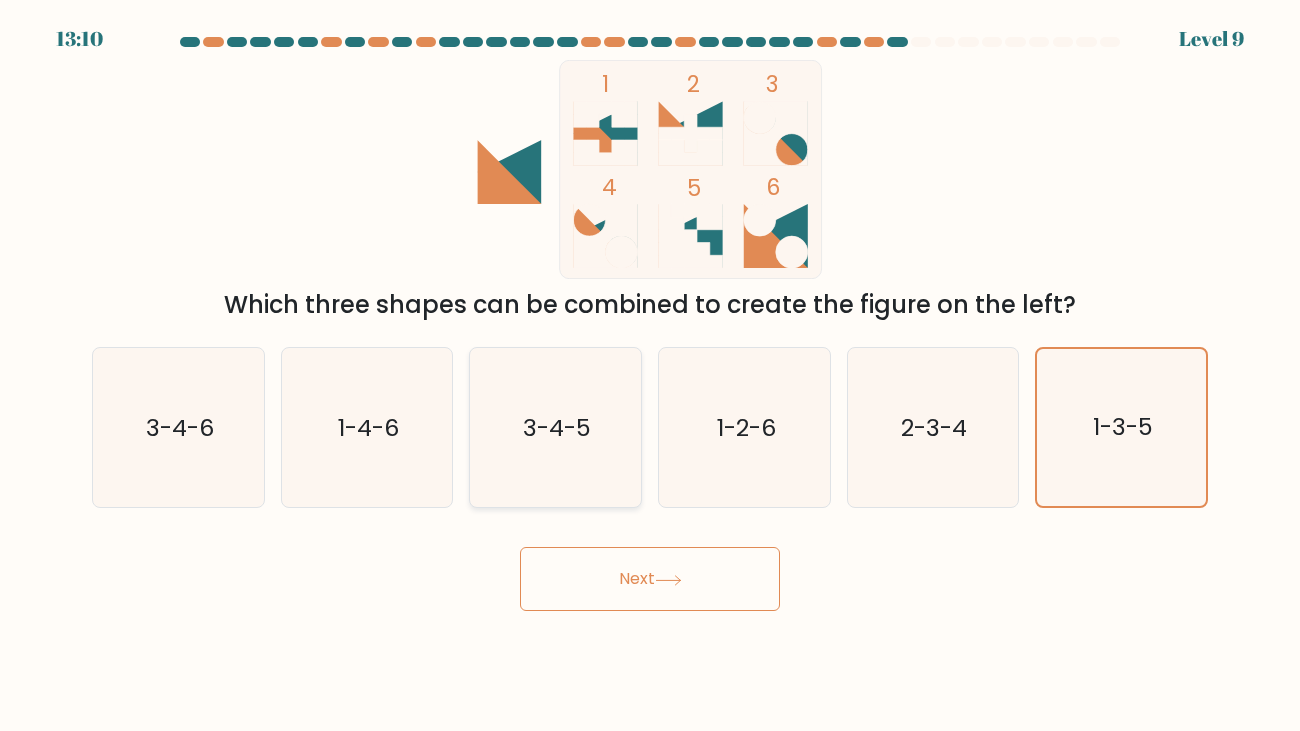 click on "3-4-5" at bounding box center (555, 427) 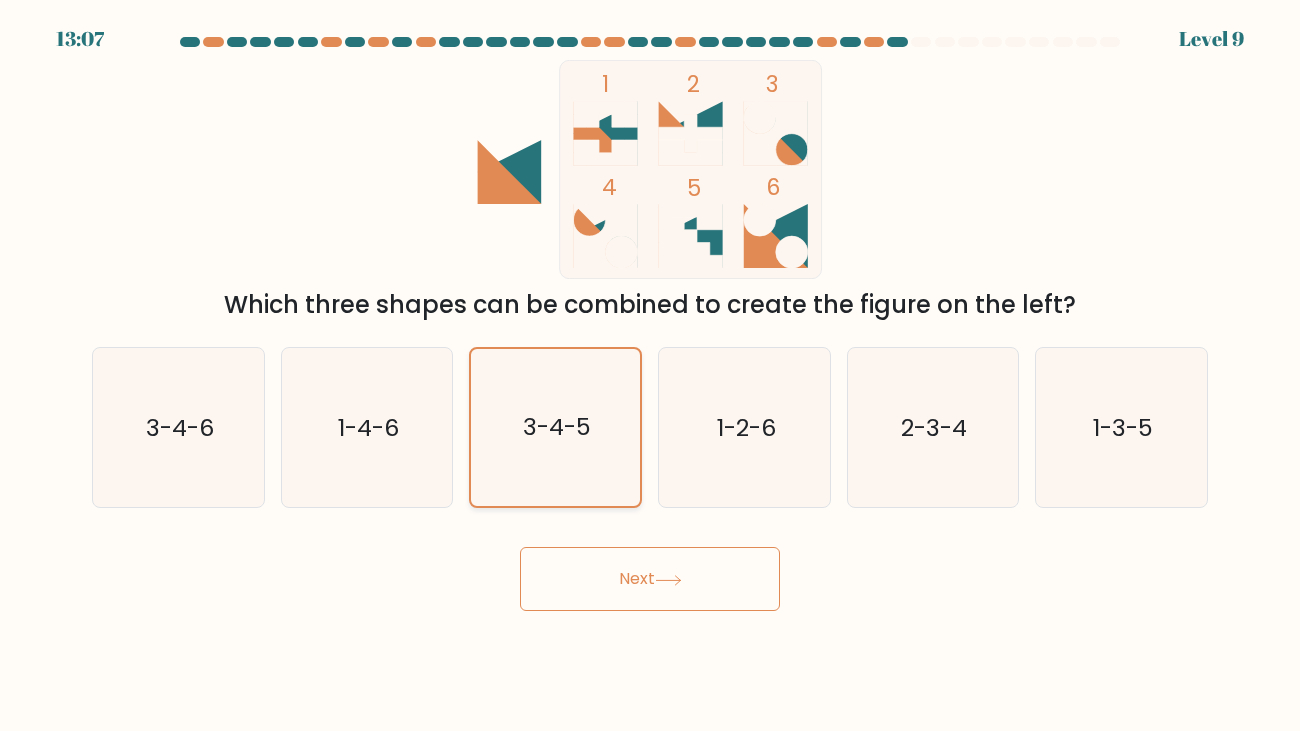 click on "3-4-5" at bounding box center (555, 427) 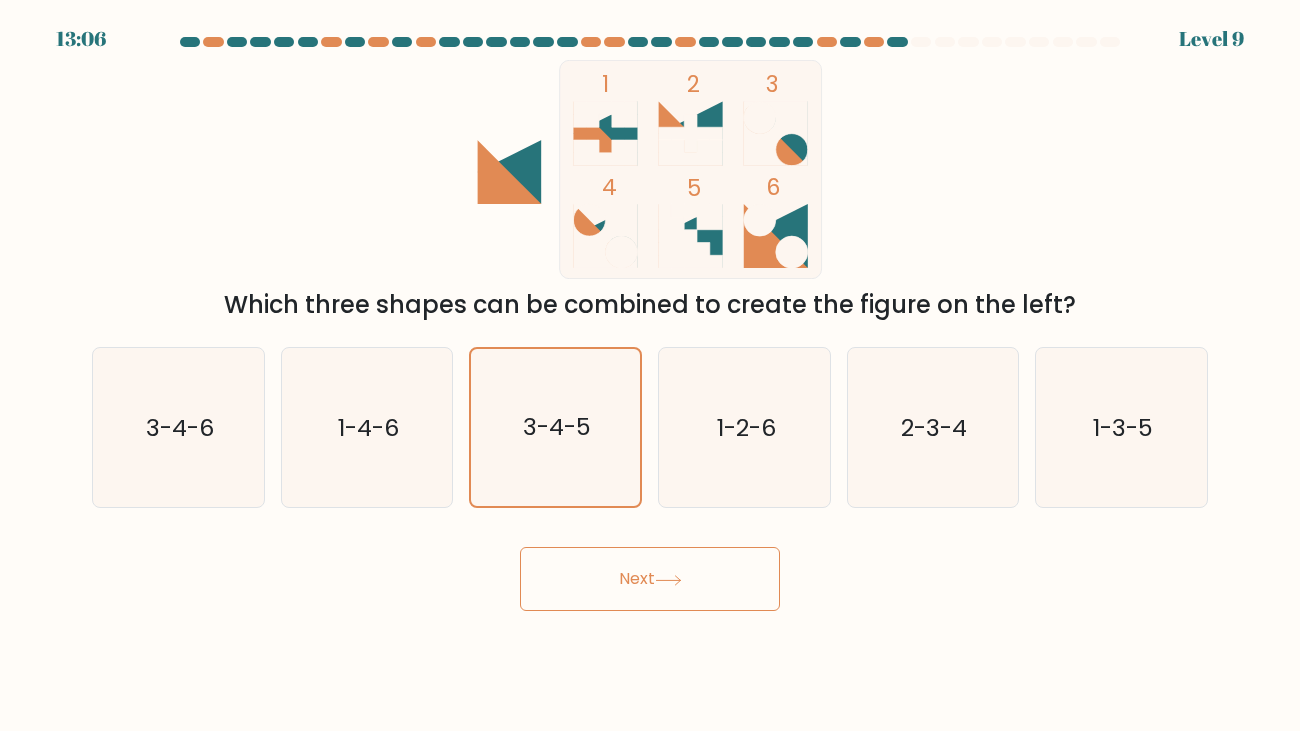 click on "Next" at bounding box center [650, 579] 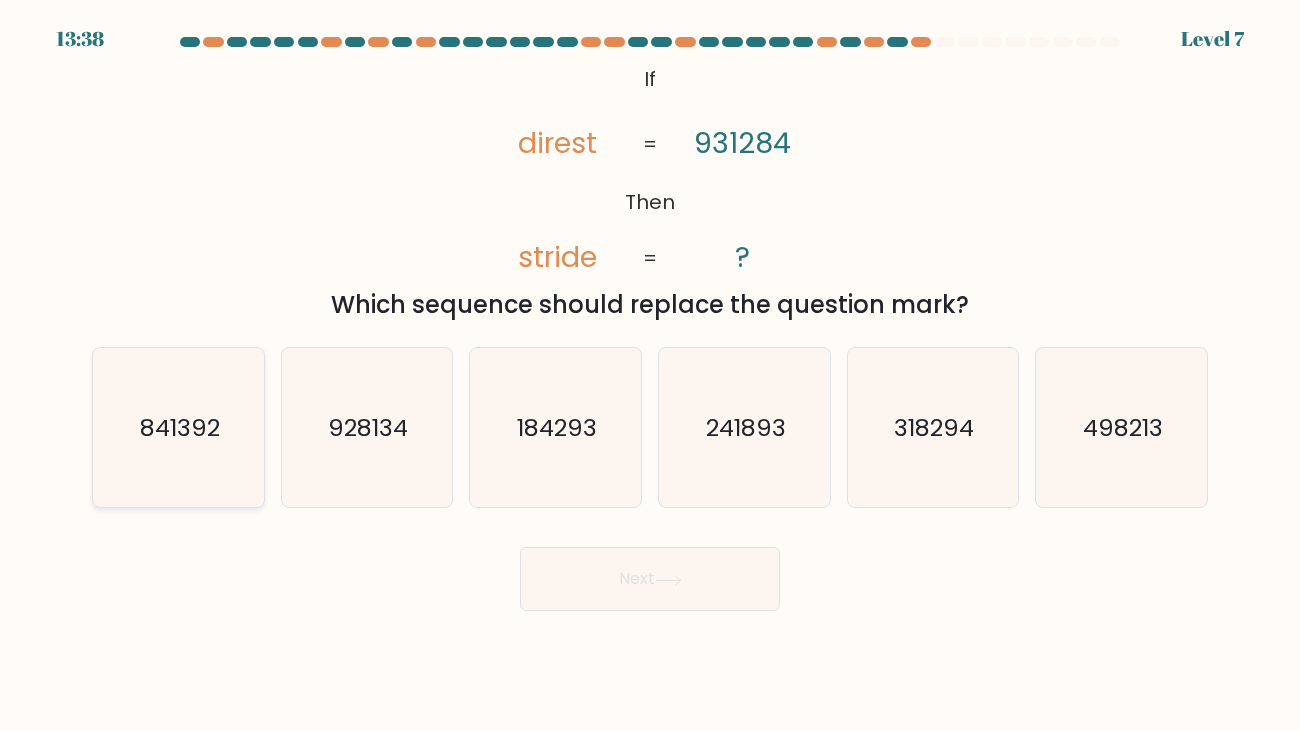 click on "841392" at bounding box center [180, 427] 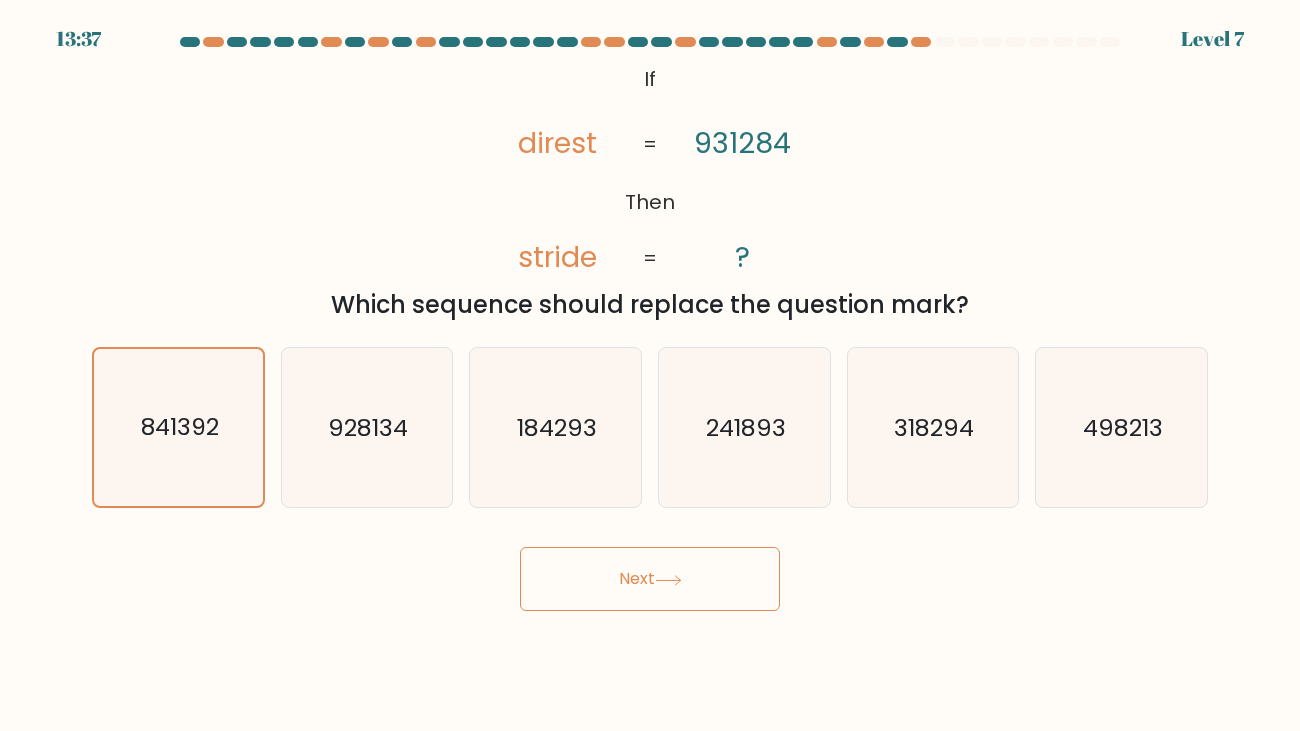 click on "Next" at bounding box center [650, 579] 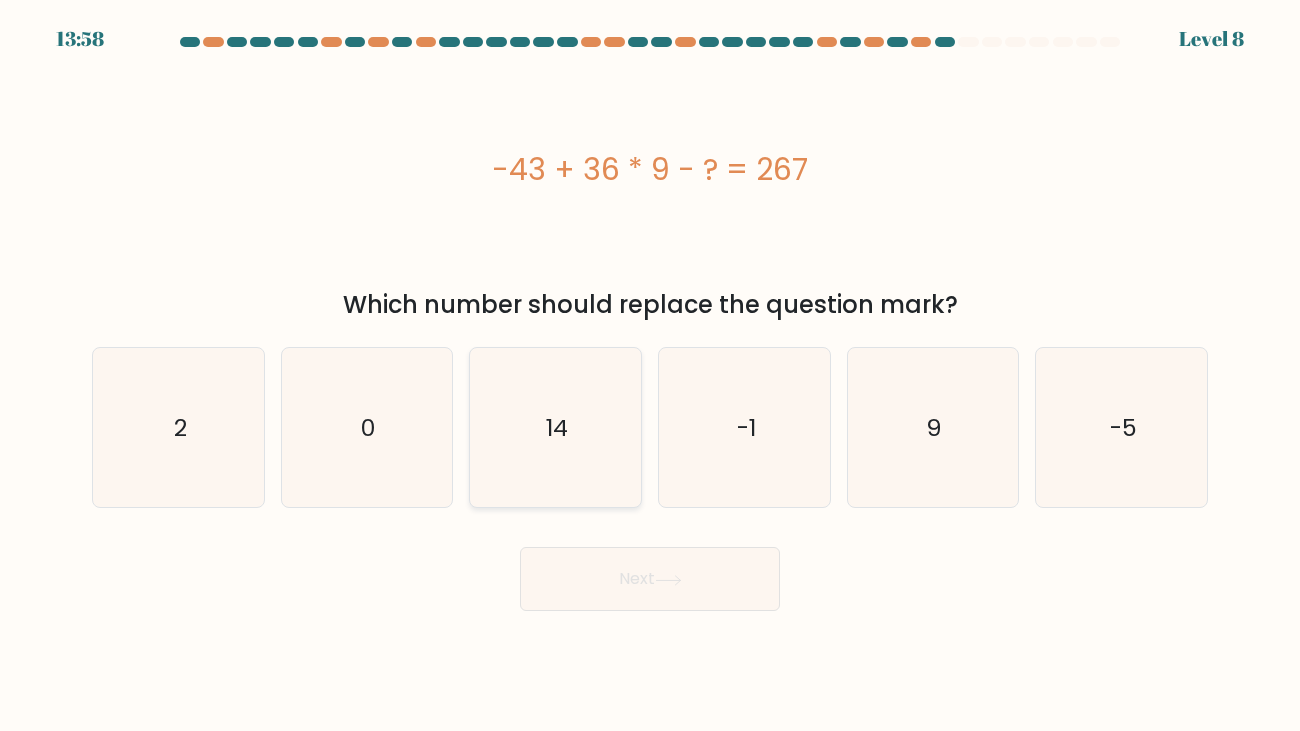 click on "14" at bounding box center [555, 427] 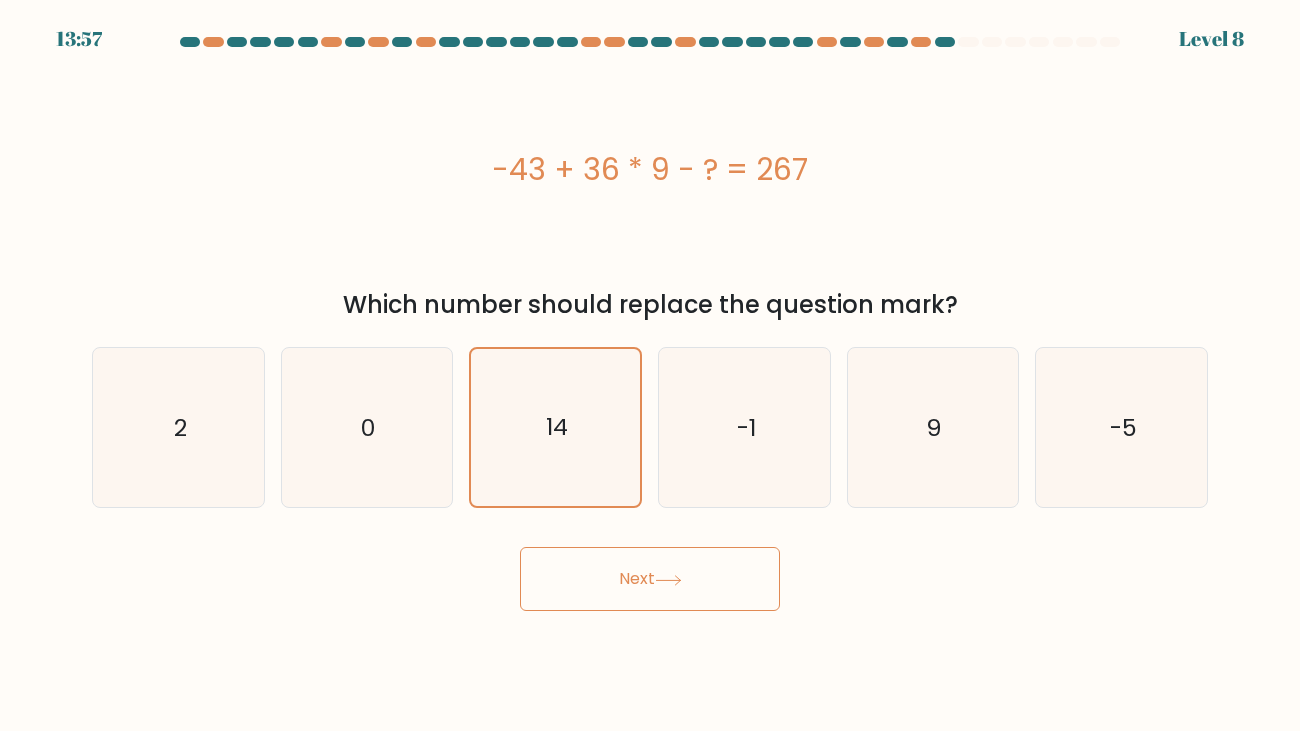 click on "Next" at bounding box center [650, 579] 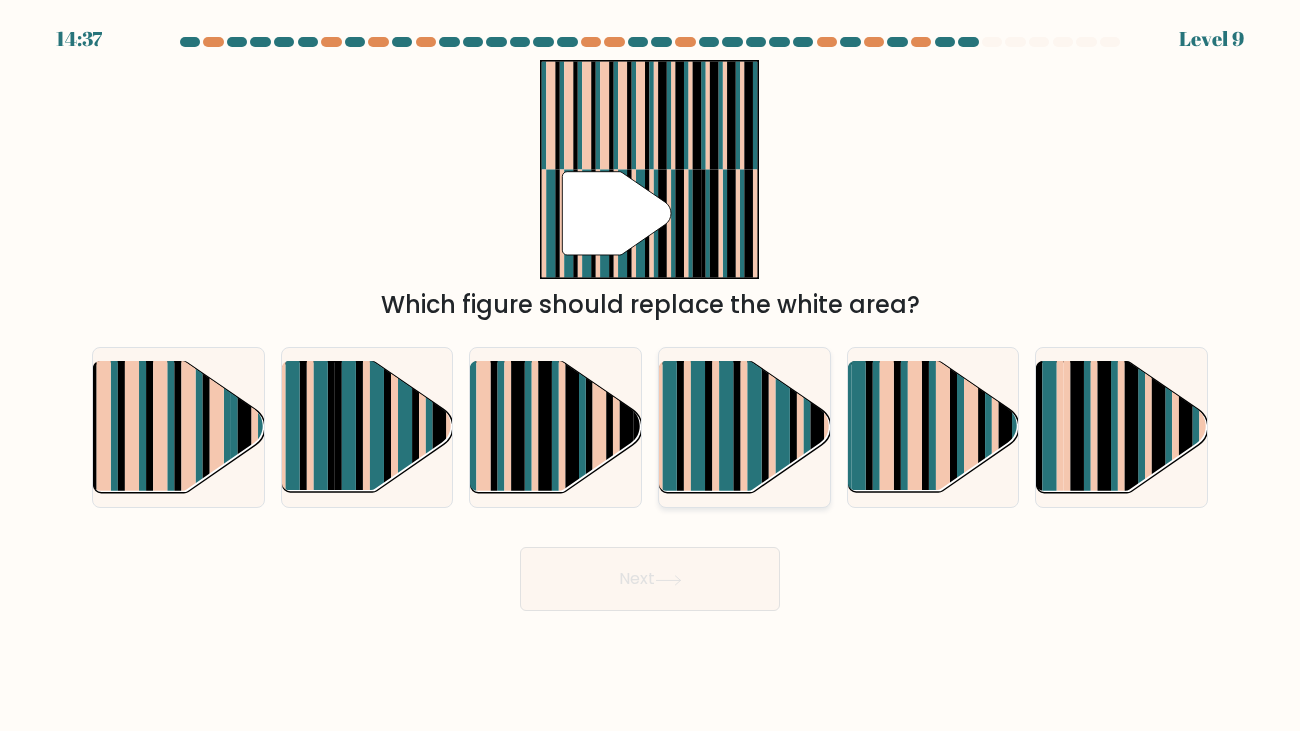 click at bounding box center [764, 442] 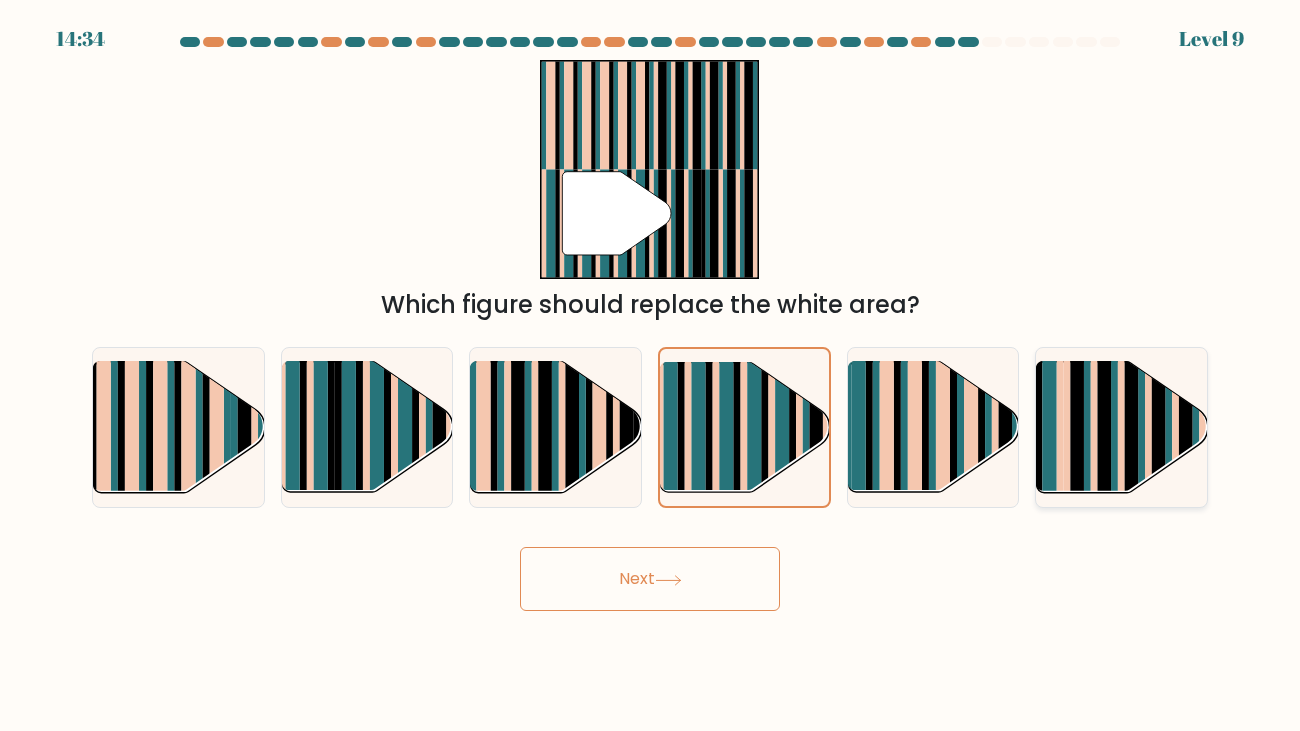 click at bounding box center [1094, 442] 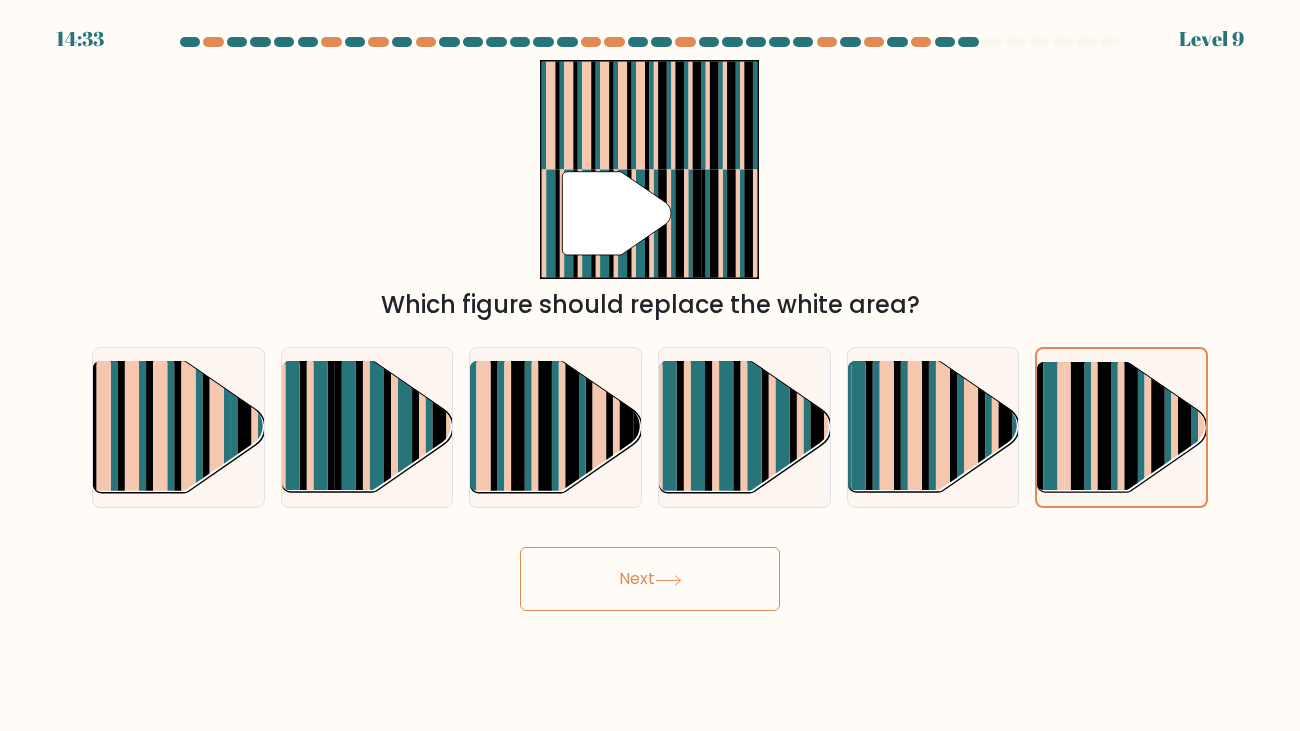 click on "Next" at bounding box center [650, 579] 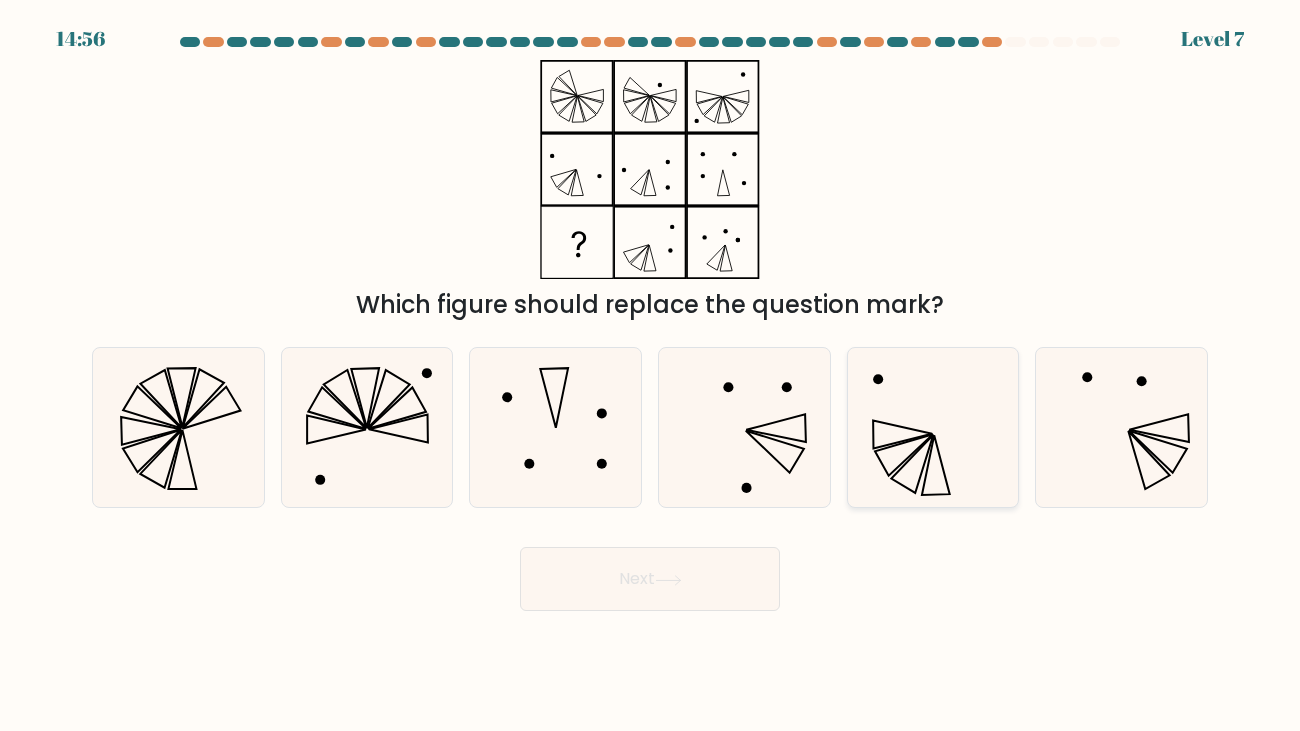 click at bounding box center [932, 427] 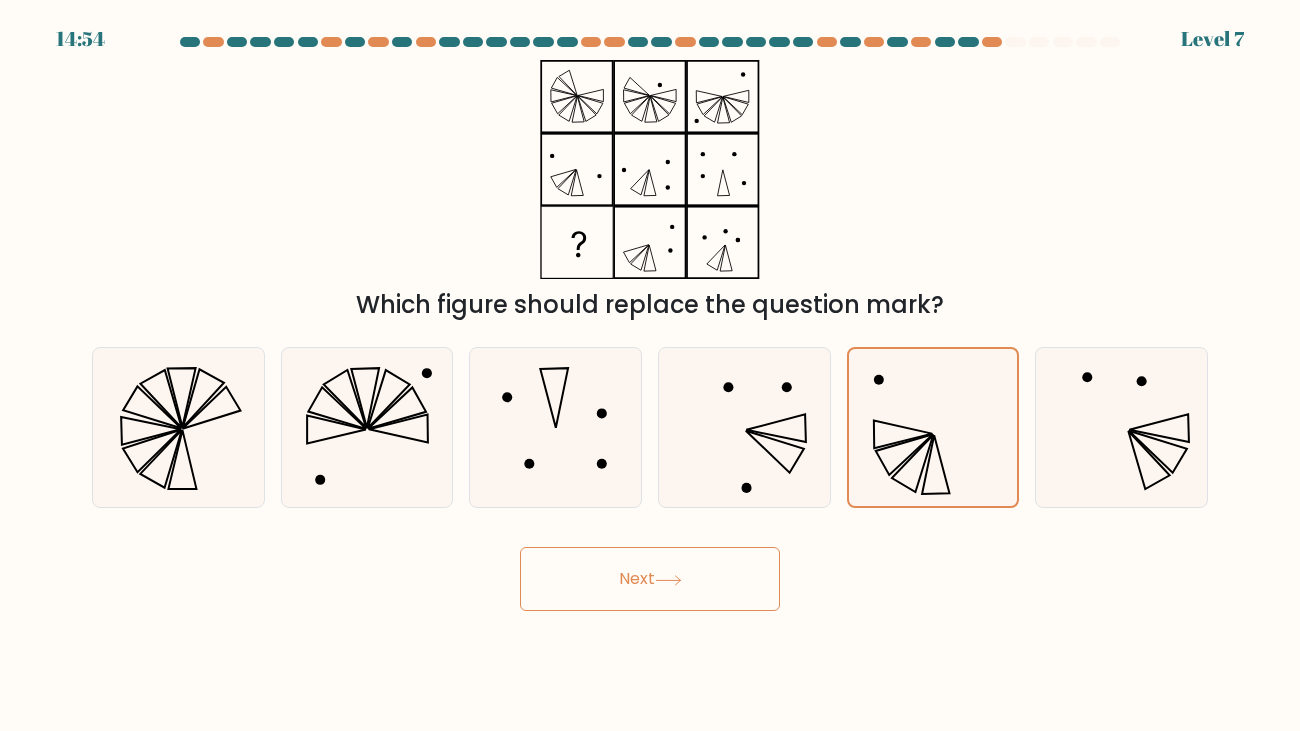 click on "Next" at bounding box center (650, 579) 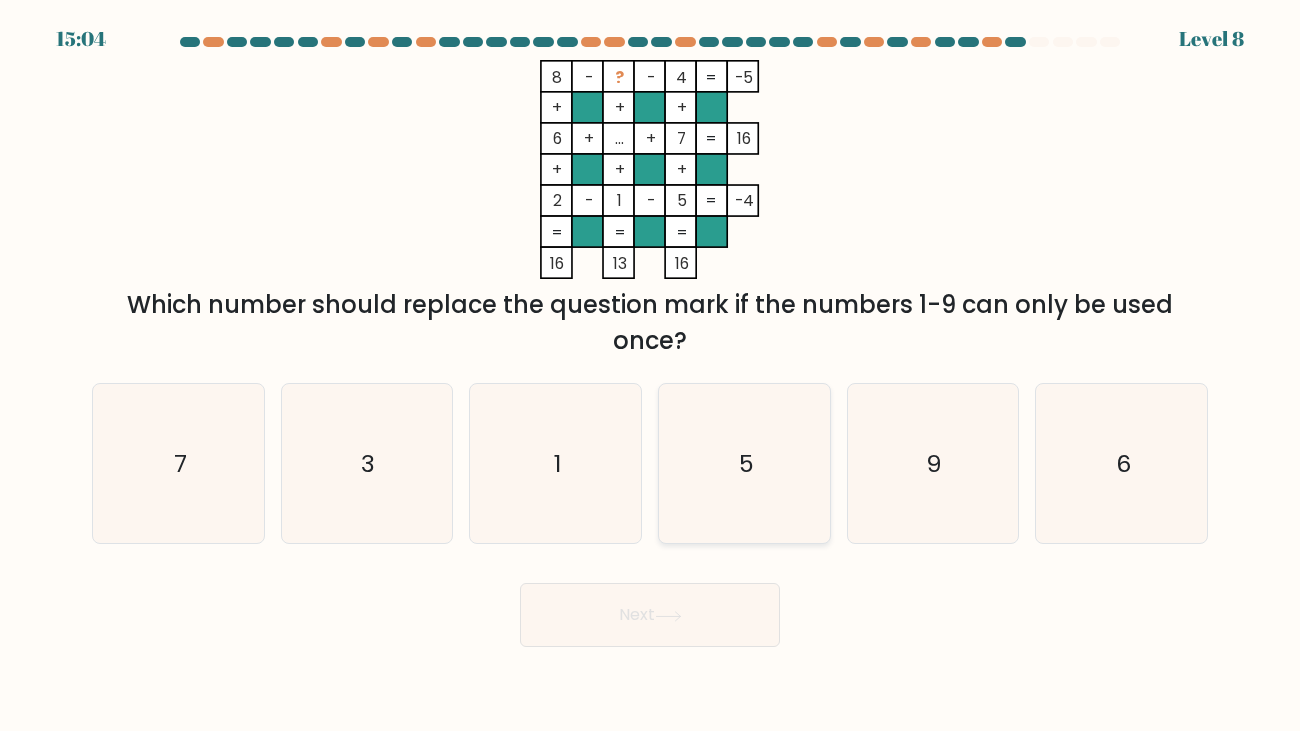 click on "5" at bounding box center [745, 463] 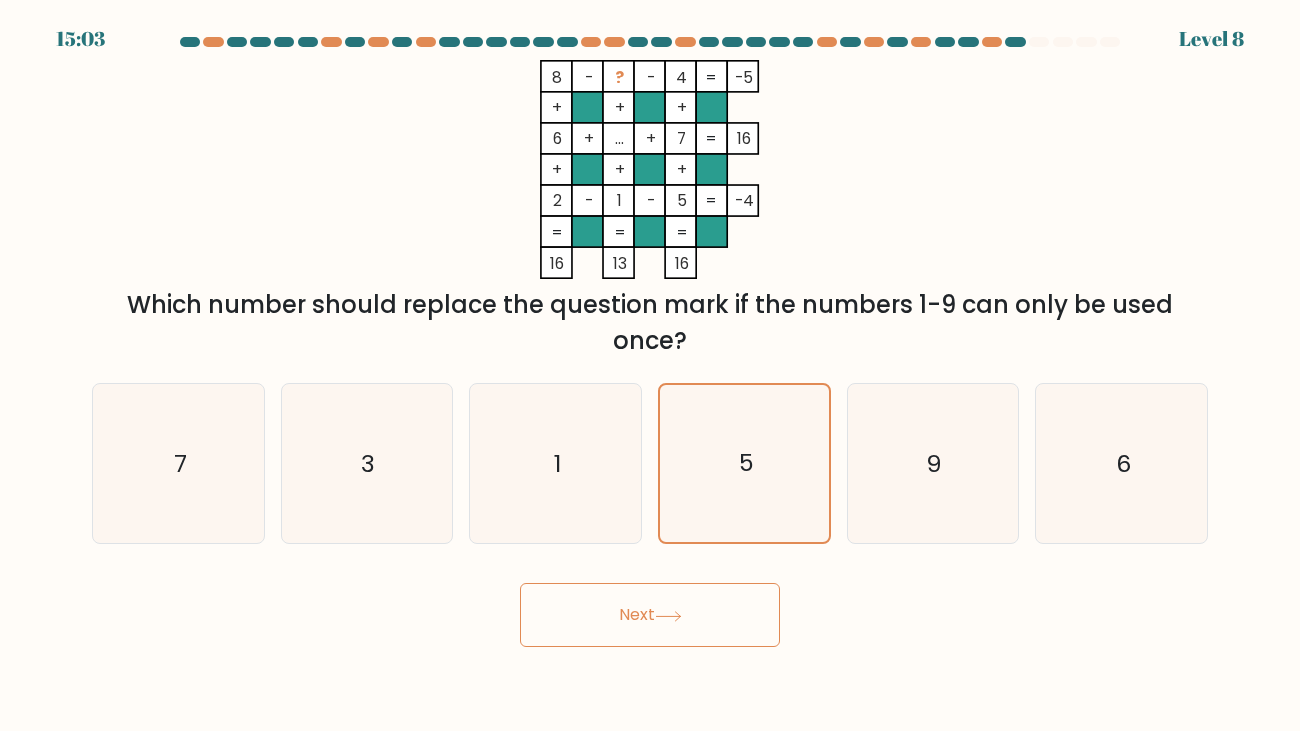 click on "Next" at bounding box center (650, 615) 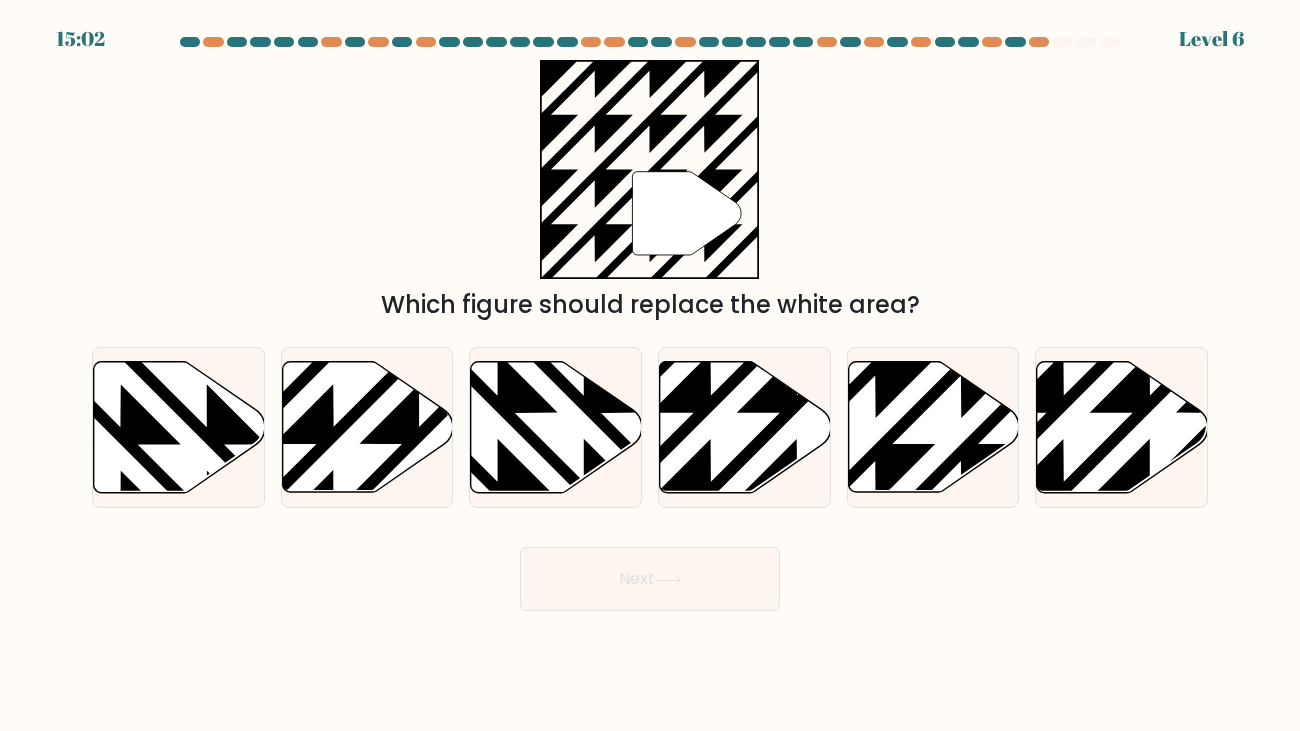 click on "Next" at bounding box center [650, 579] 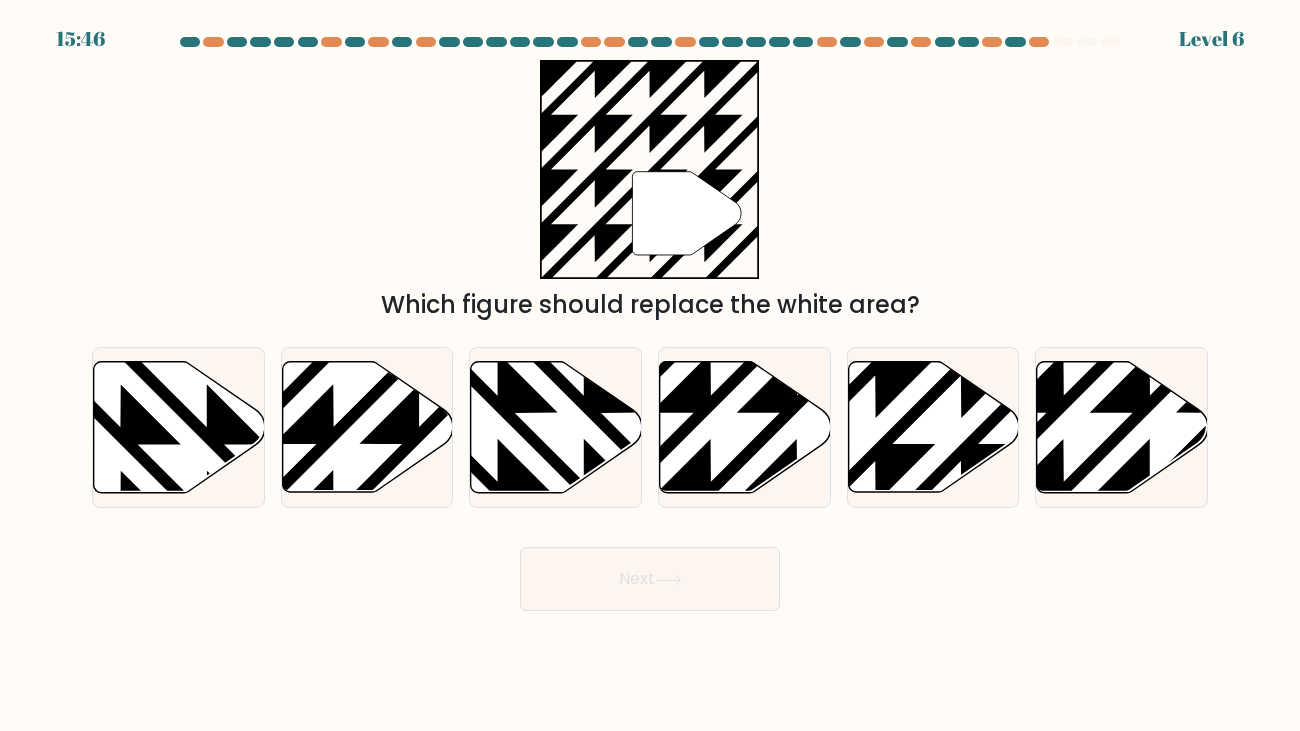 click on "Next" at bounding box center [650, 579] 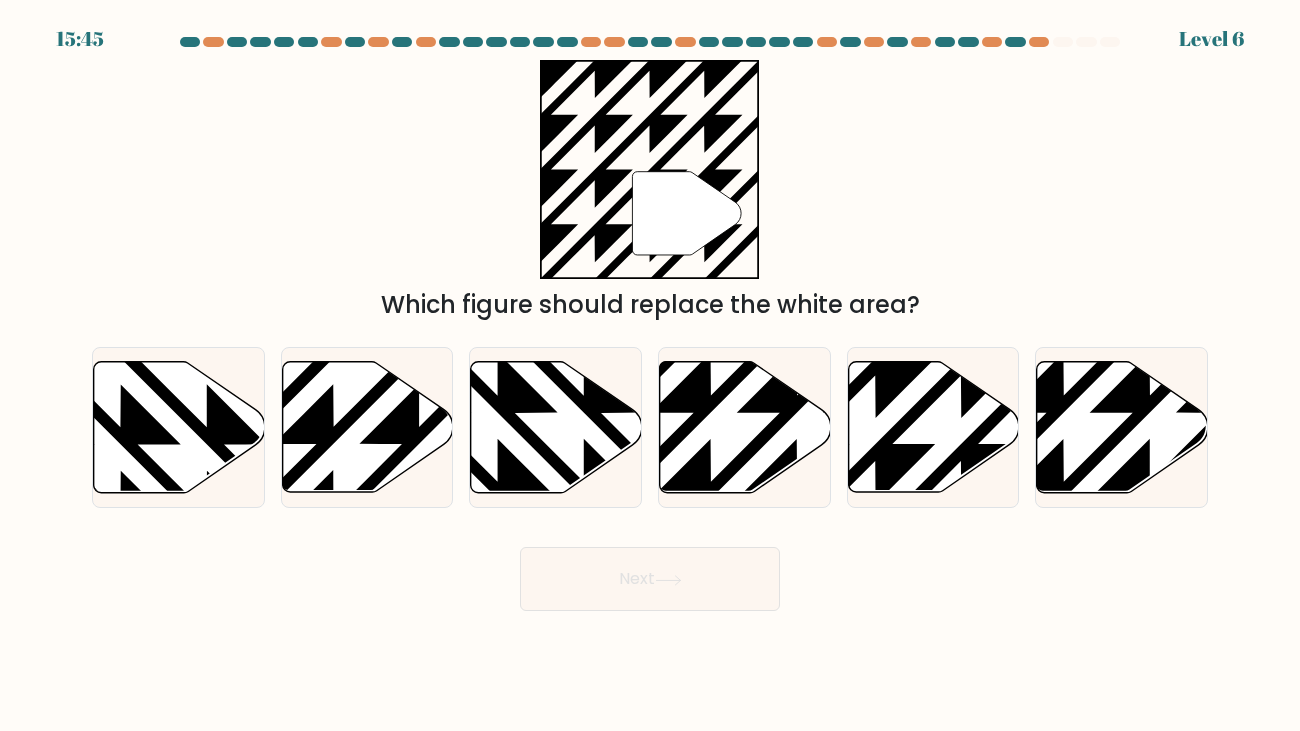 click on "Next" at bounding box center (650, 571) 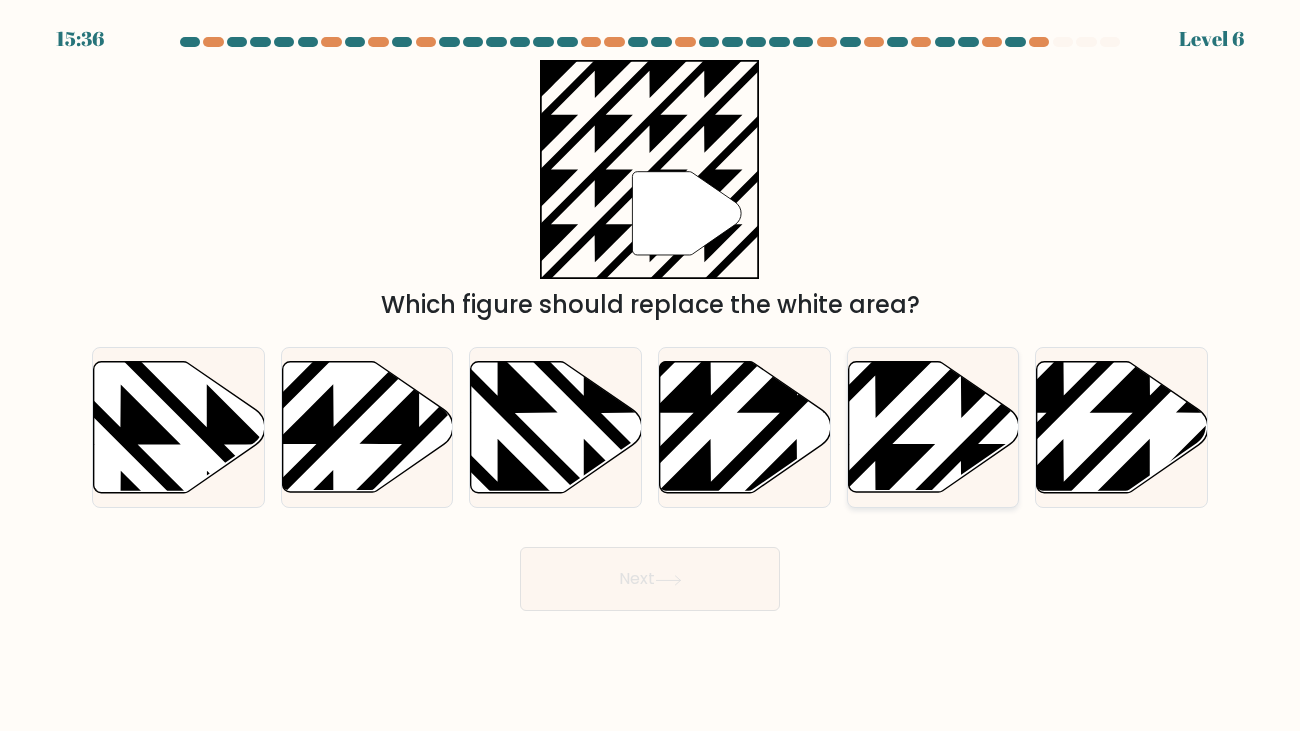 click at bounding box center (933, 427) 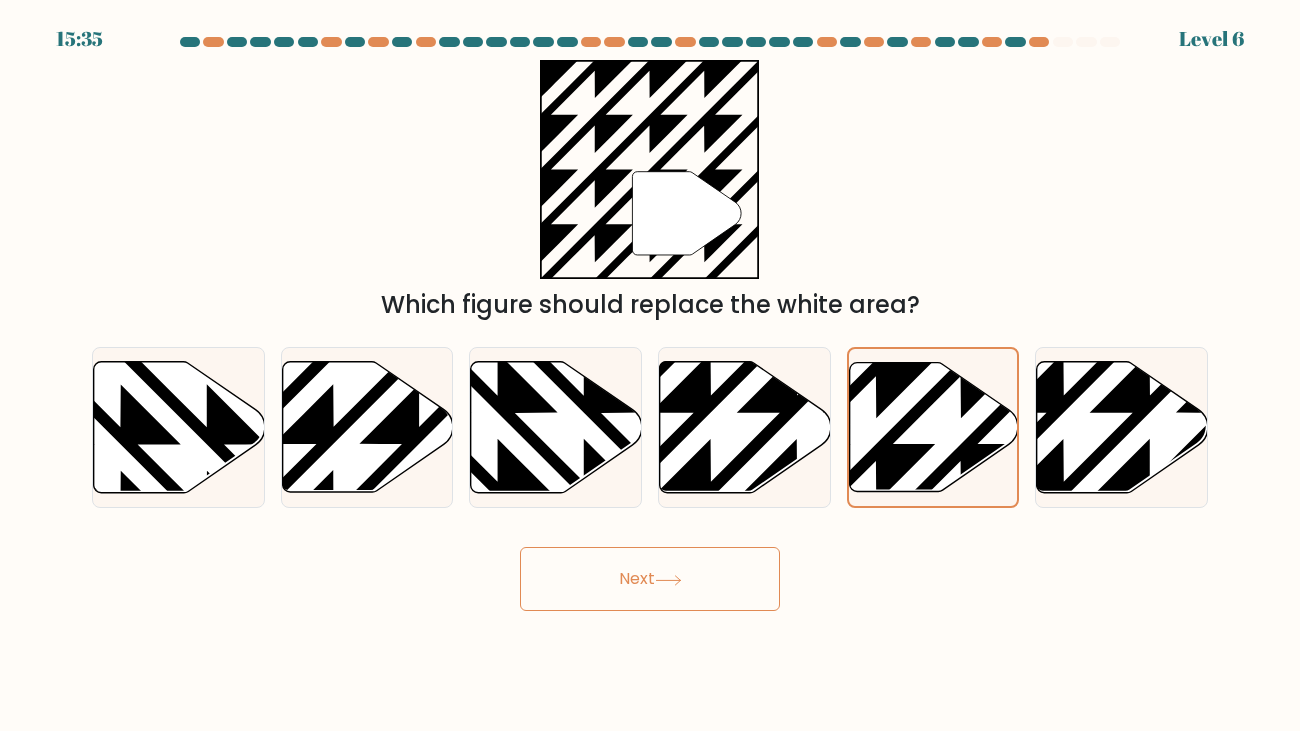 click on "Next" at bounding box center (650, 579) 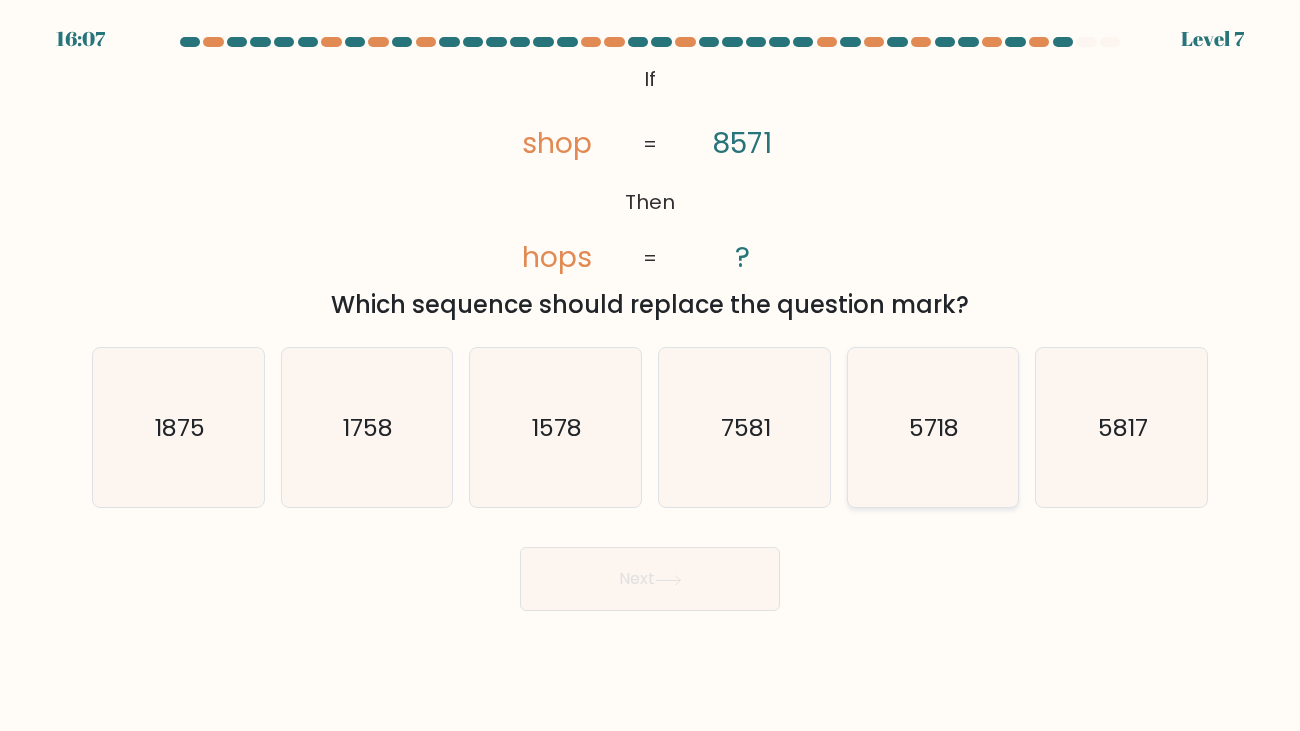 click on "5718" at bounding box center [932, 427] 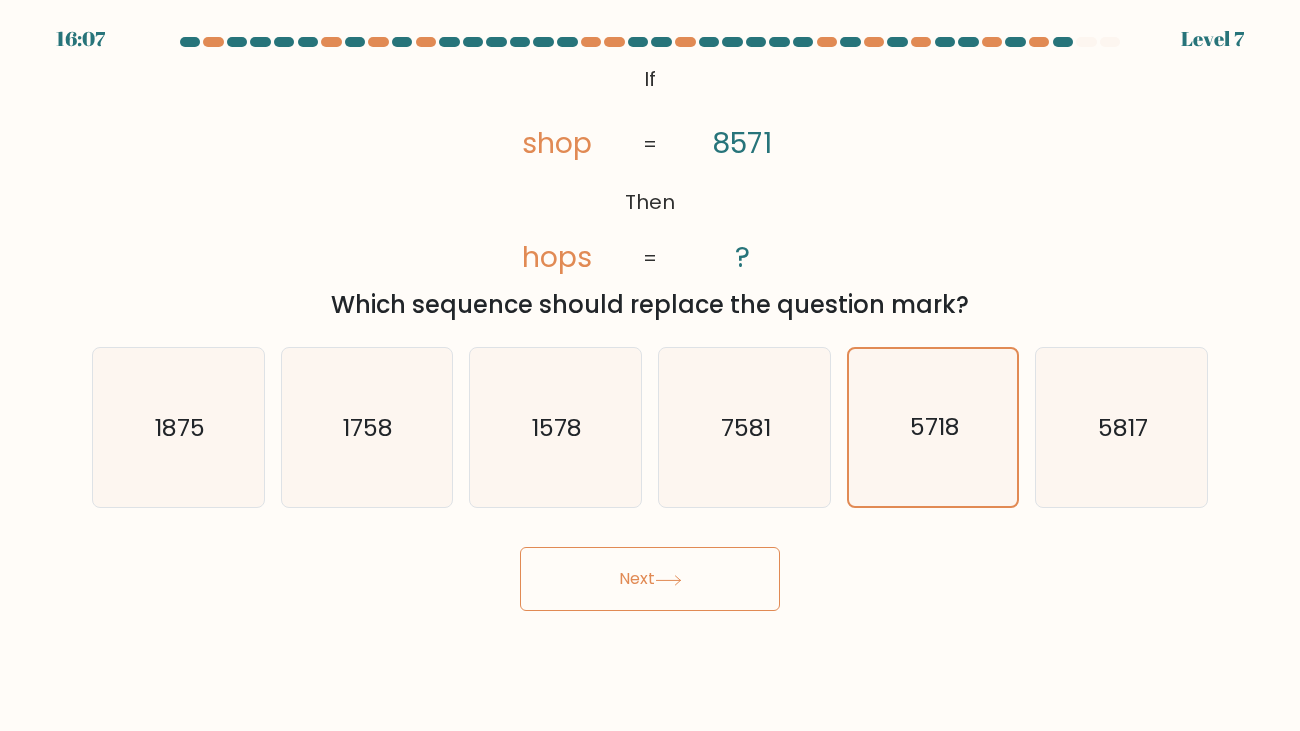 click on "Next" at bounding box center (650, 579) 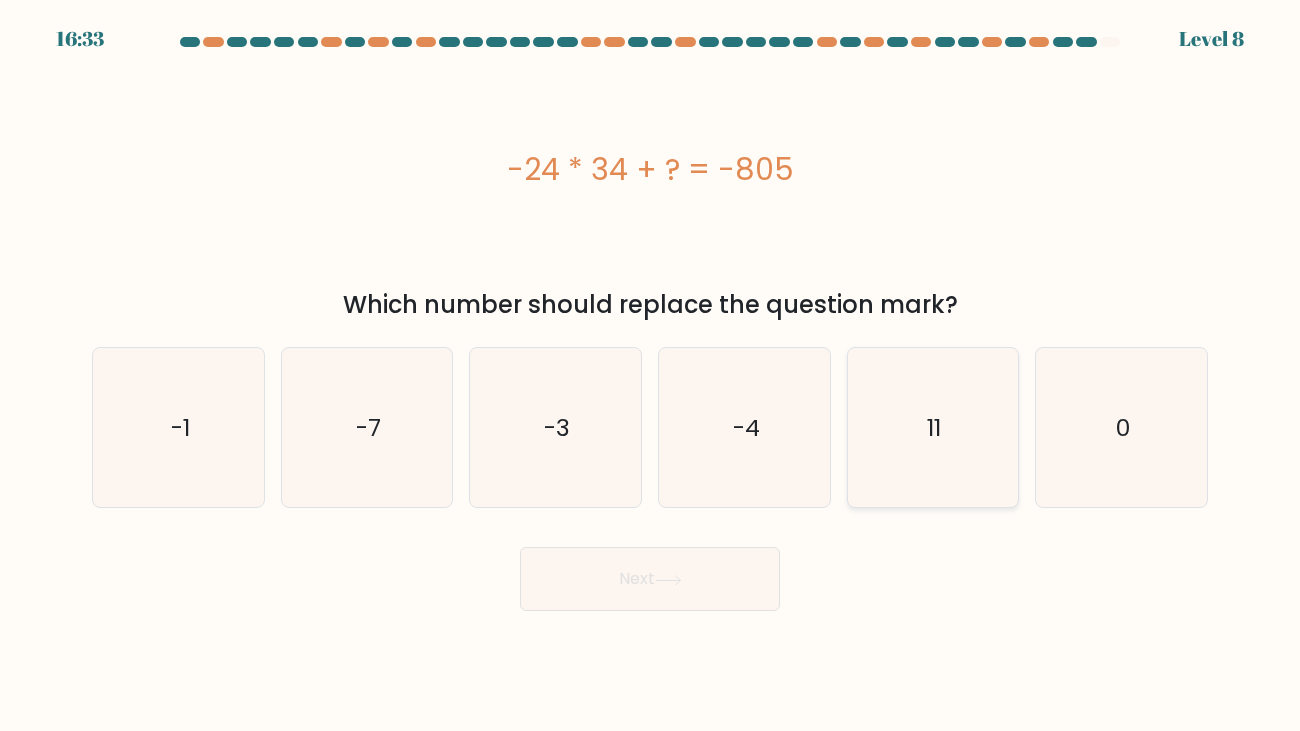 click on "11" at bounding box center (935, 427) 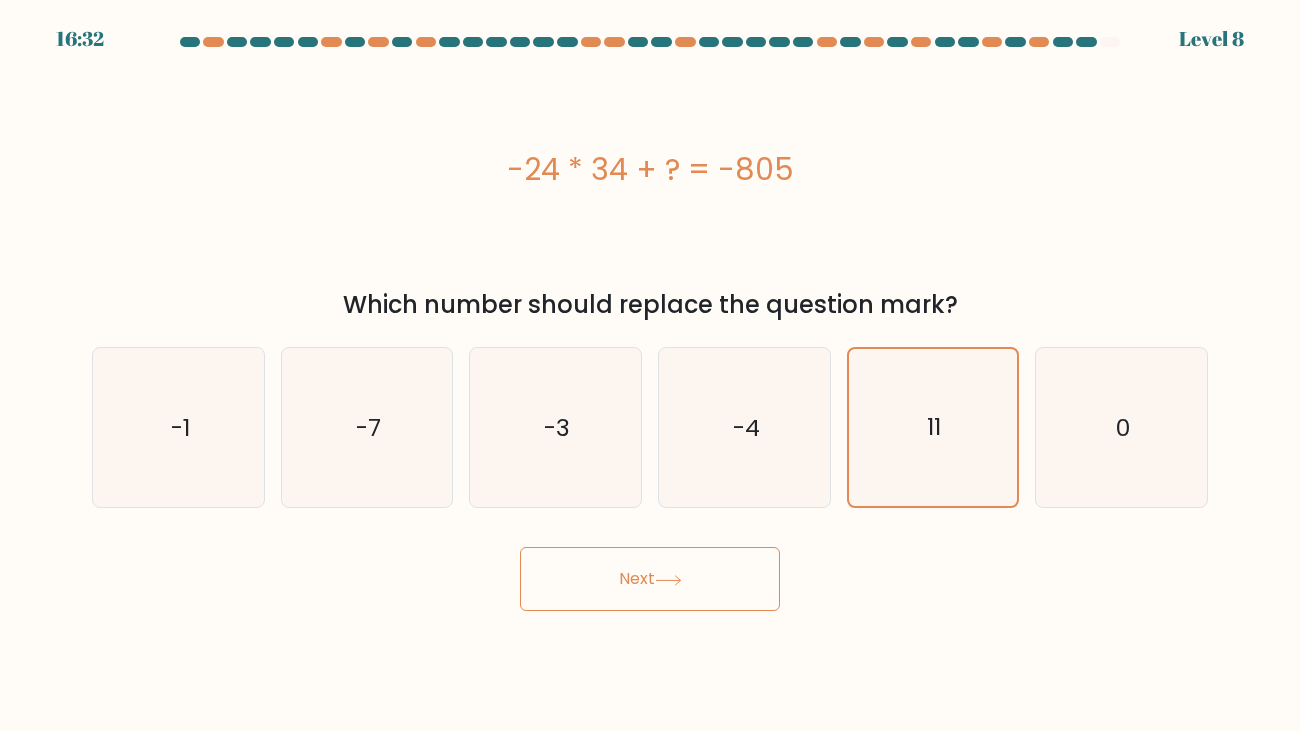 click on "Next" at bounding box center [650, 579] 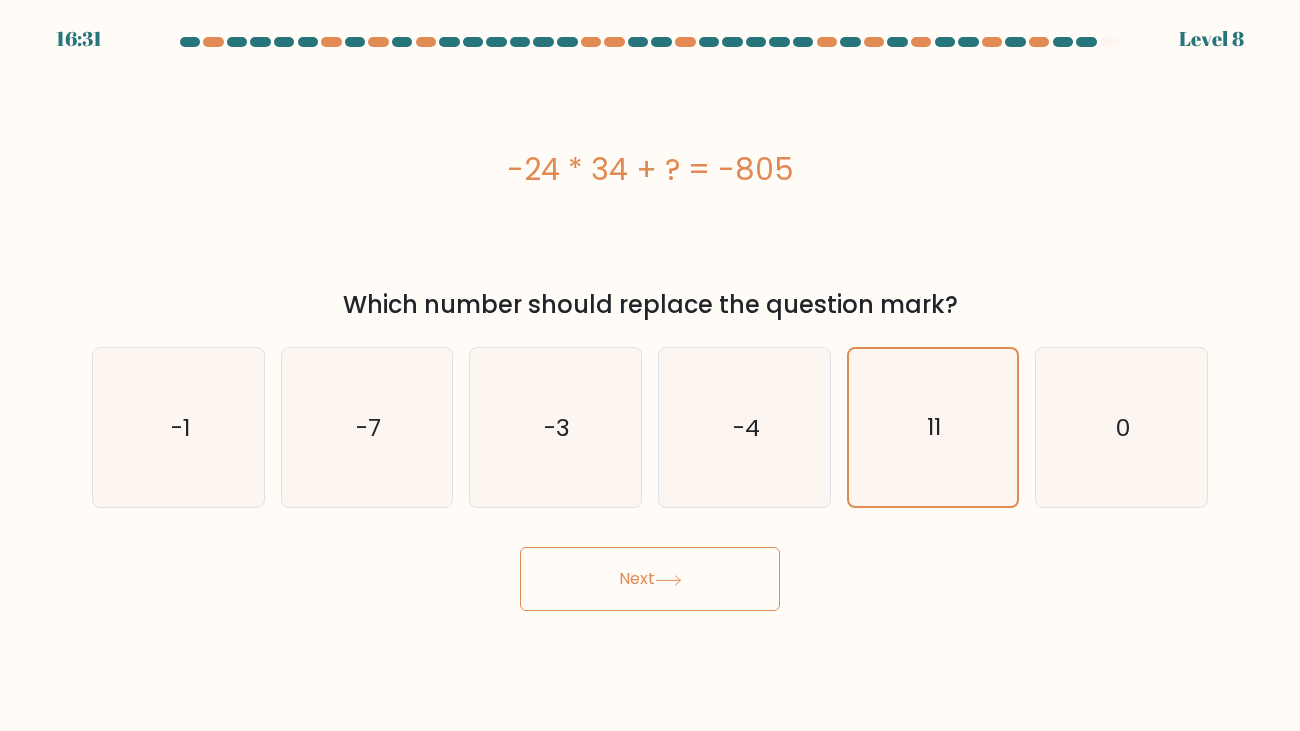 click on "Next" at bounding box center [650, 579] 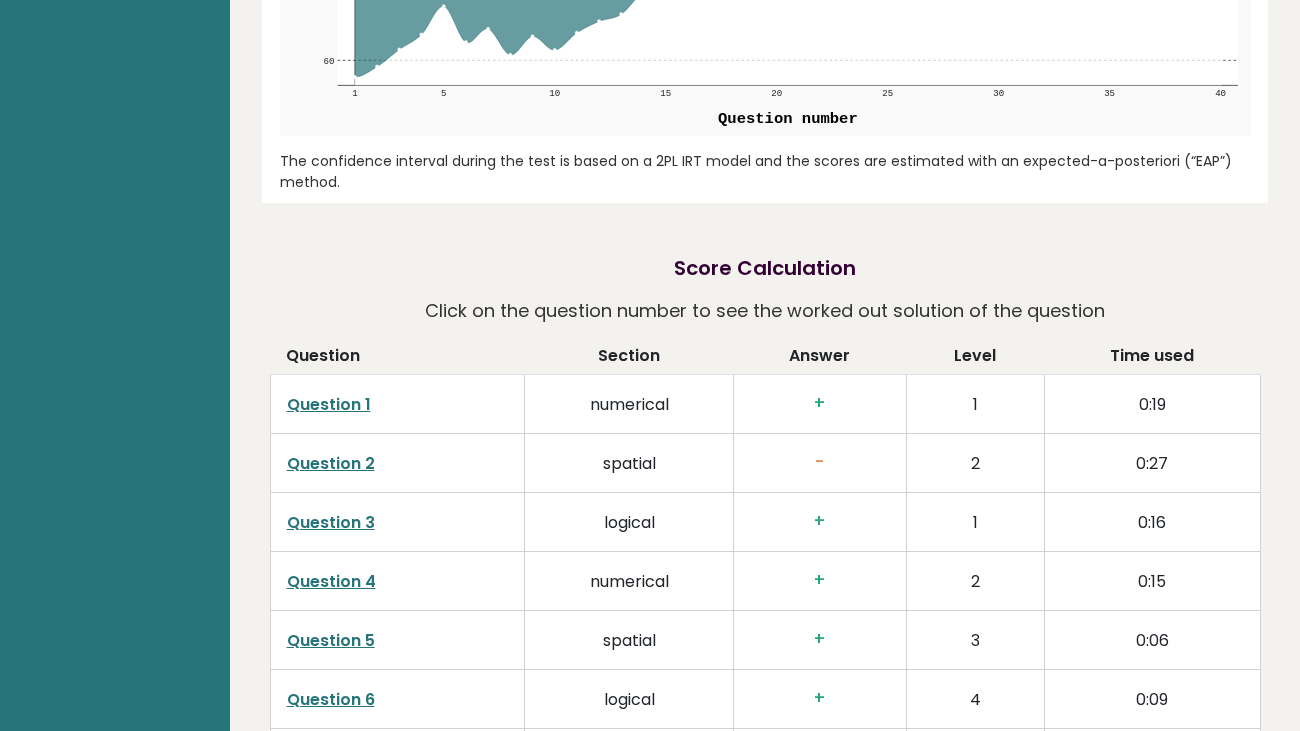 scroll, scrollTop: 0, scrollLeft: 0, axis: both 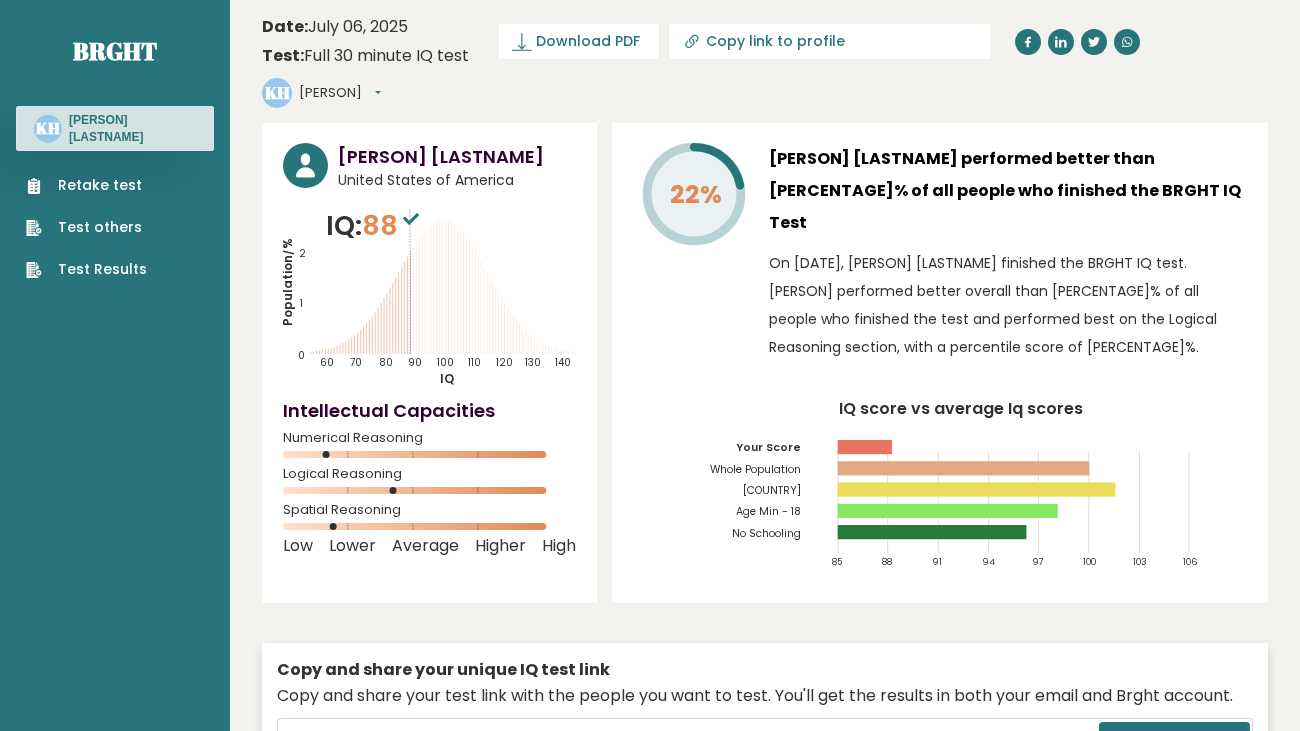 click on "Retake test" at bounding box center [86, 185] 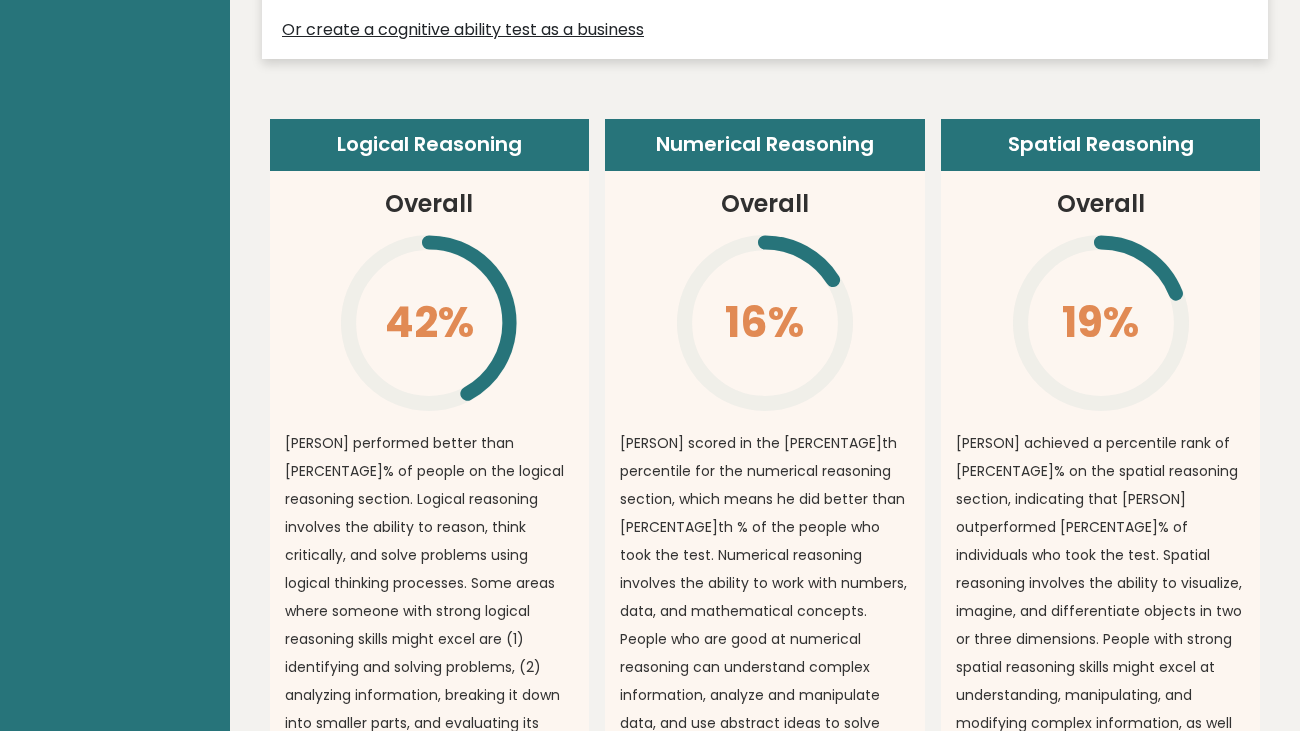 scroll, scrollTop: 0, scrollLeft: 0, axis: both 